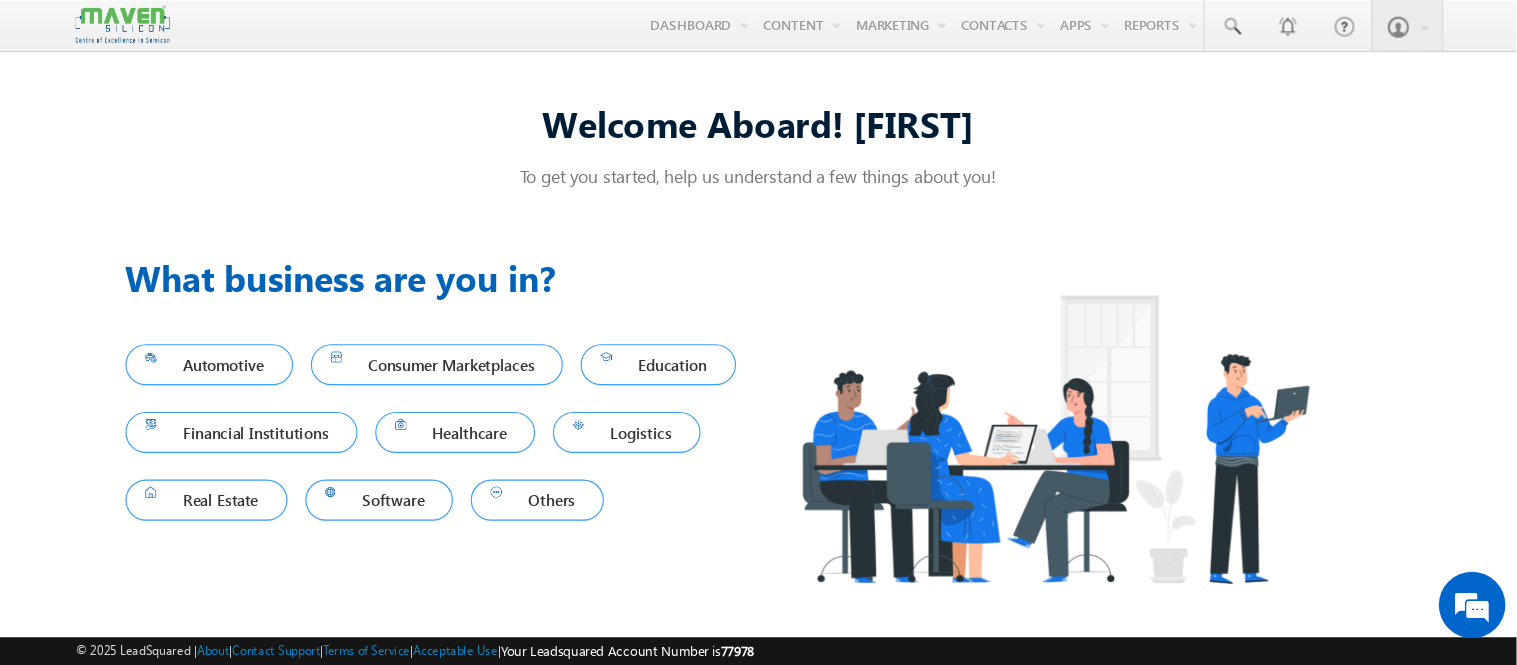 scroll, scrollTop: 0, scrollLeft: 0, axis: both 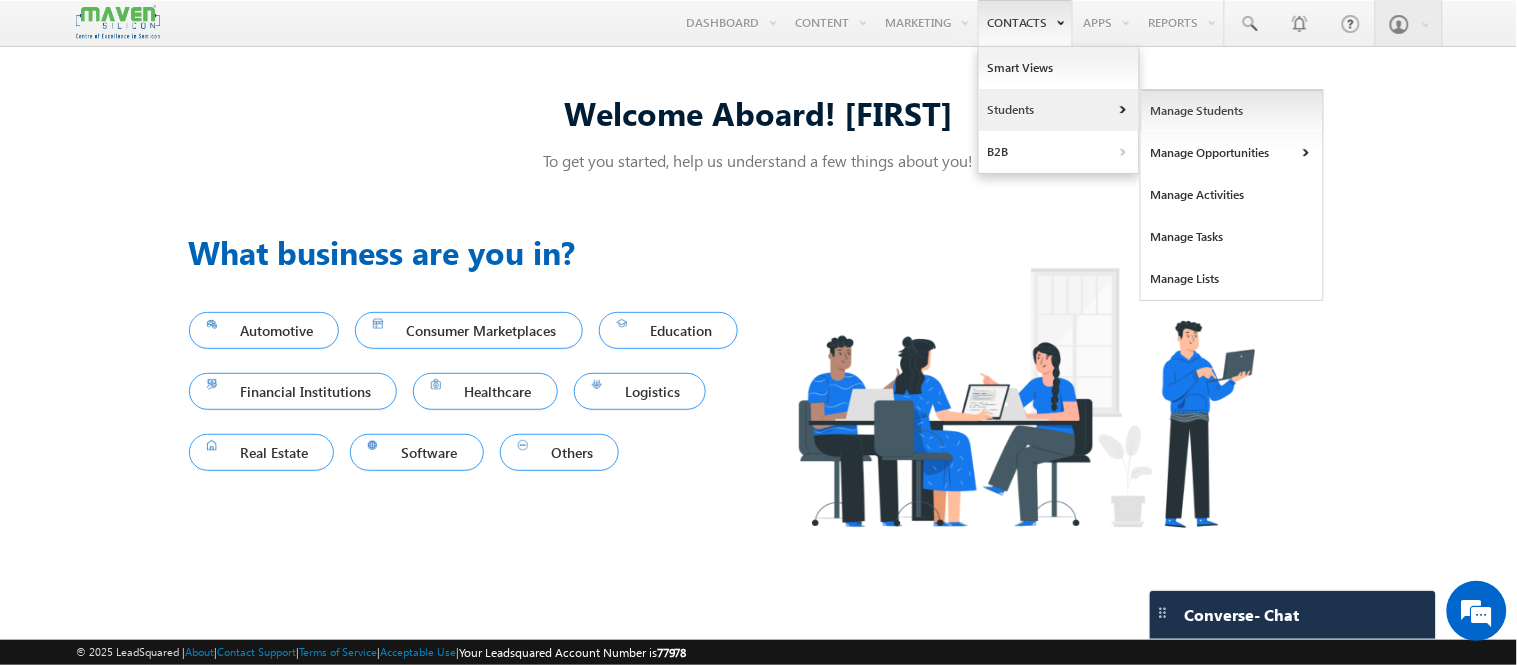 click on "Manage Students" at bounding box center (1232, 111) 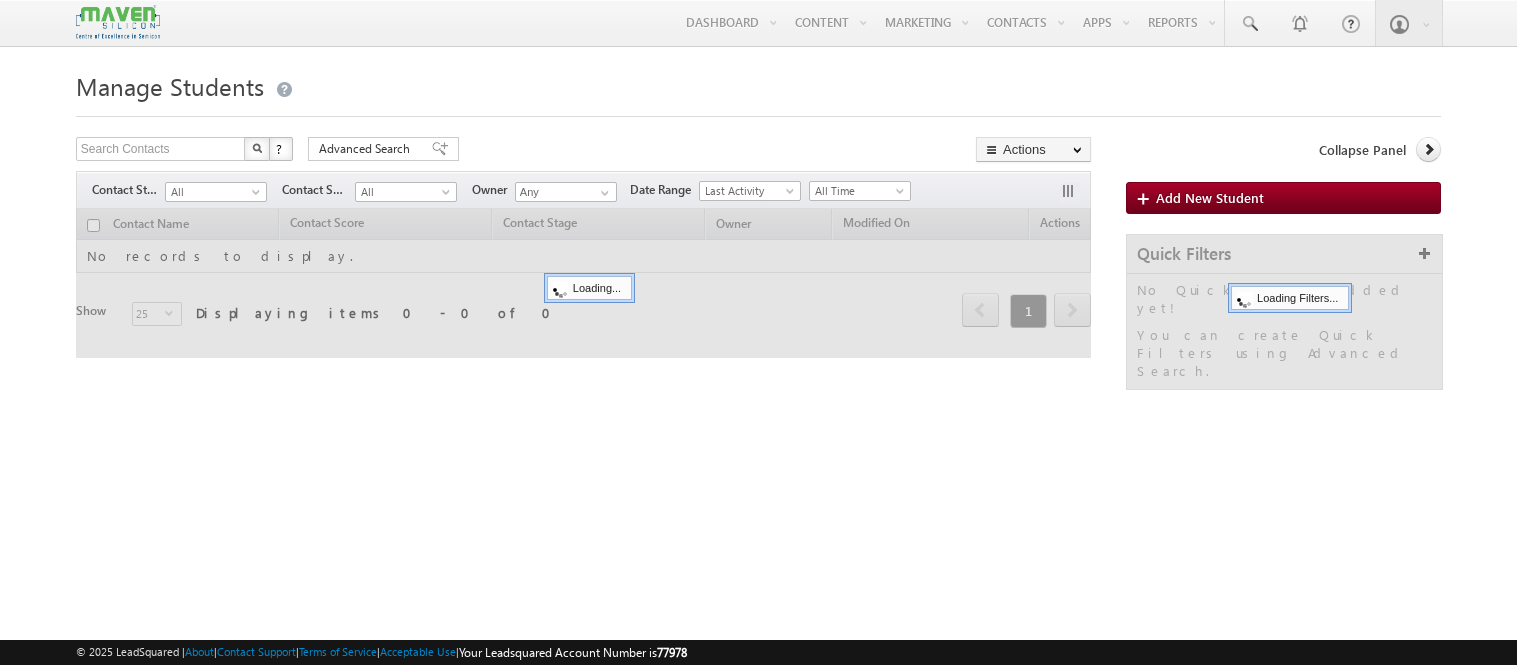 scroll, scrollTop: 0, scrollLeft: 0, axis: both 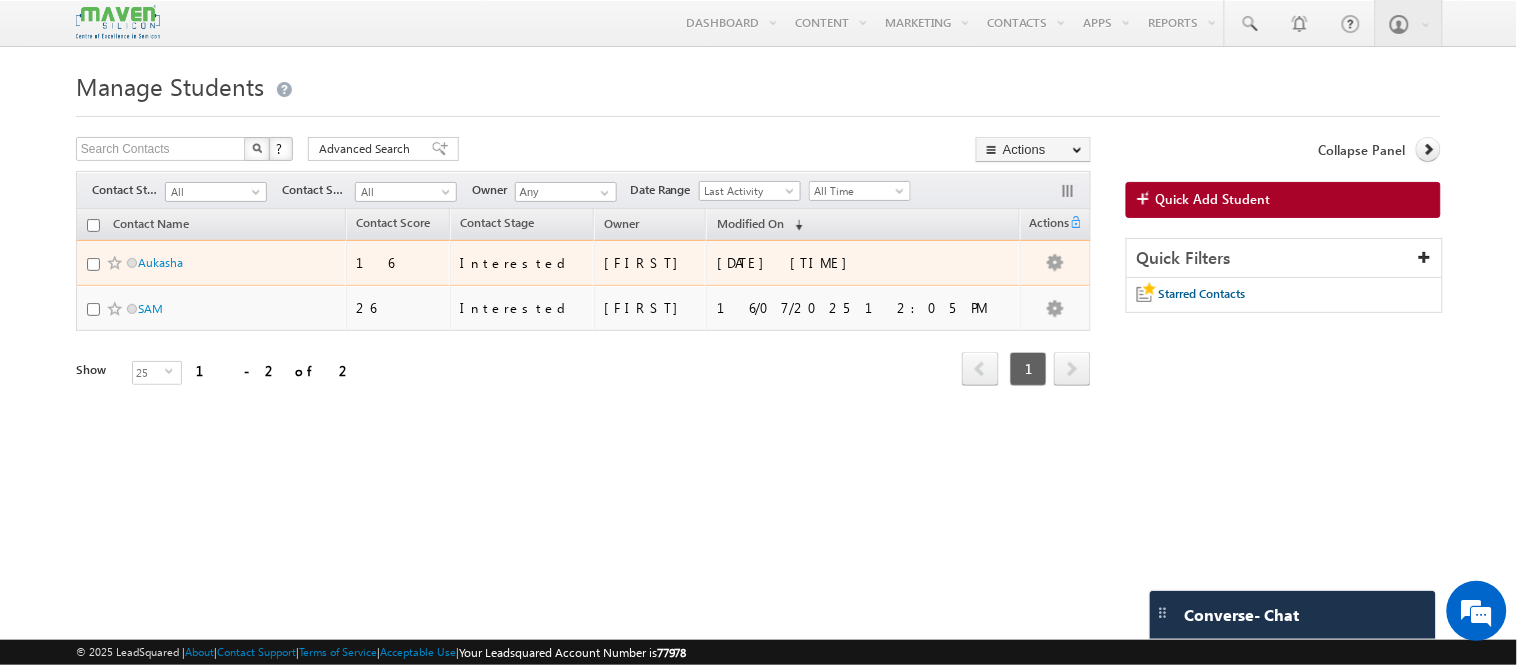click on "Aukasha" at bounding box center [205, 262] 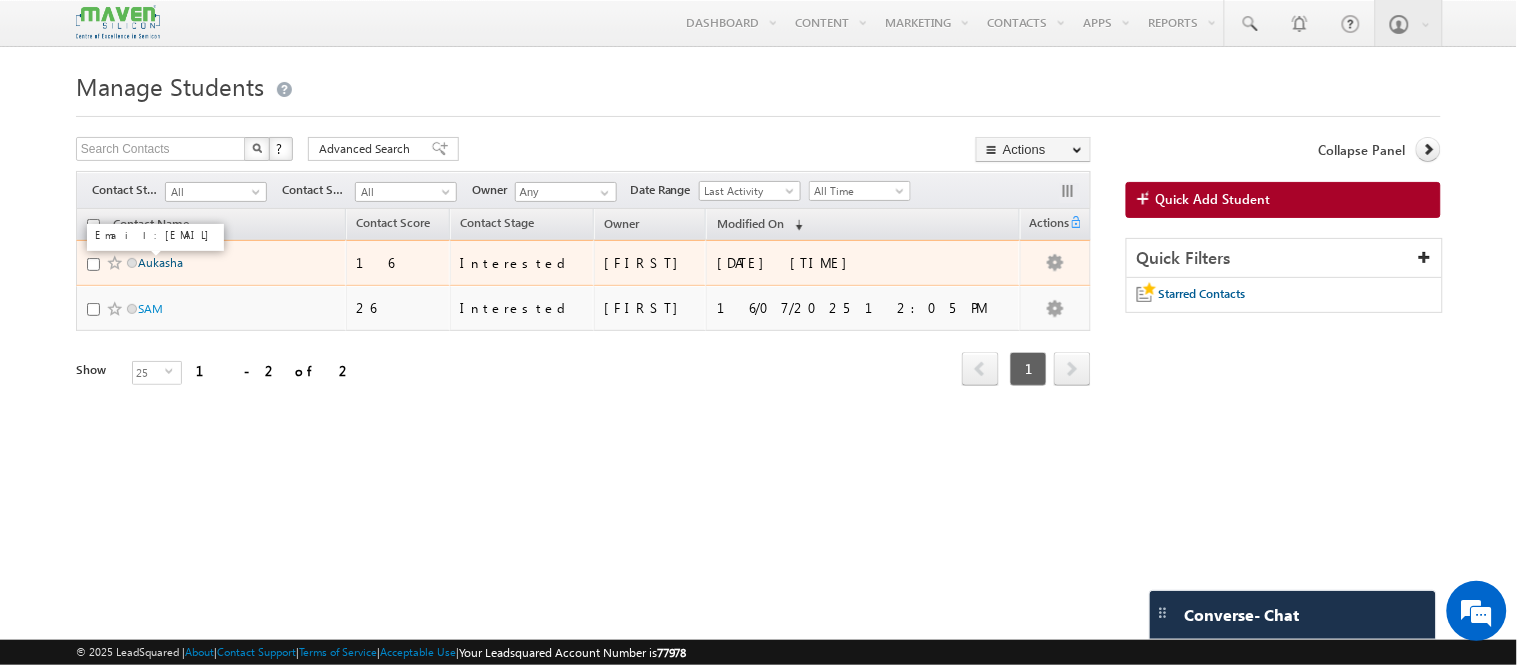 click on "Aukasha" at bounding box center (160, 262) 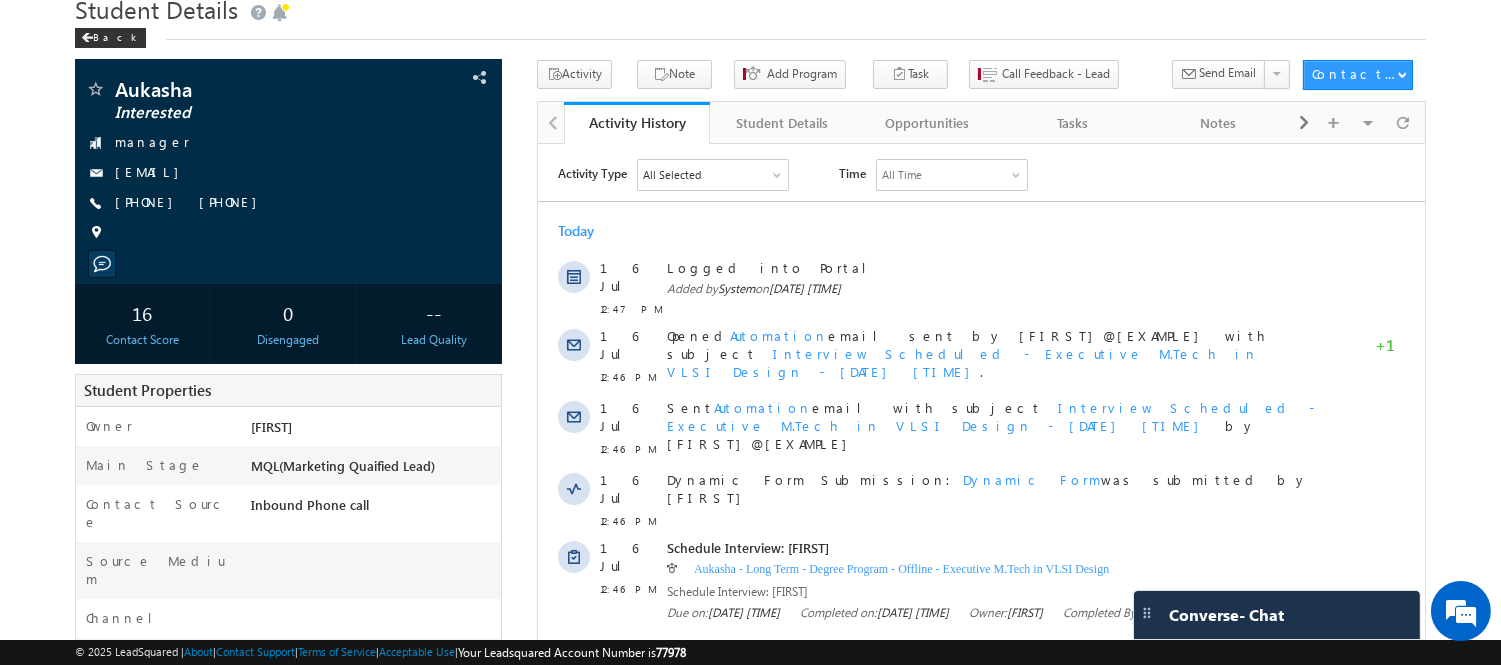 scroll, scrollTop: 78, scrollLeft: 0, axis: vertical 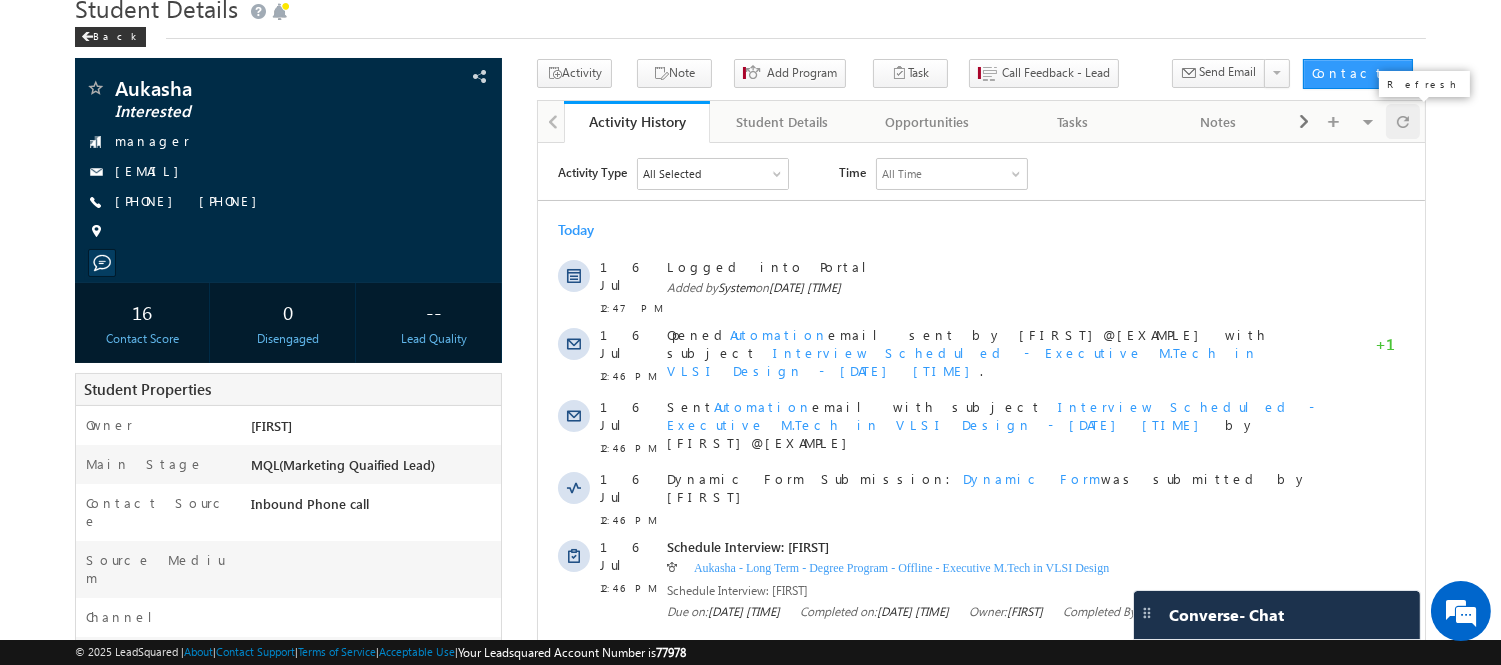 click at bounding box center [1403, 121] 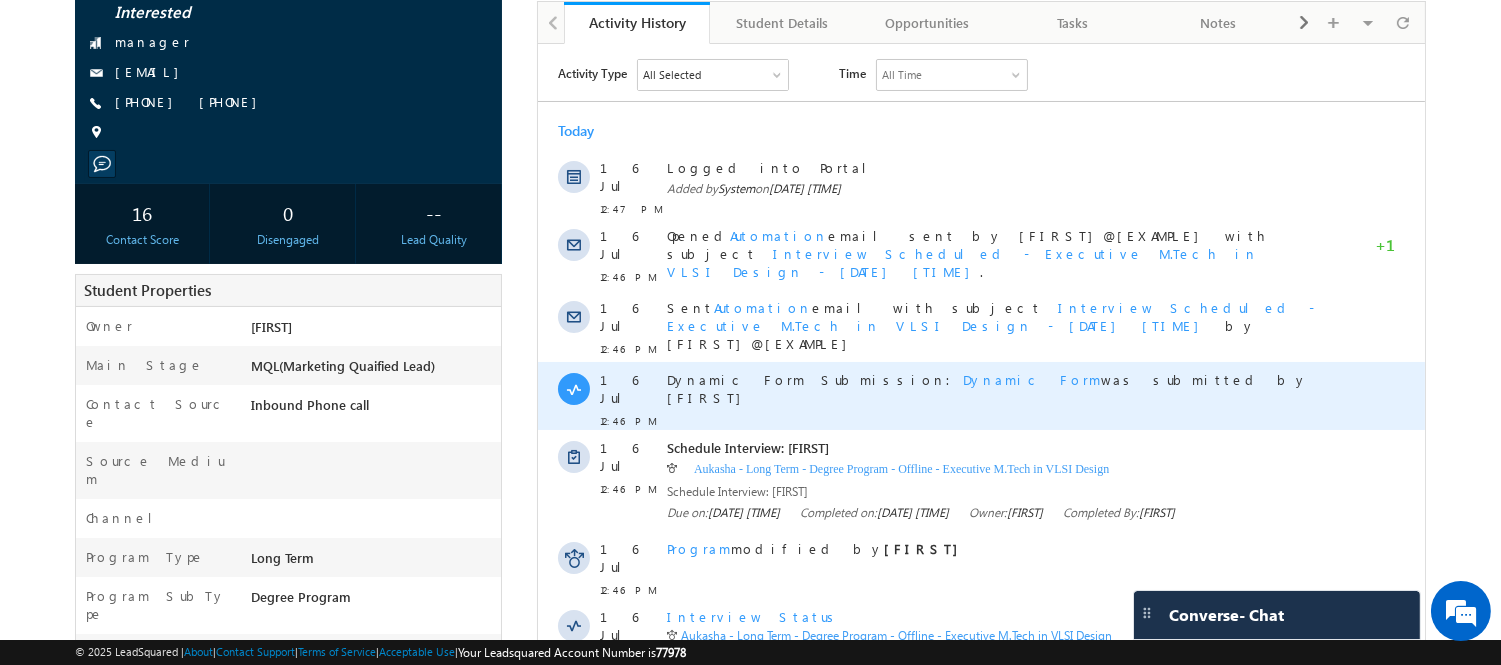 scroll, scrollTop: 0, scrollLeft: 0, axis: both 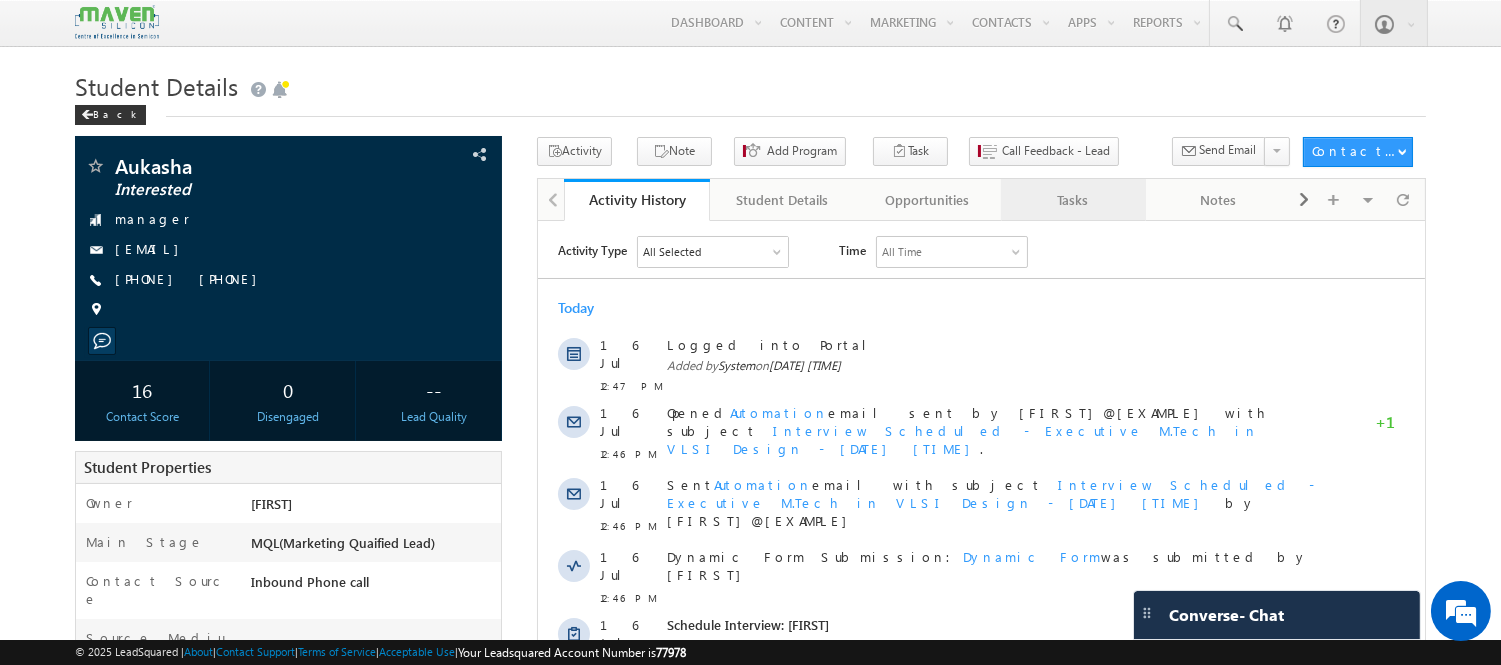 click on "Tasks" at bounding box center (1072, 200) 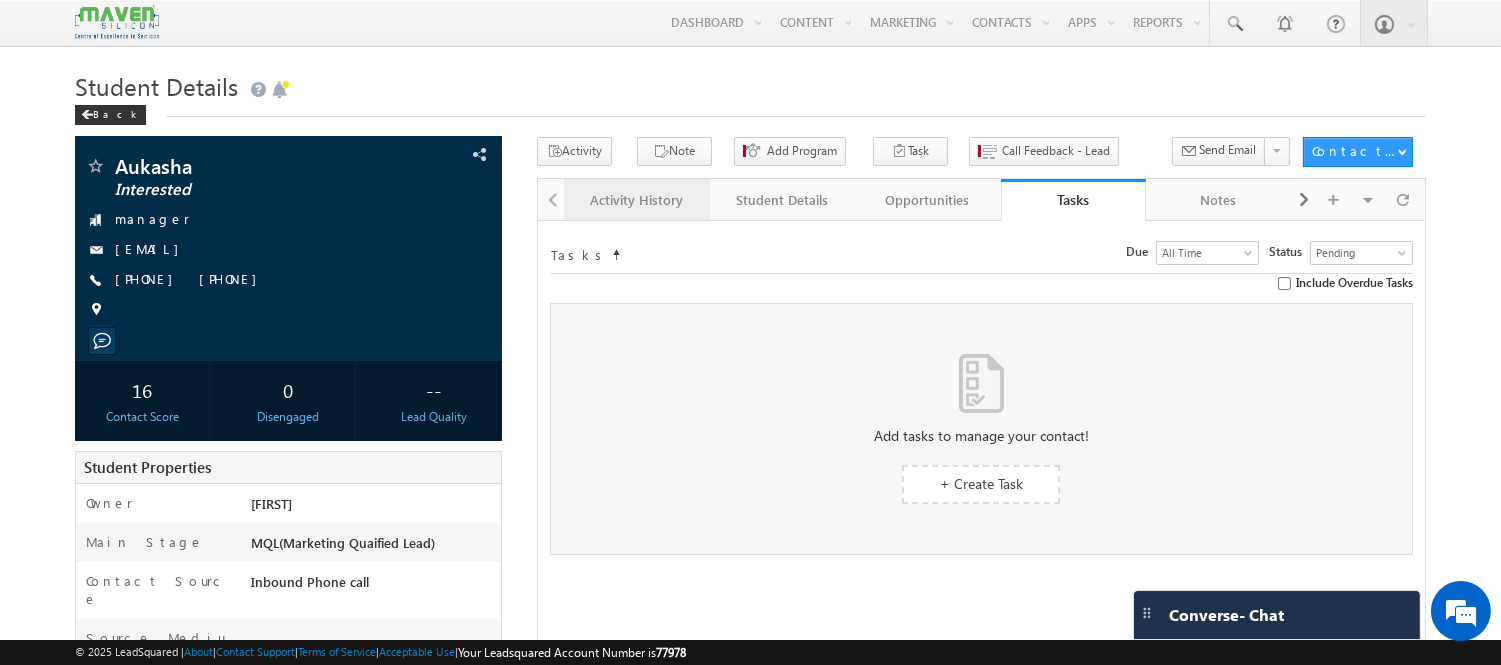 click on "Activity History" at bounding box center (635, 200) 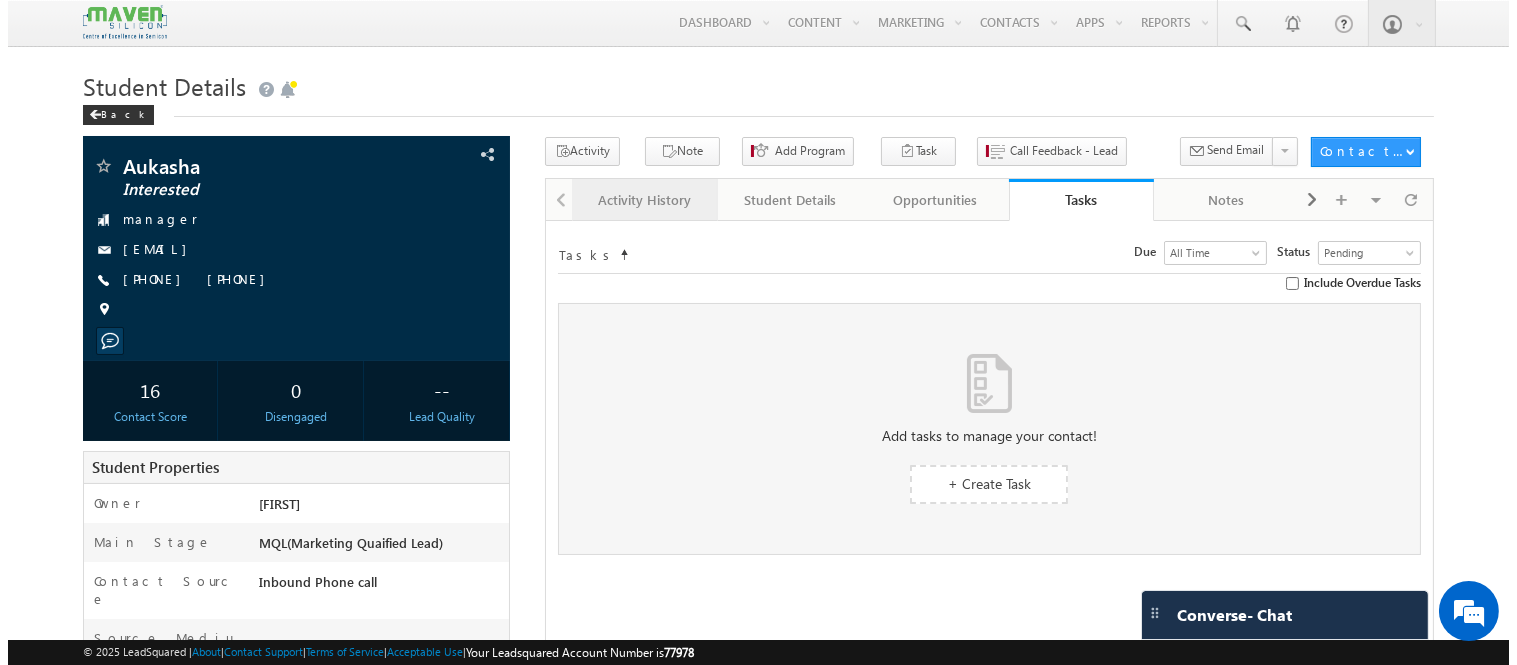 scroll, scrollTop: 0, scrollLeft: 0, axis: both 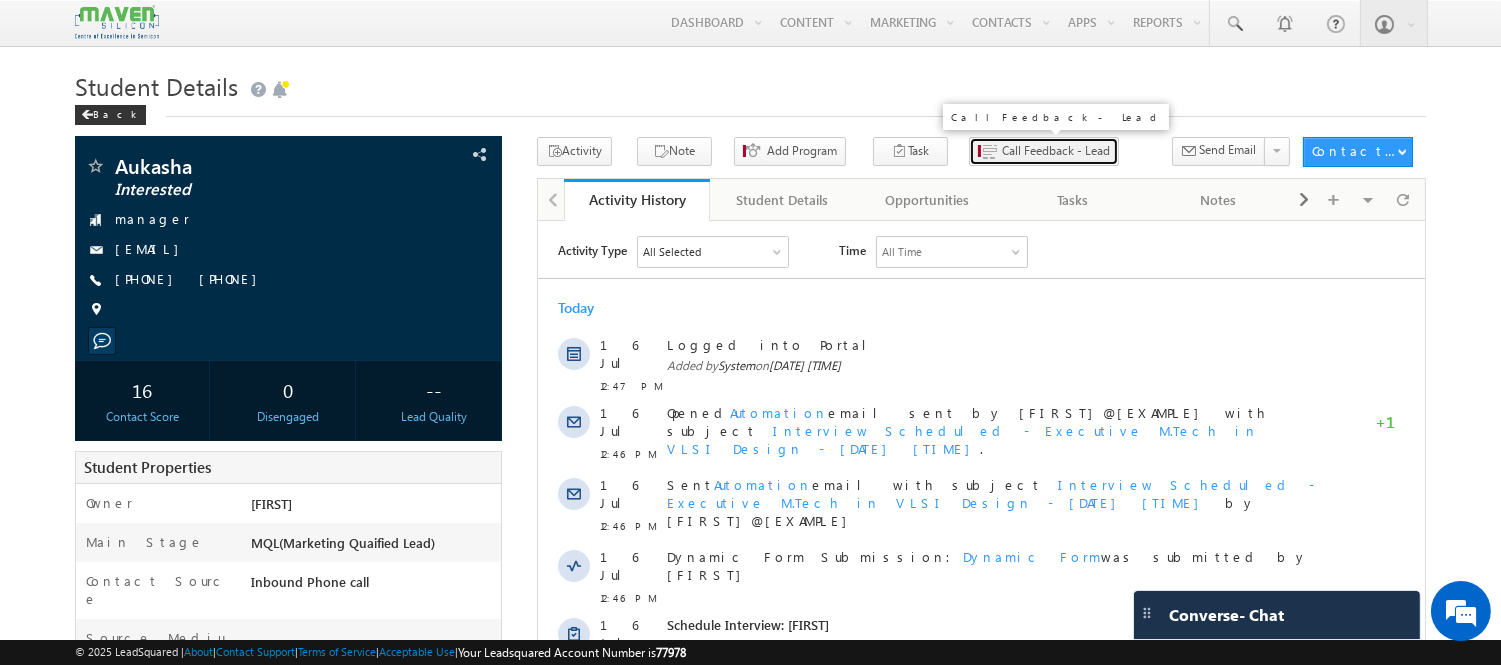 click on "Call Feedback - Lead" at bounding box center (1044, 151) 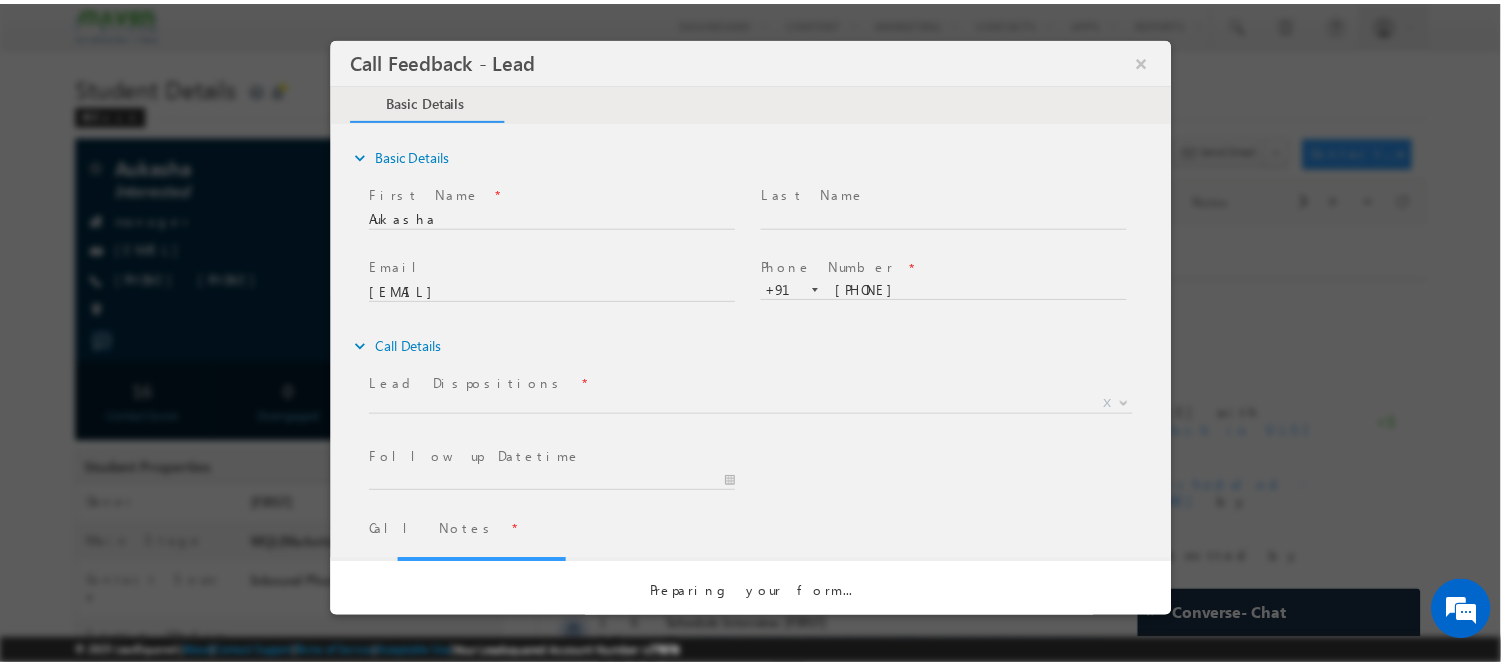 scroll, scrollTop: 0, scrollLeft: 0, axis: both 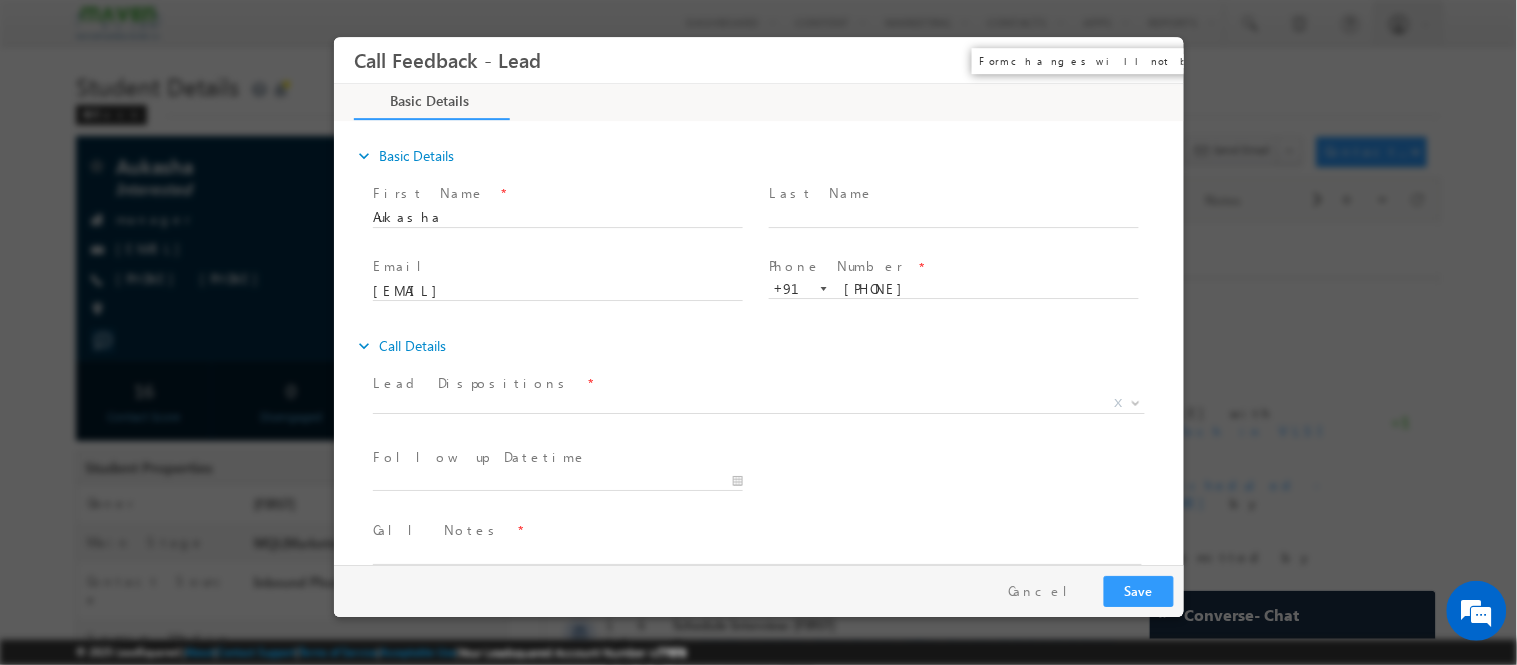 click on "×" at bounding box center [1153, 59] 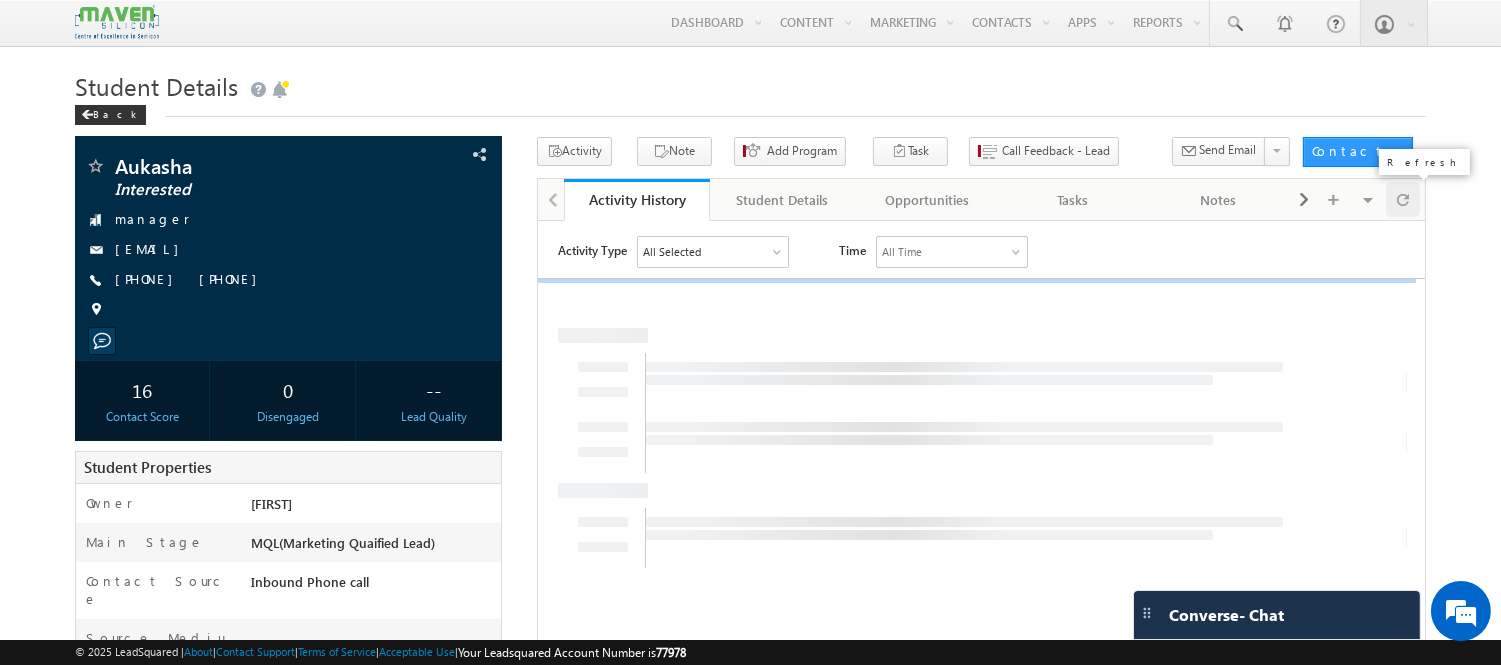 click at bounding box center [1403, 199] 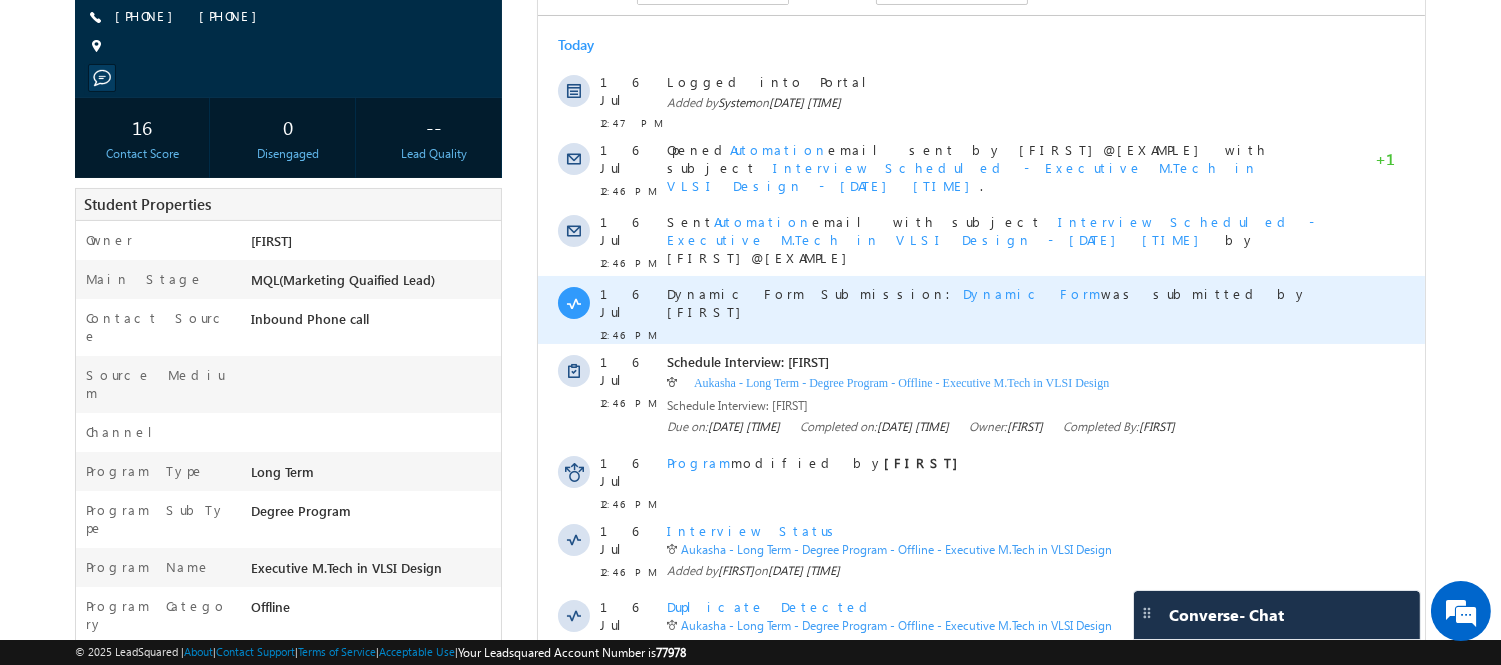 scroll, scrollTop: 0, scrollLeft: 0, axis: both 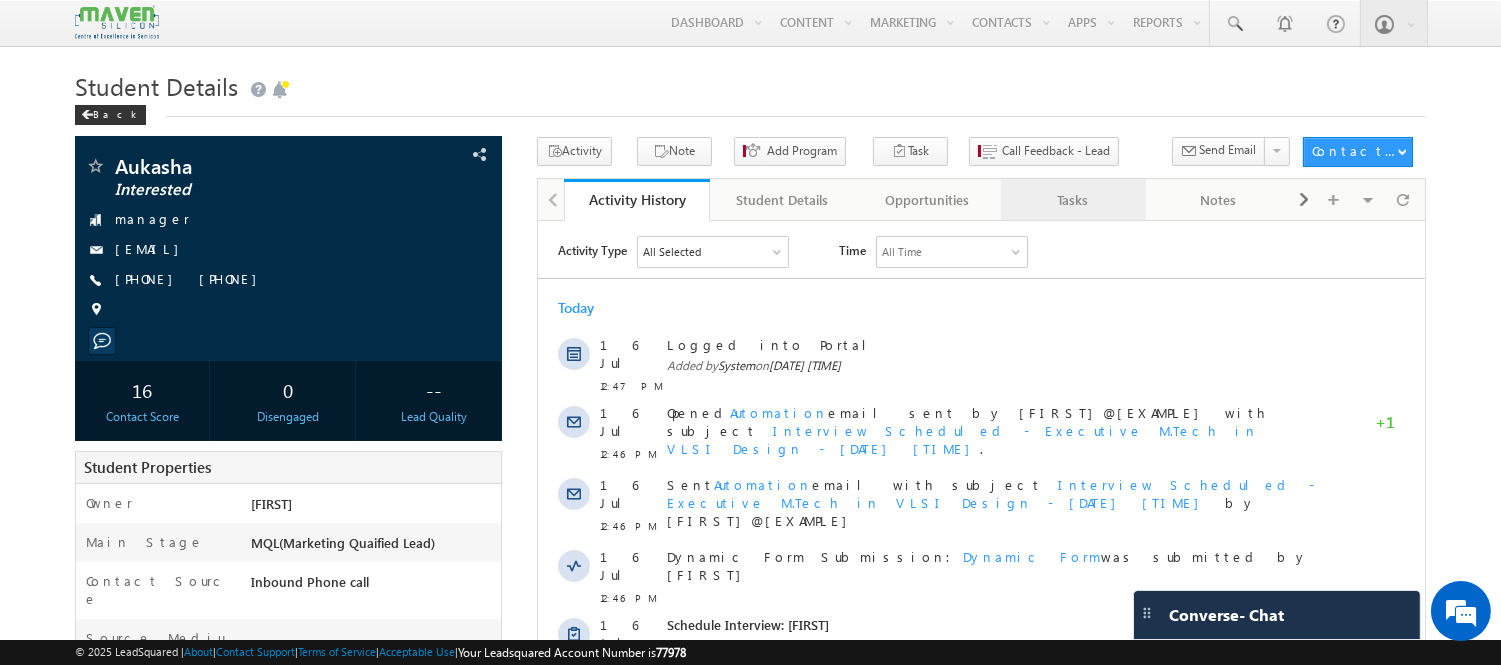 click on "Tasks" at bounding box center (1073, 200) 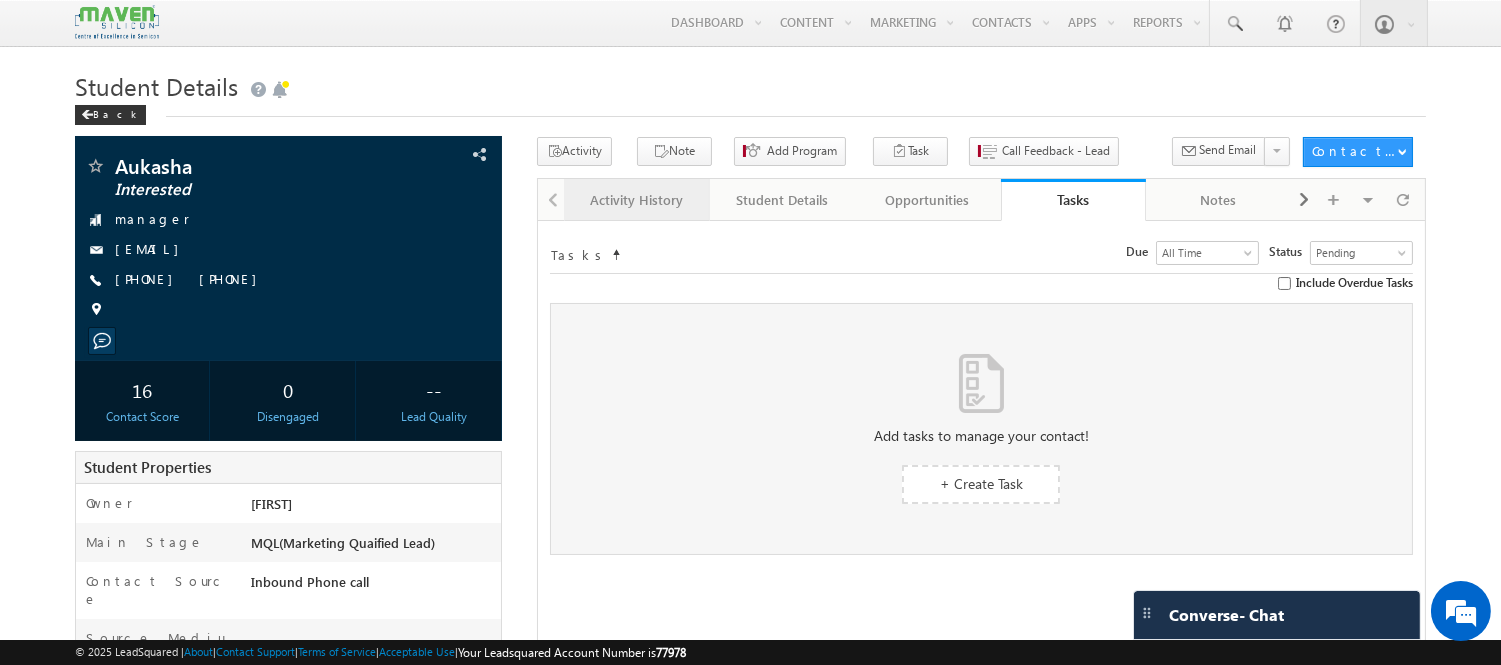 click on "Activity History" at bounding box center (635, 200) 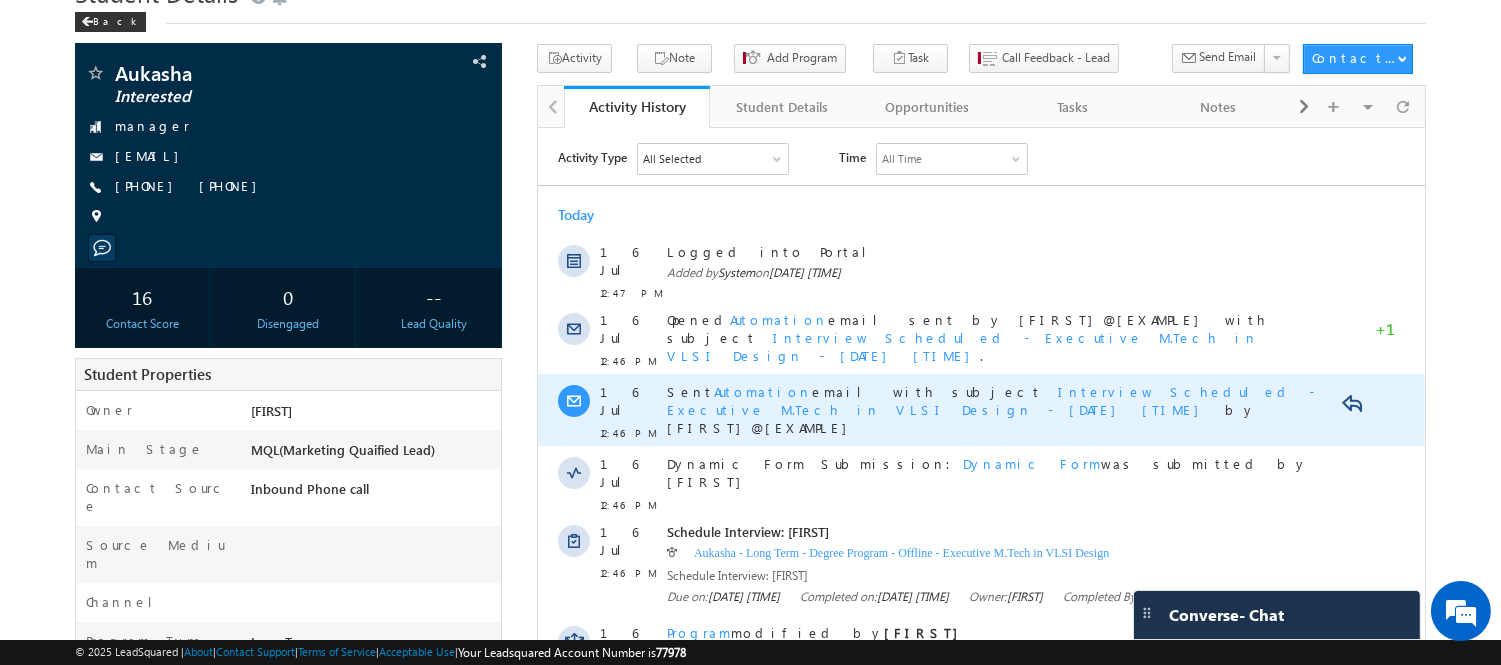 scroll, scrollTop: 94, scrollLeft: 0, axis: vertical 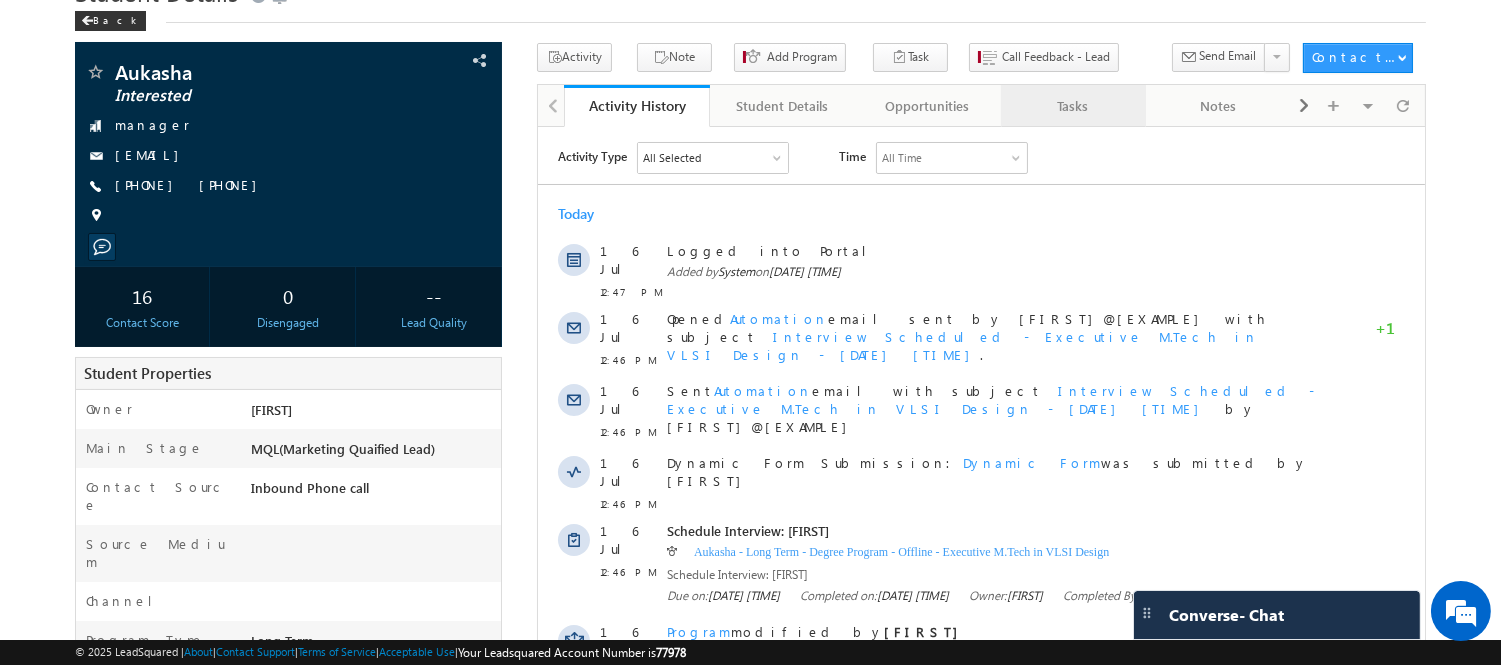 drag, startPoint x: 1098, startPoint y: 131, endPoint x: 1088, endPoint y: 120, distance: 14.866069 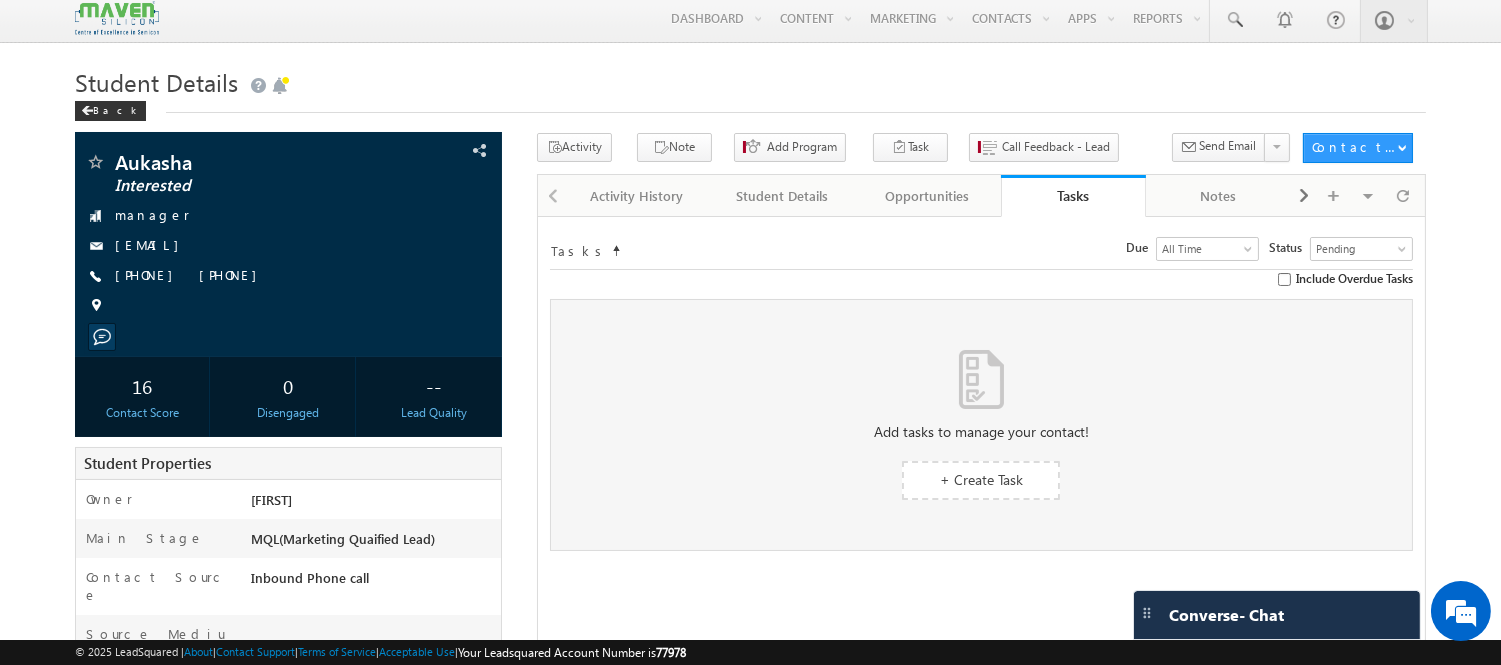scroll, scrollTop: 2, scrollLeft: 0, axis: vertical 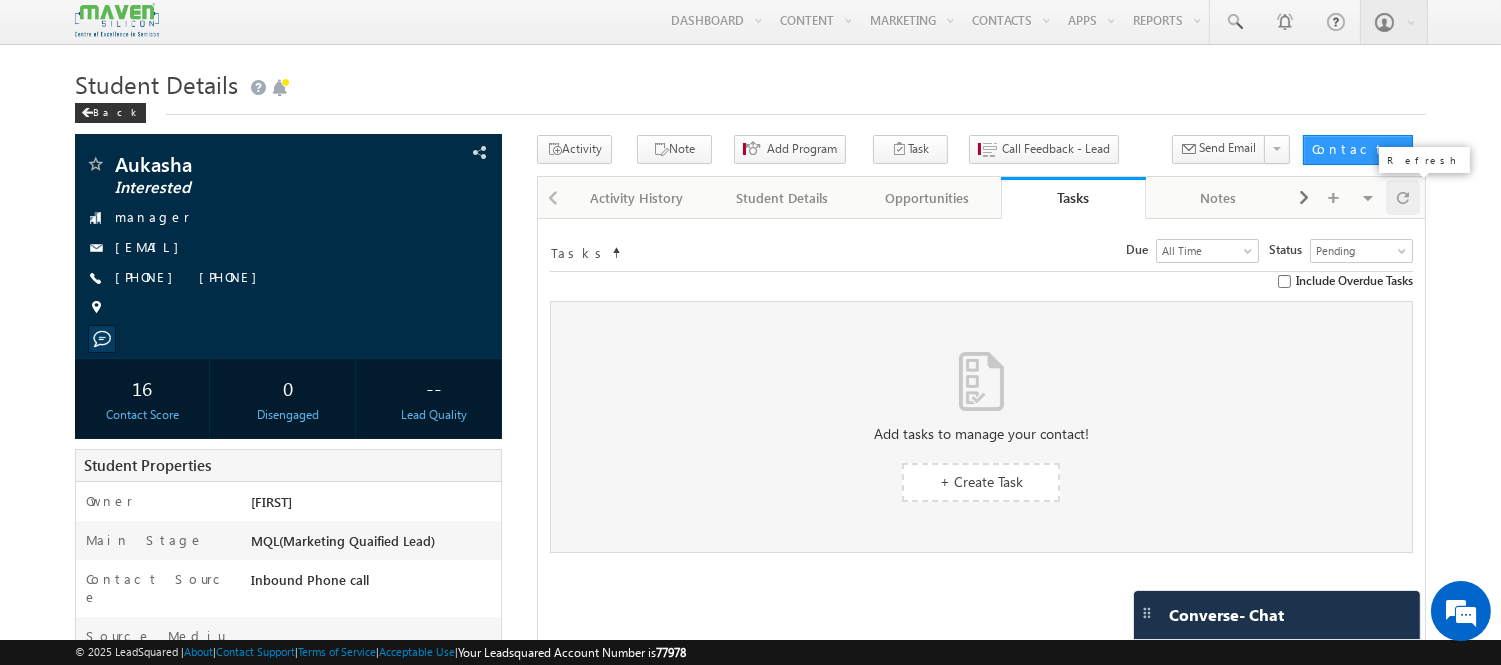 click at bounding box center [1403, 197] 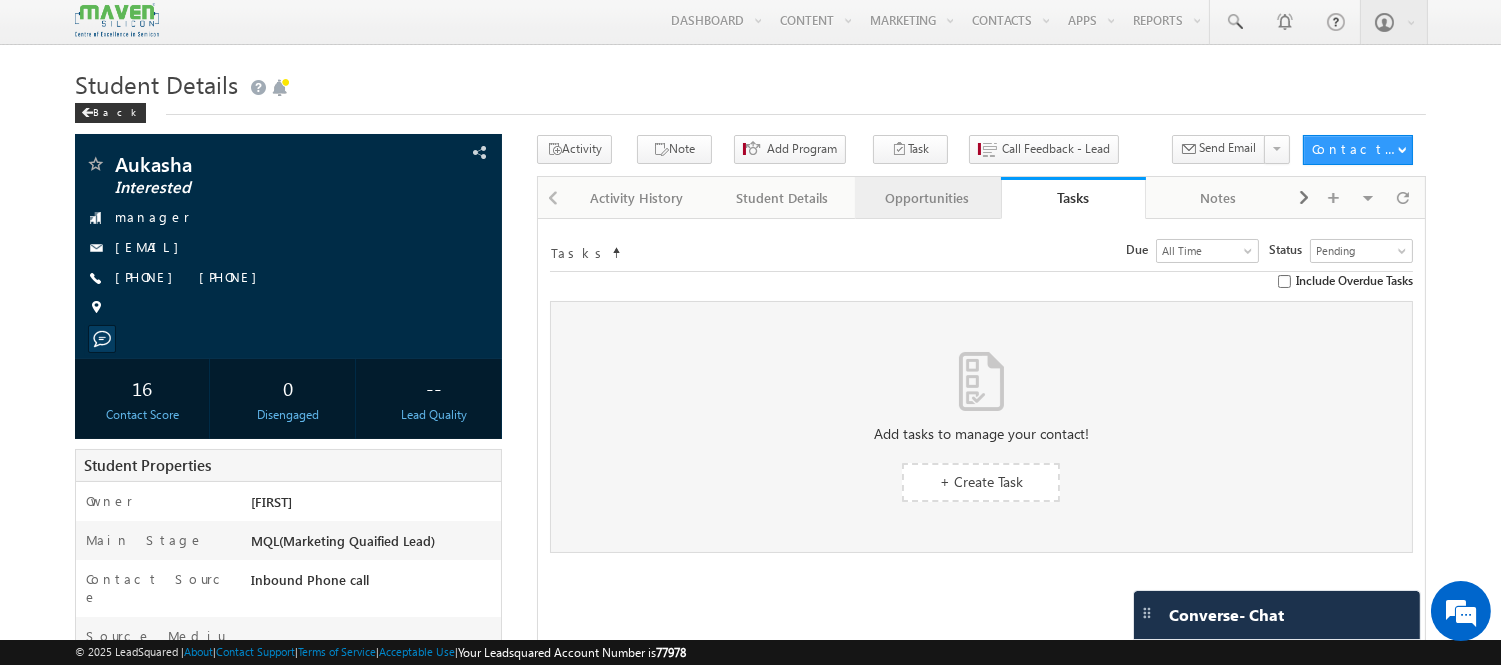 click on "Opportunities" at bounding box center [926, 198] 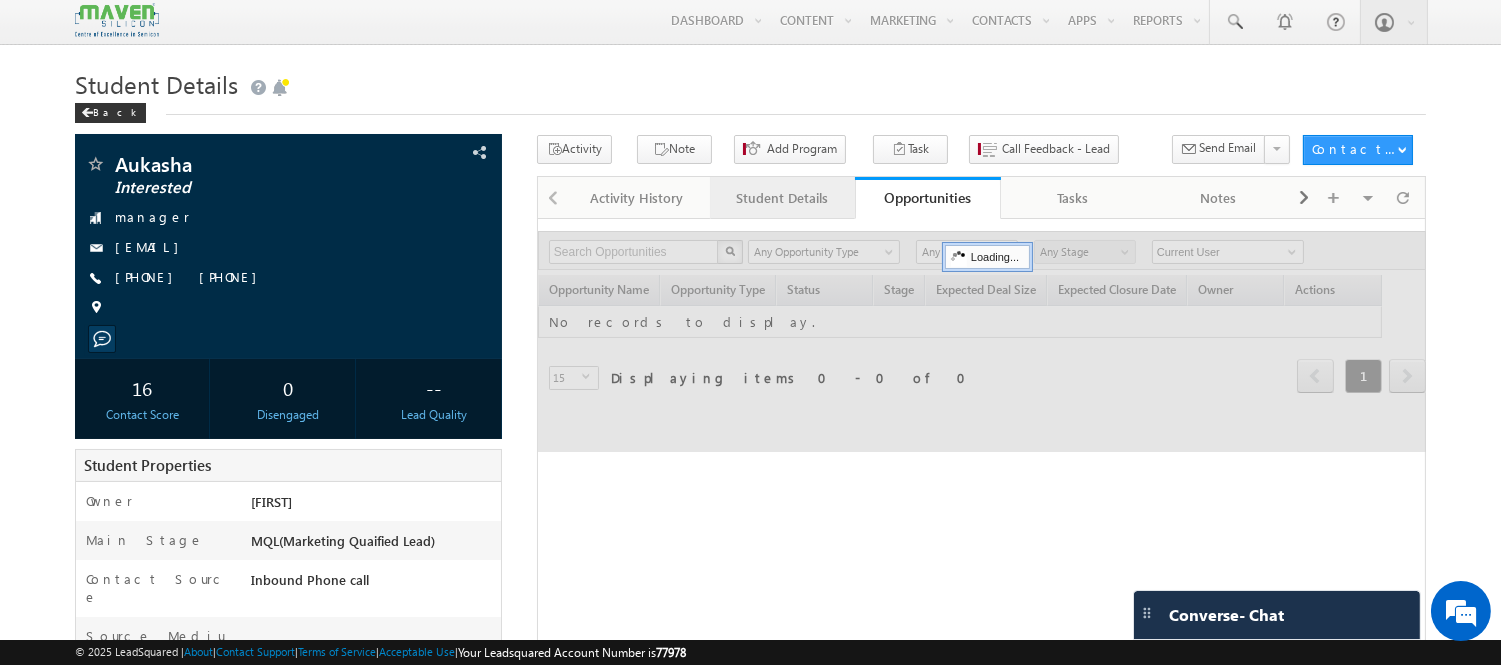 click on "Student Details" at bounding box center [781, 198] 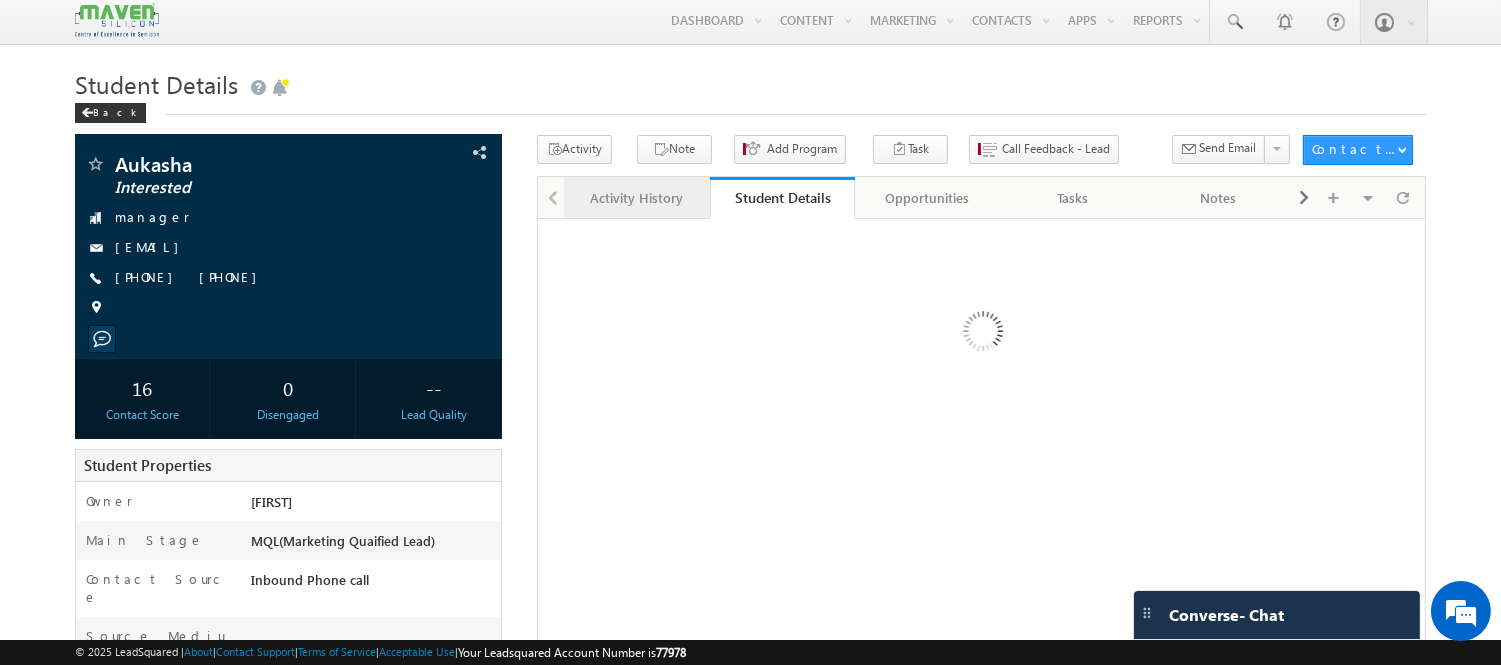 click on "Activity History" at bounding box center [635, 198] 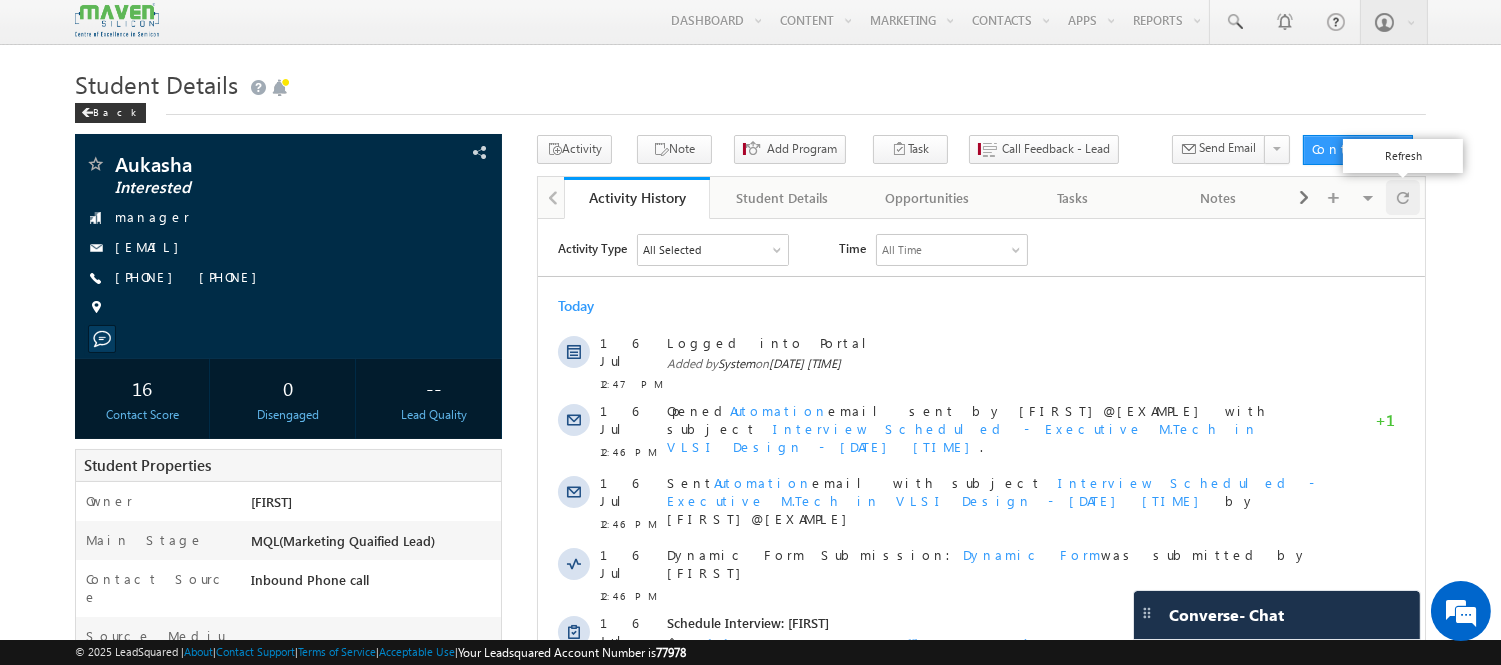 click at bounding box center [1403, 197] 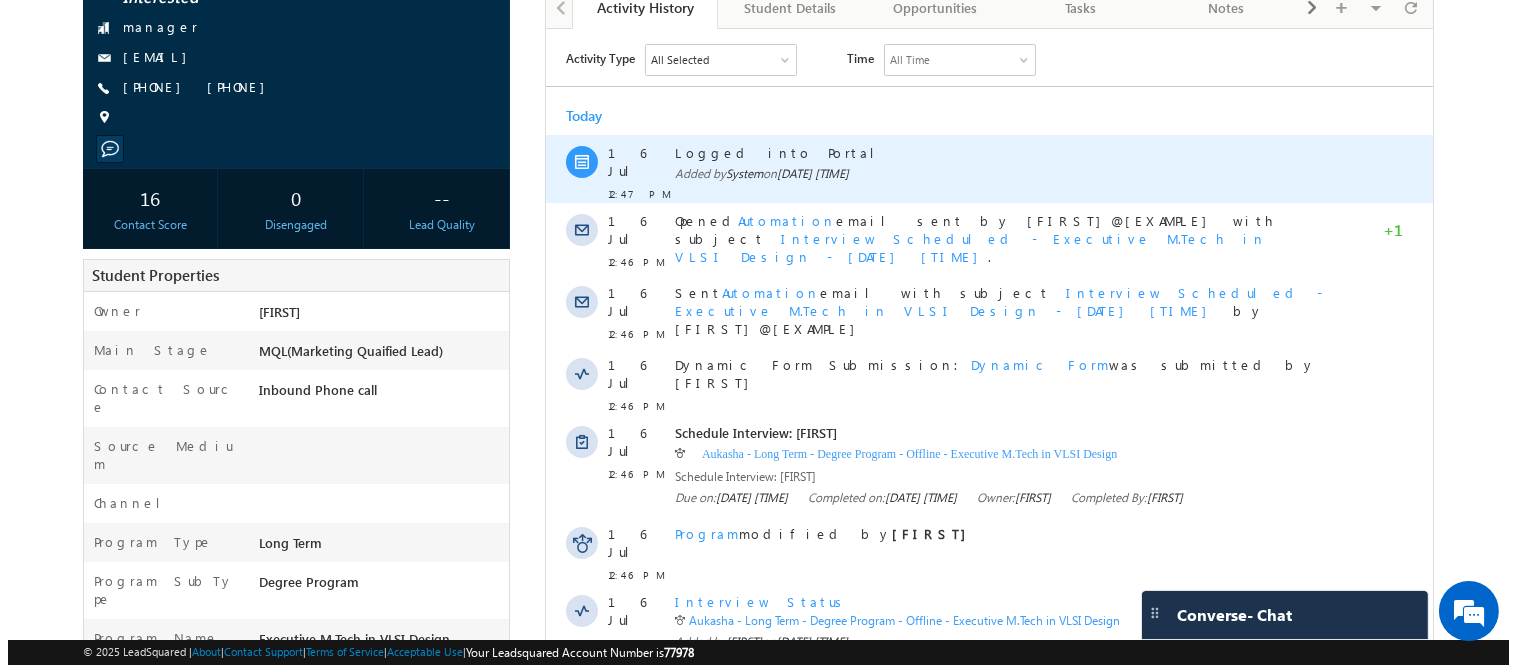 scroll, scrollTop: 193, scrollLeft: 0, axis: vertical 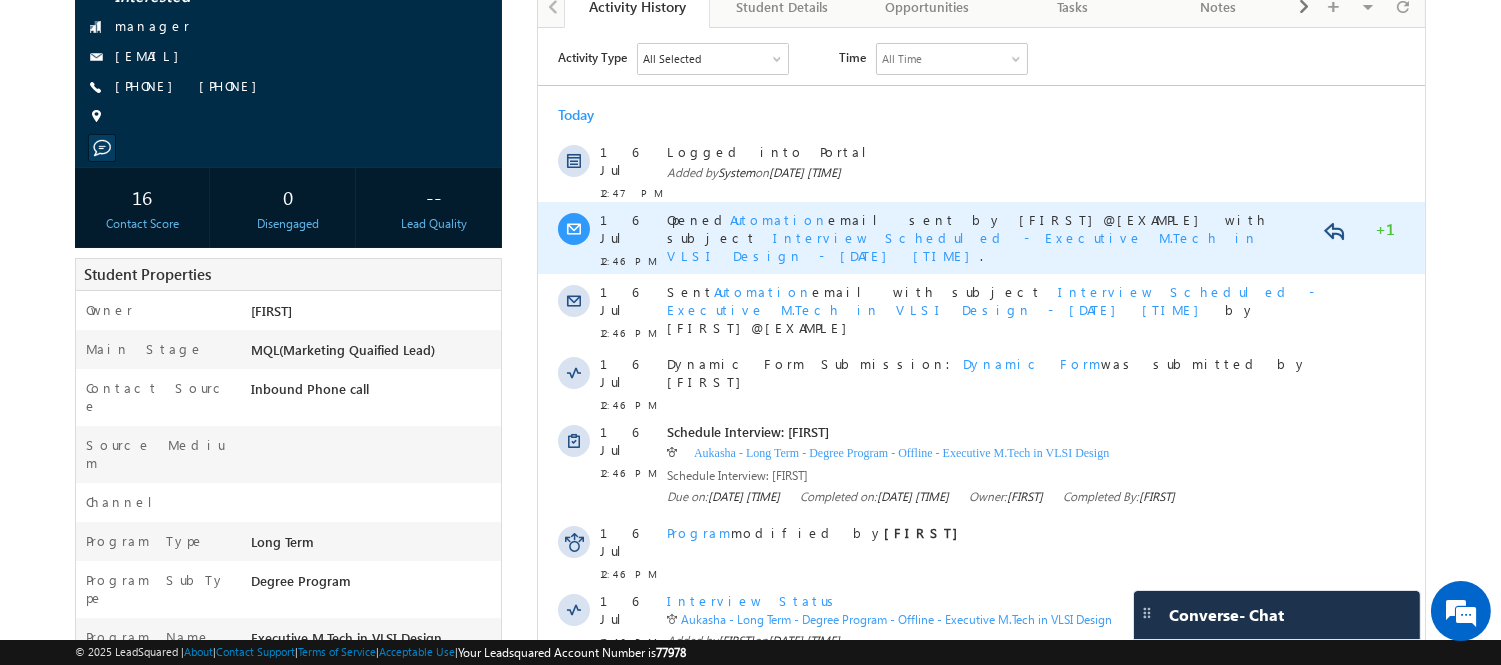 click on "Interview Scheduled -  Executive M.Tech in VLSI Design - 16/07/2025 02:45:00 PM" at bounding box center [961, 245] 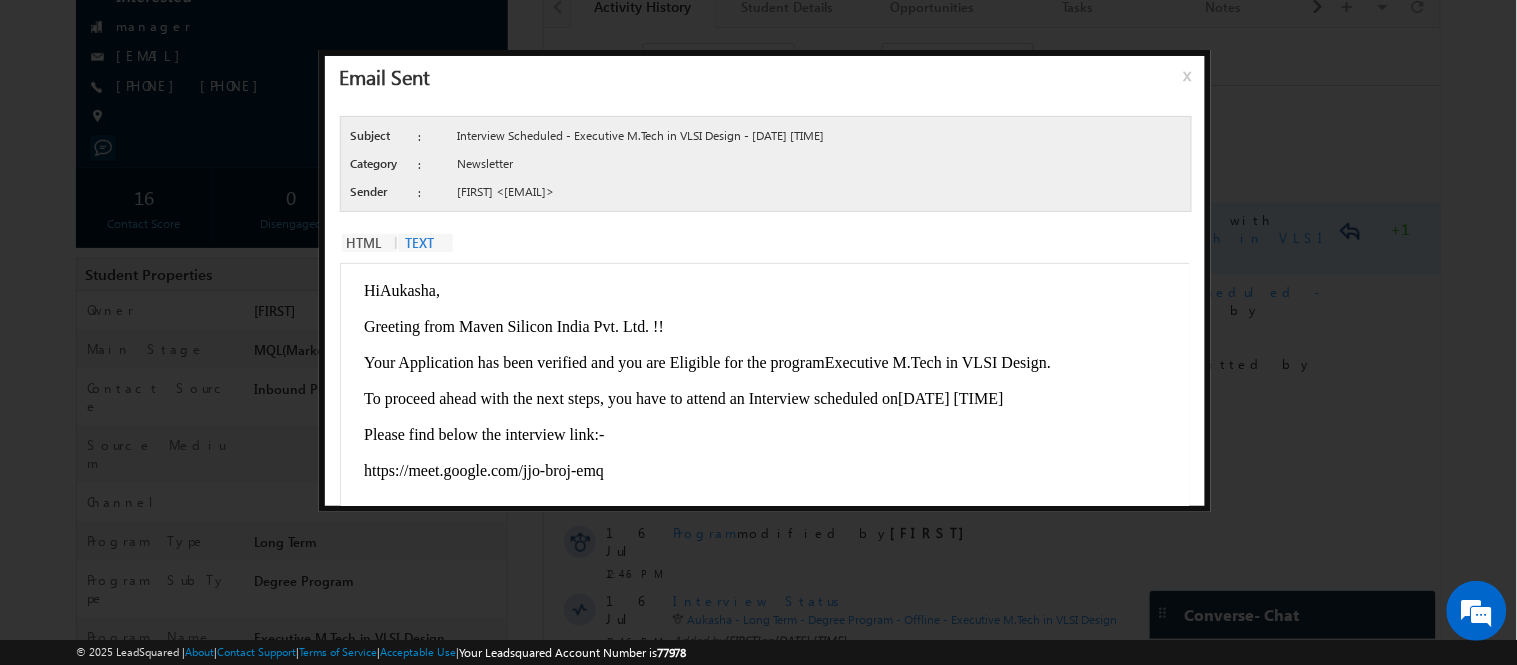 scroll, scrollTop: 0, scrollLeft: 0, axis: both 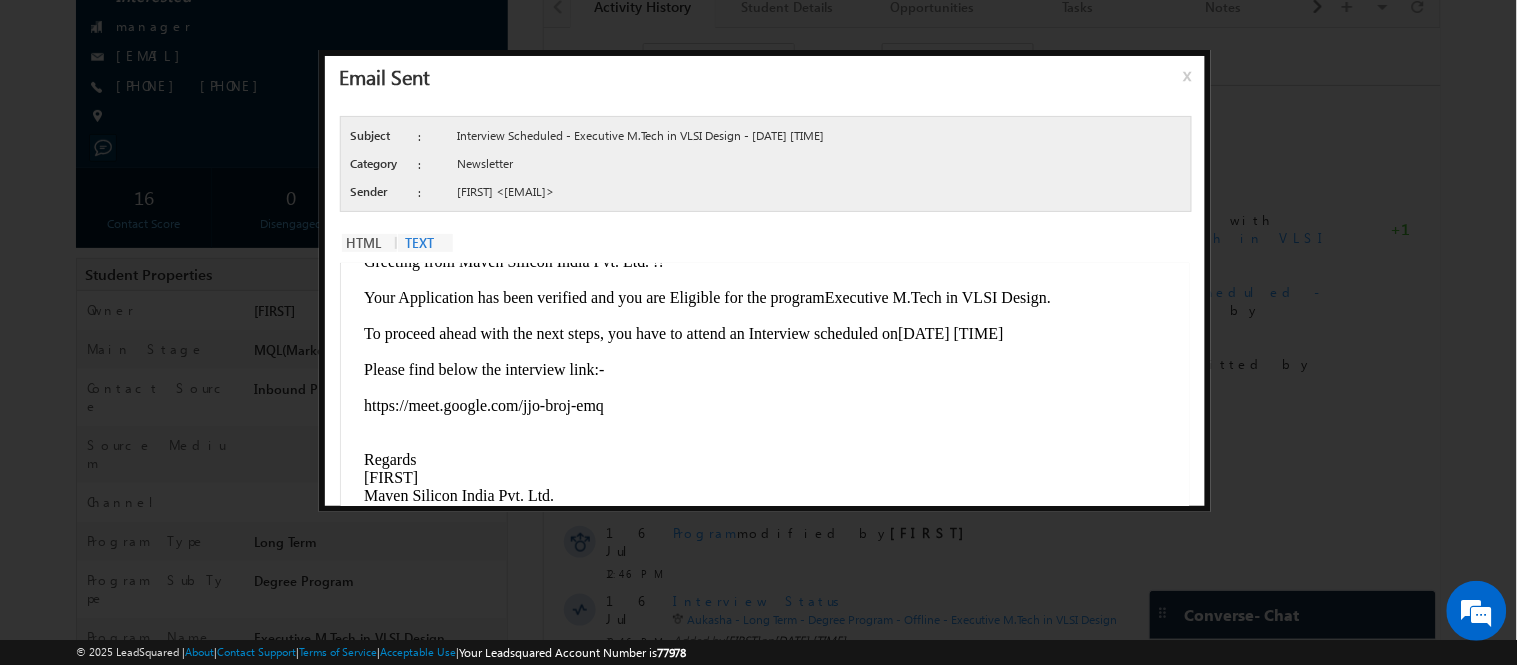 click on "x" at bounding box center [1191, 83] 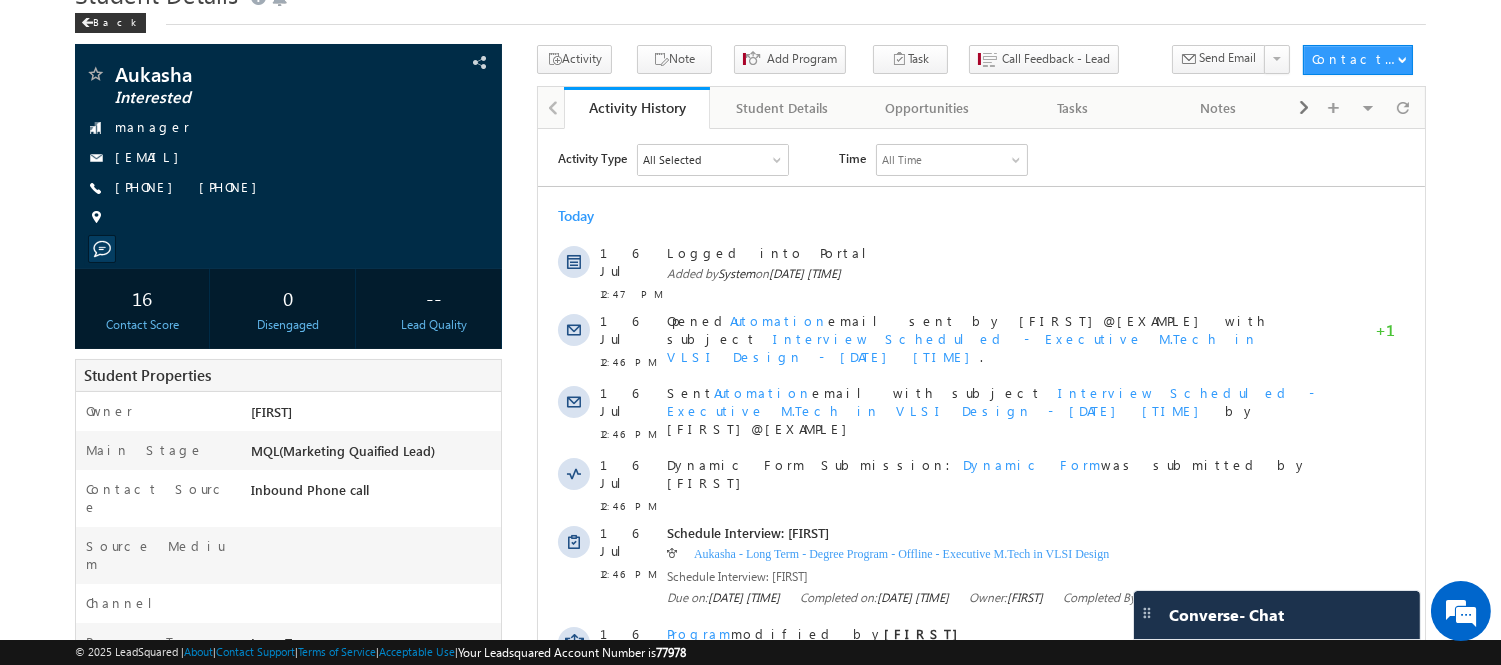 scroll, scrollTop: 90, scrollLeft: 0, axis: vertical 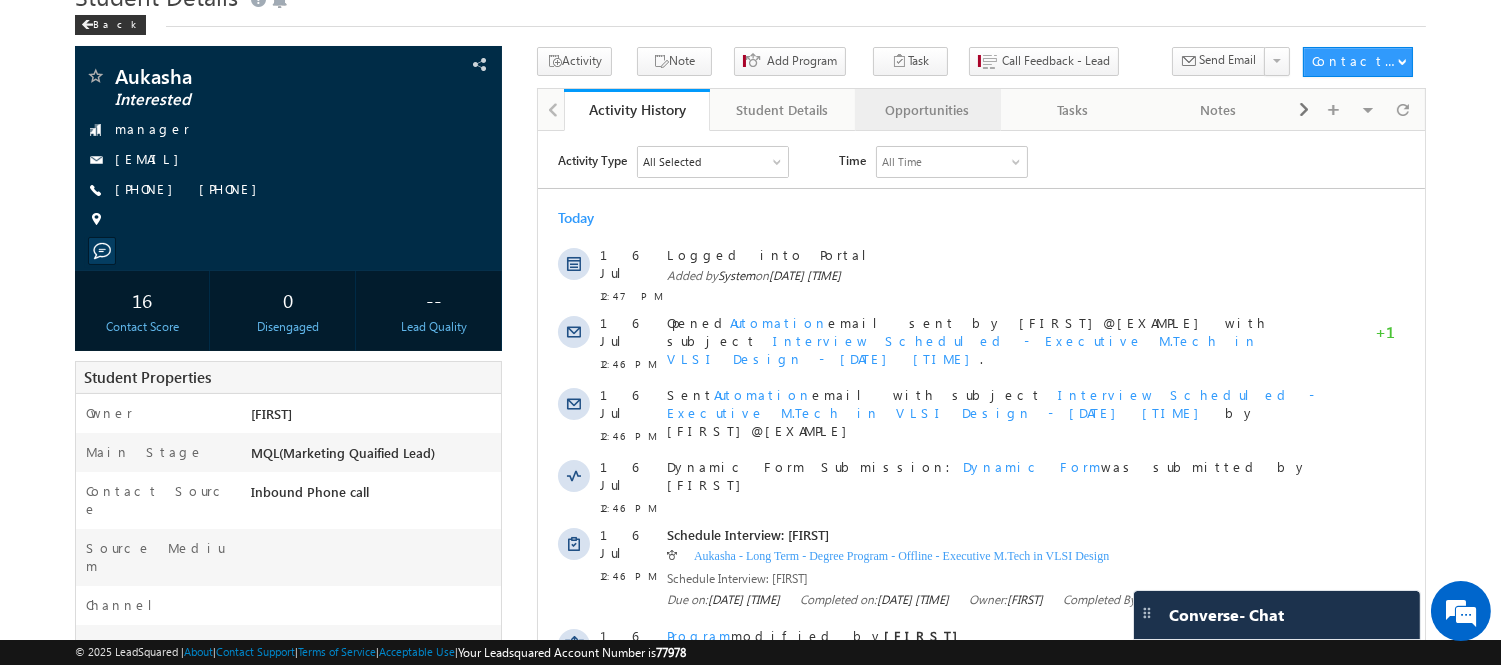 click on "Opportunities" at bounding box center (926, 110) 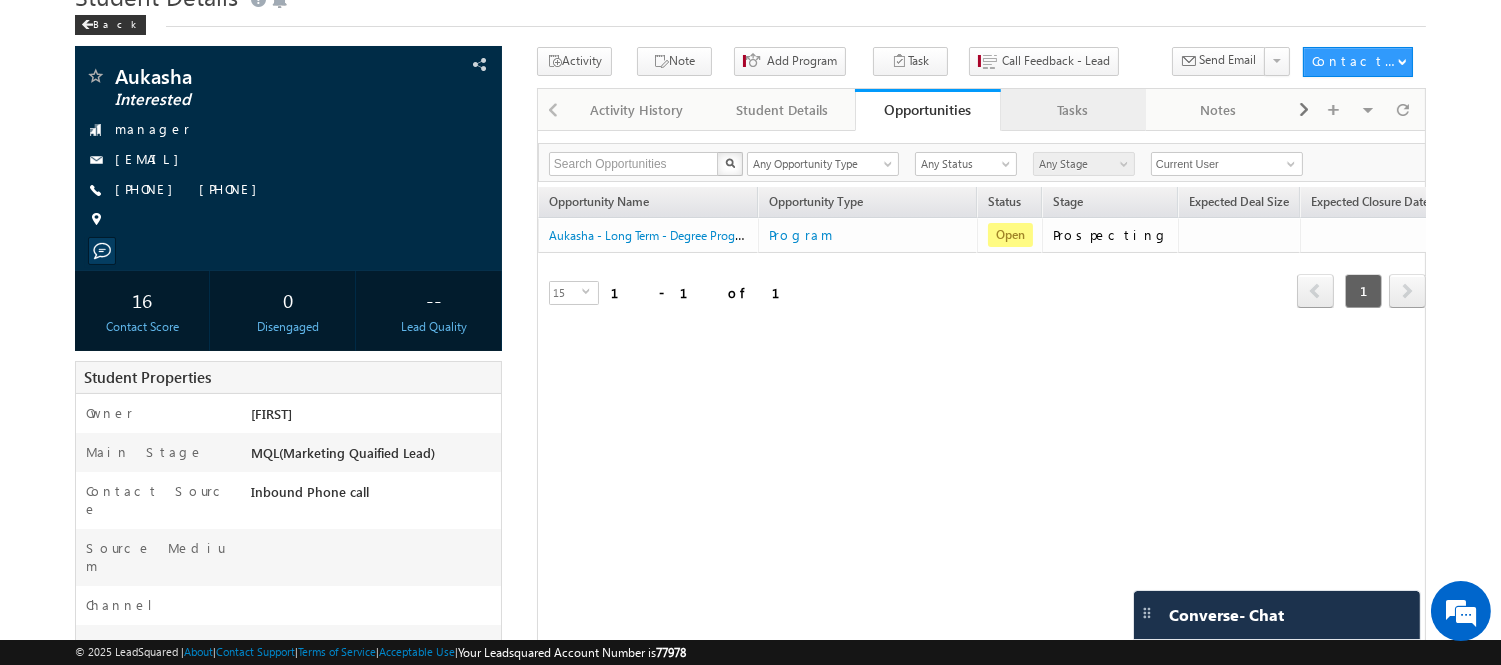 click on "Tasks" at bounding box center (1072, 110) 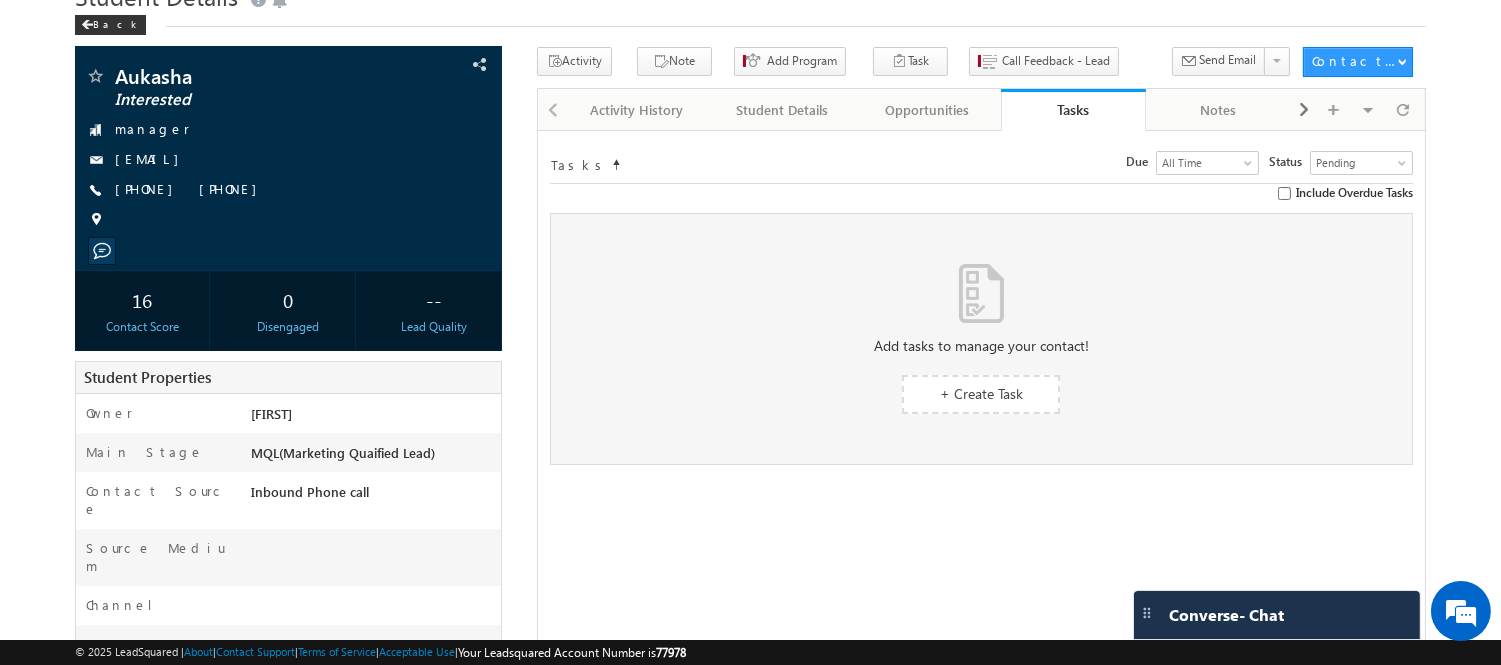 click on "Add tasks to manage your contact!
+ Create Task" at bounding box center (981, 339) 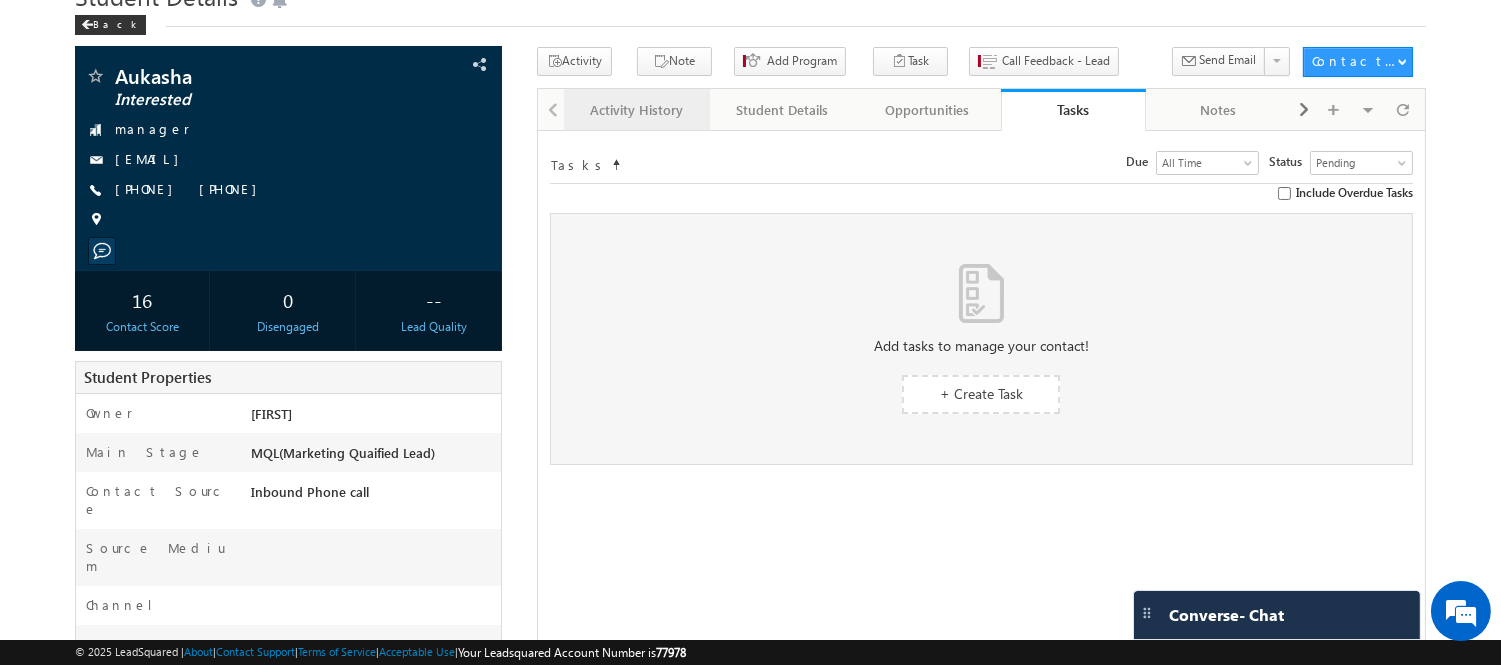 click on "Activity History" at bounding box center (635, 110) 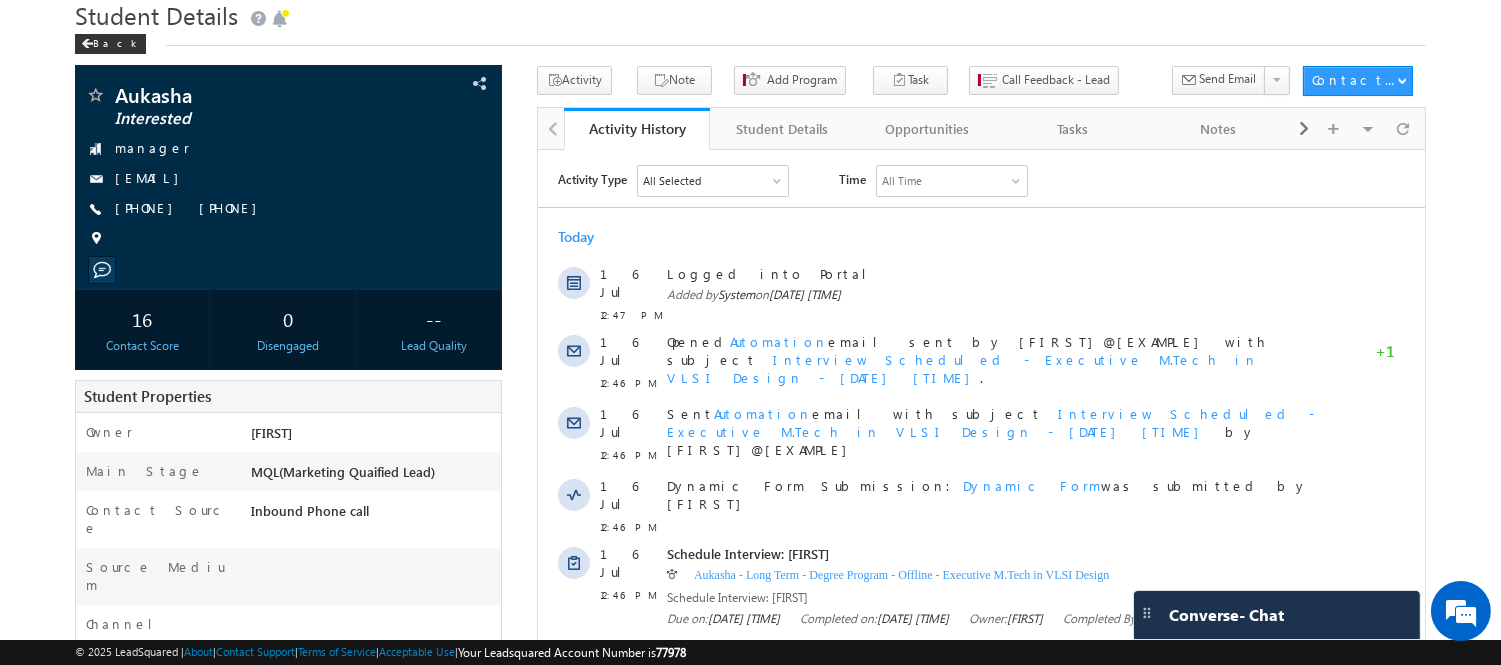 scroll, scrollTop: 70, scrollLeft: 0, axis: vertical 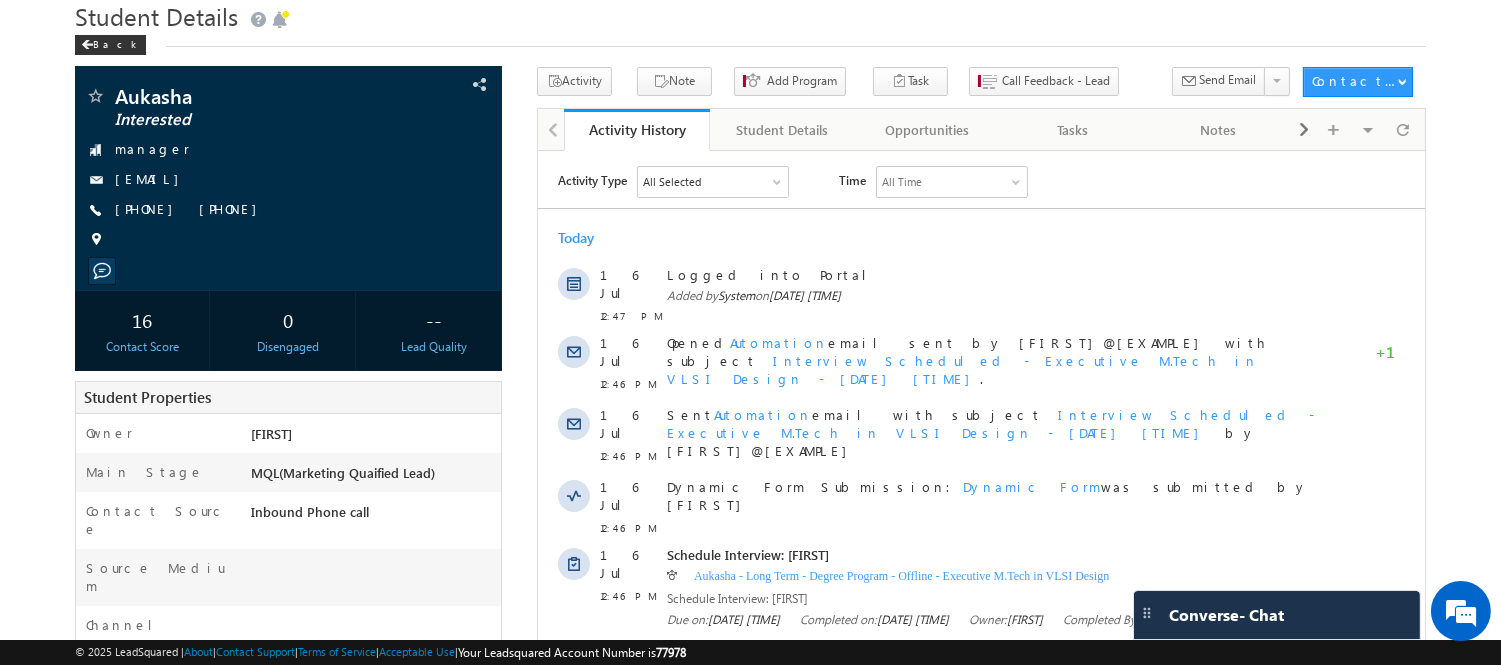click on "Activity History Activity History Student Details Student Details Opportunities Opportunities Tasks Tasks Notes Notes Documents Documents Member Of Lists Member Of Lists Summary Summary Contact Share History Contact Share History Campaign Emails Campaign Emails Visible Tabs Activity History Default Student Details Default Opportunities Default Tasks Default Notes Default Documents Default Member Of Lists Default Summary Default Contact Share History Default Campaign Emails Default" at bounding box center [981, 129] 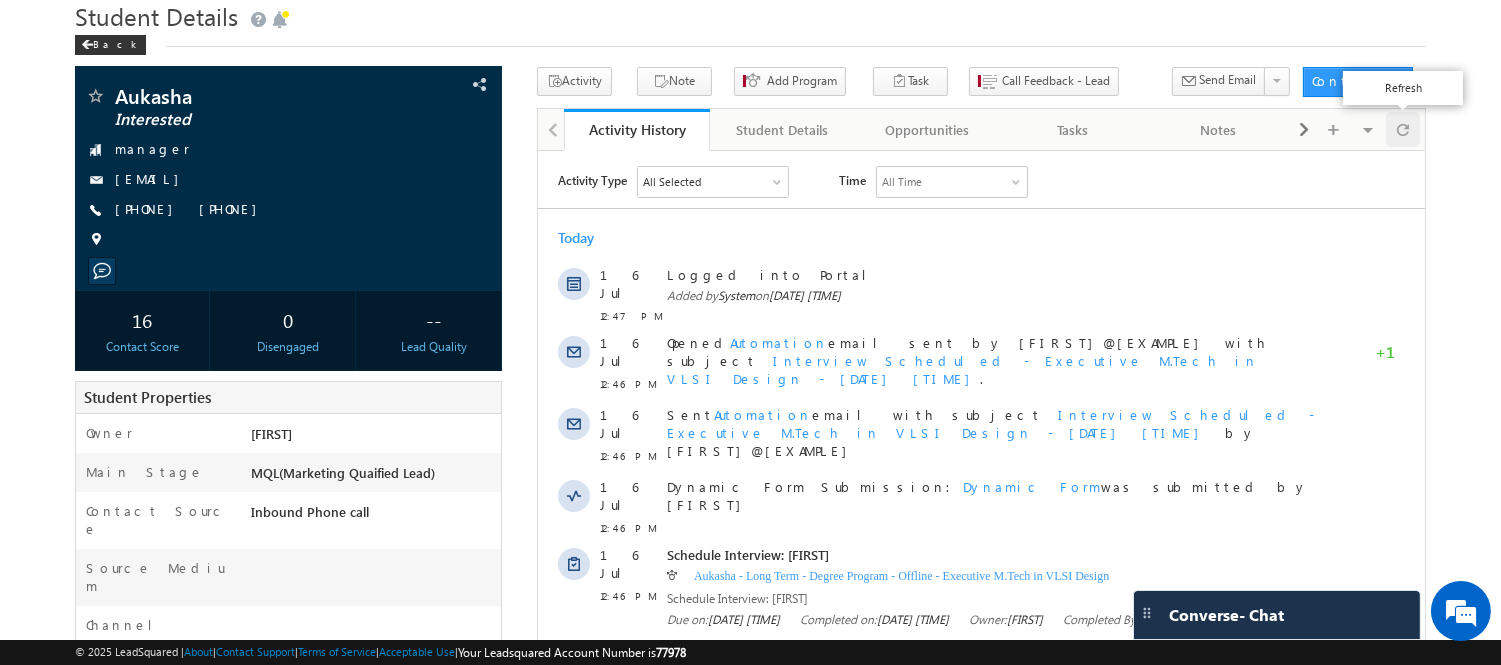 click at bounding box center (1403, 129) 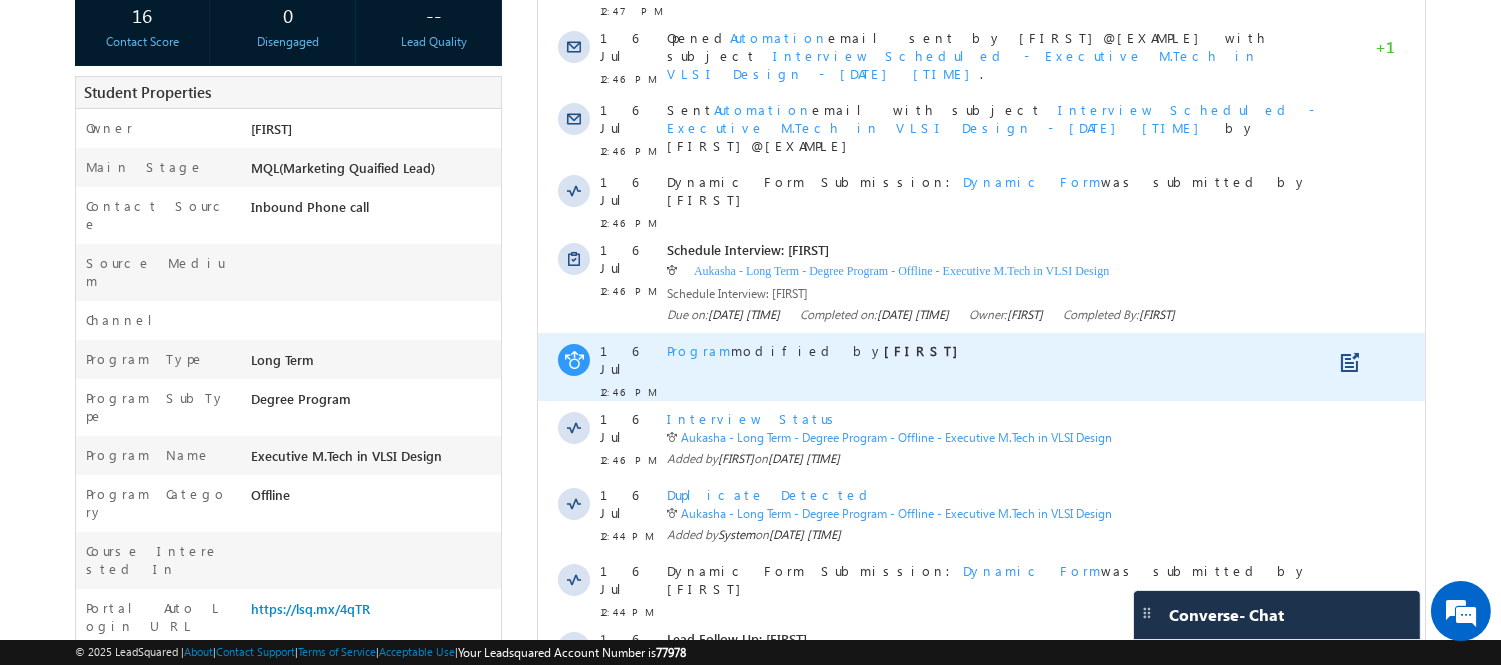 scroll, scrollTop: 377, scrollLeft: 0, axis: vertical 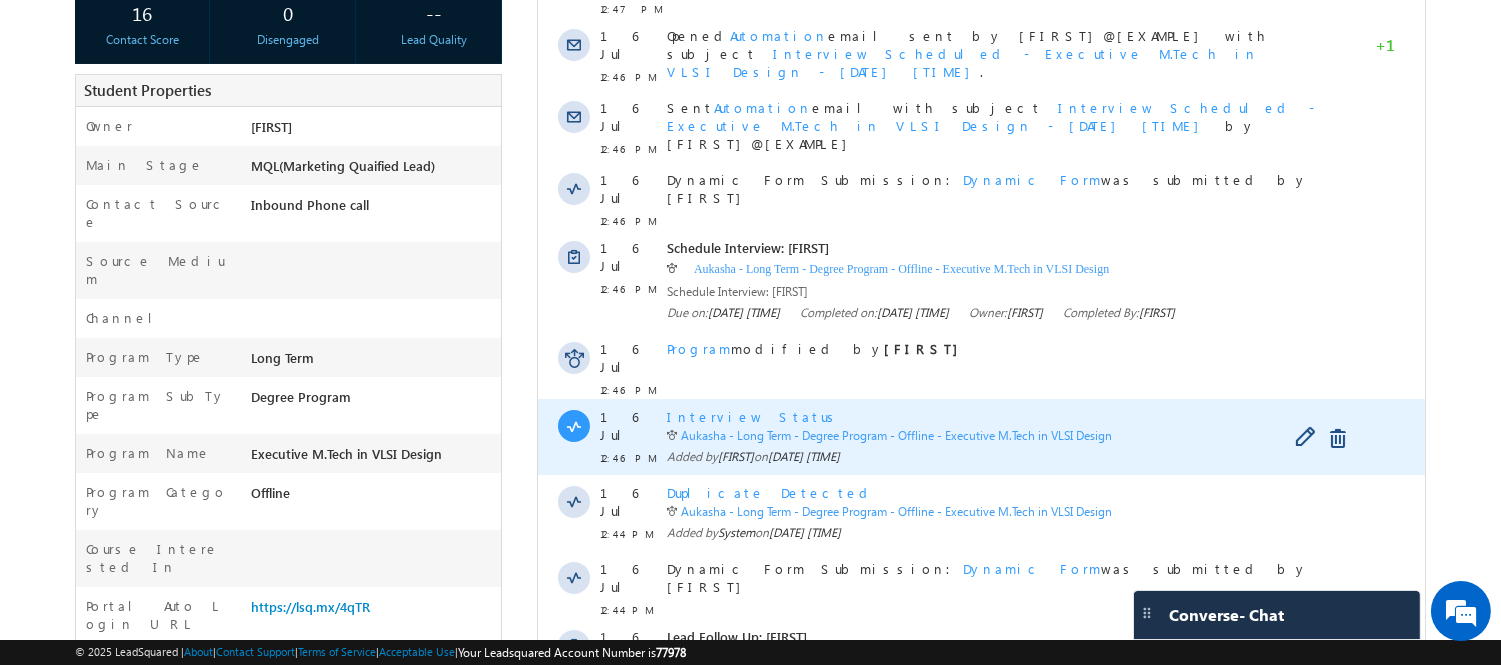 click on "Interview Status" at bounding box center [753, 416] 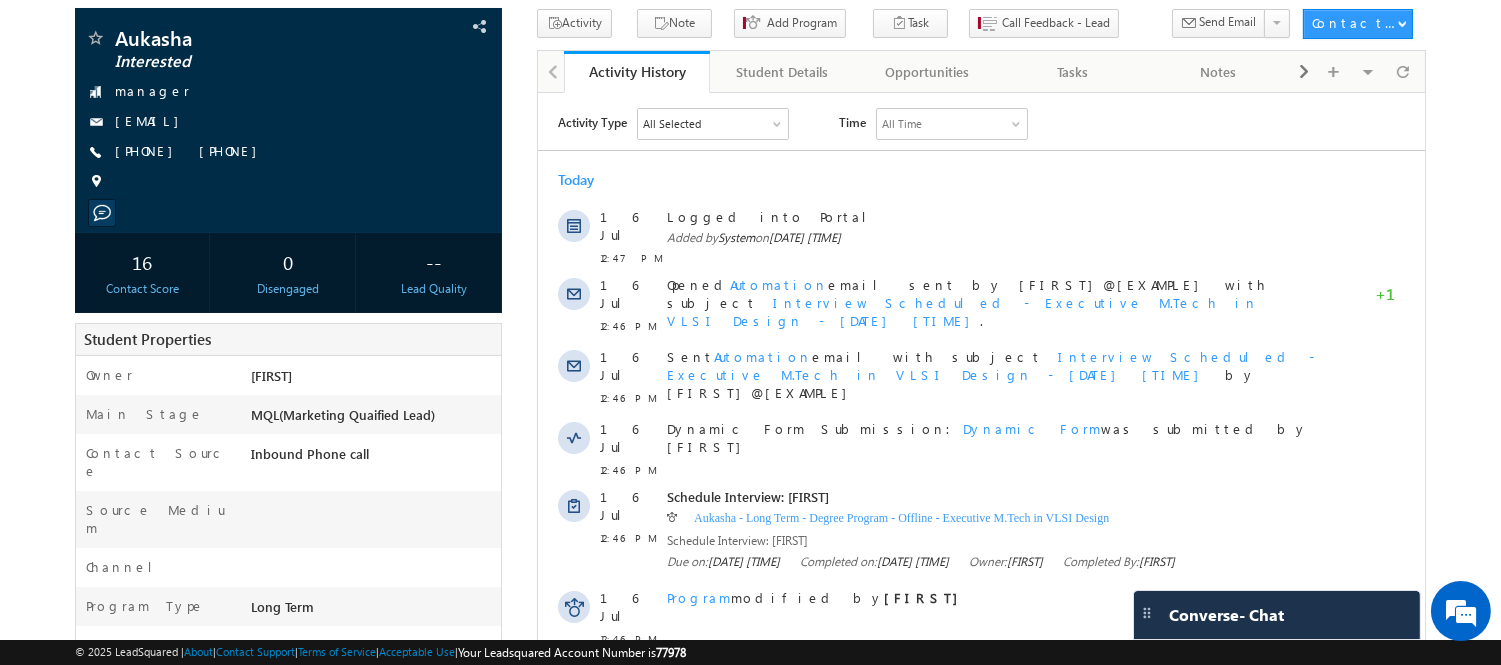 scroll, scrollTop: 130, scrollLeft: 0, axis: vertical 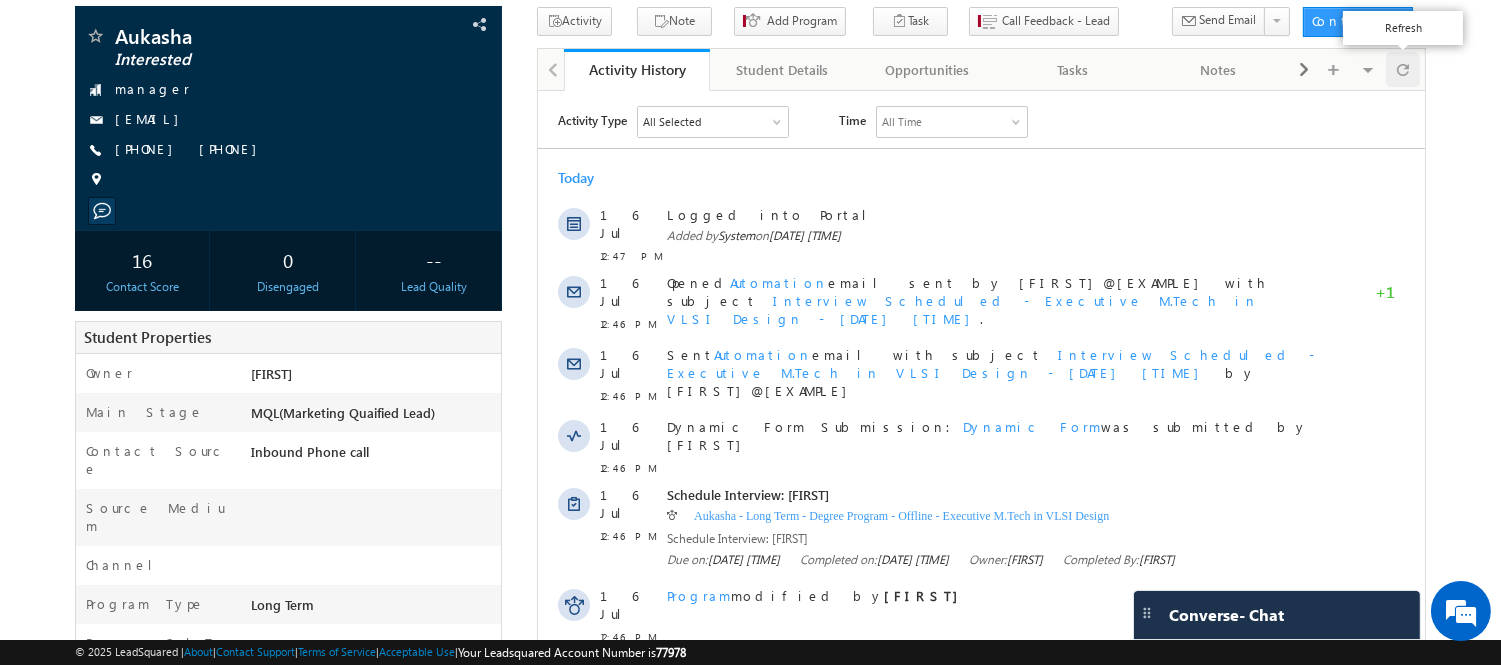 click at bounding box center (1403, 69) 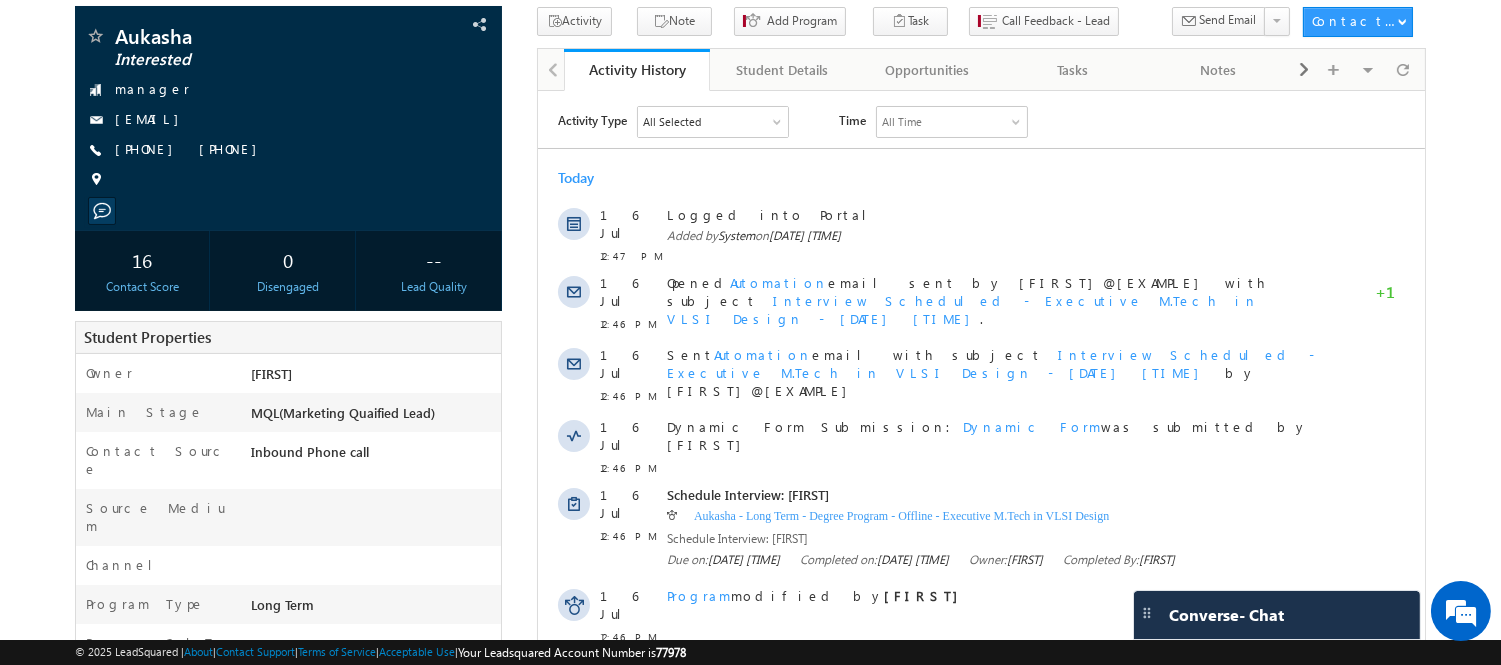 scroll, scrollTop: 0, scrollLeft: 0, axis: both 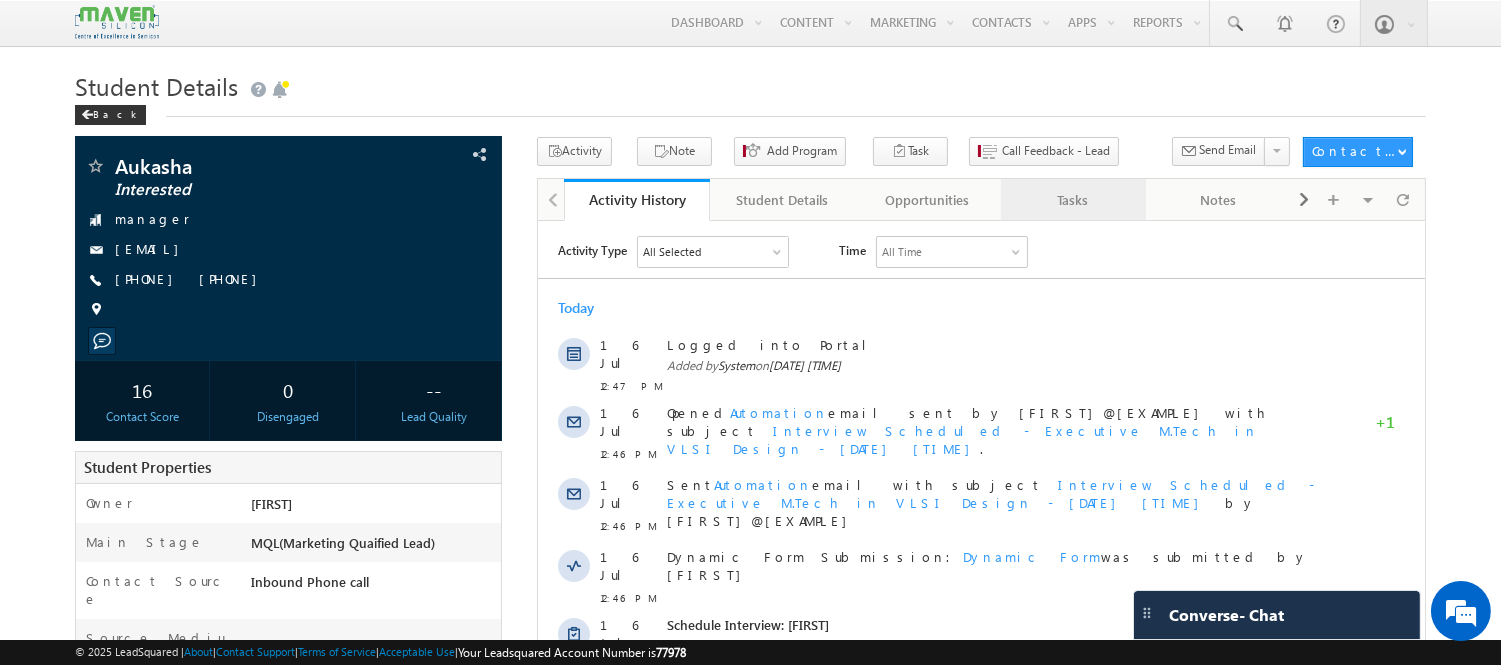 click on "Tasks" at bounding box center [1073, 200] 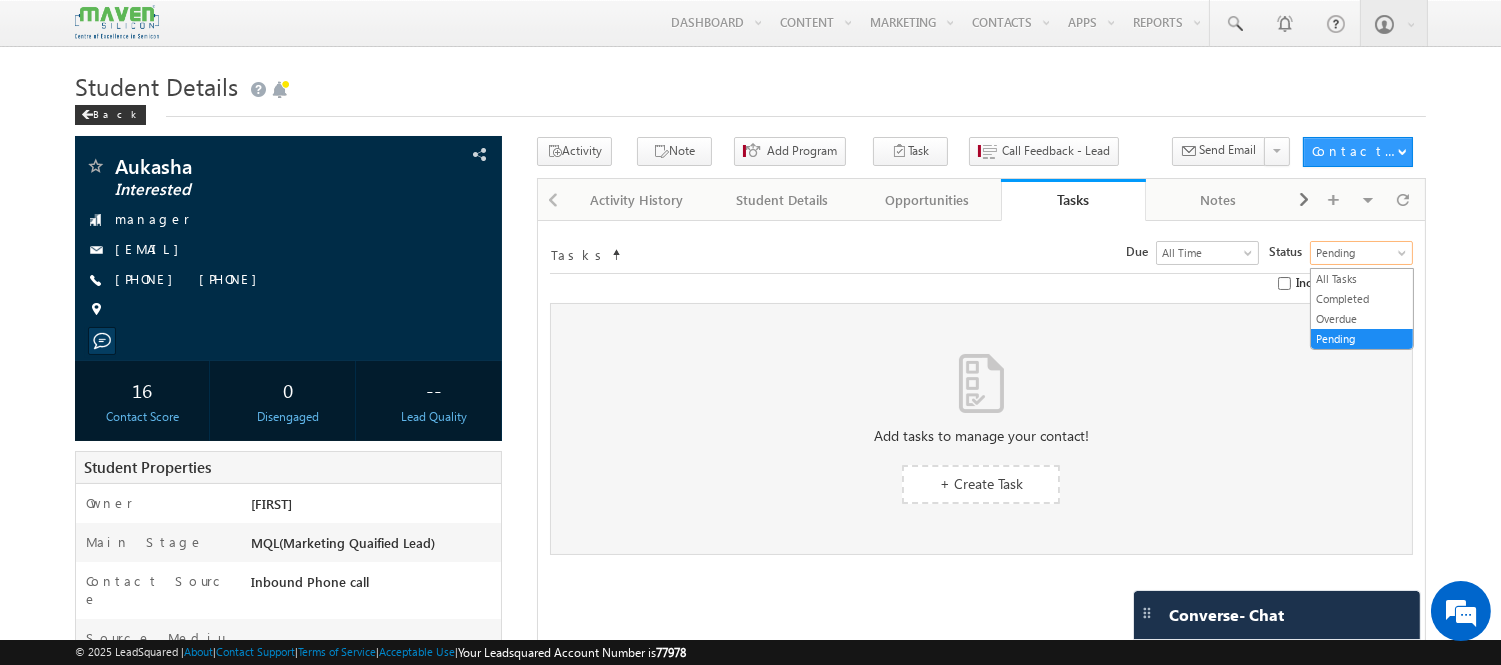 click on "Pending" at bounding box center (1359, 253) 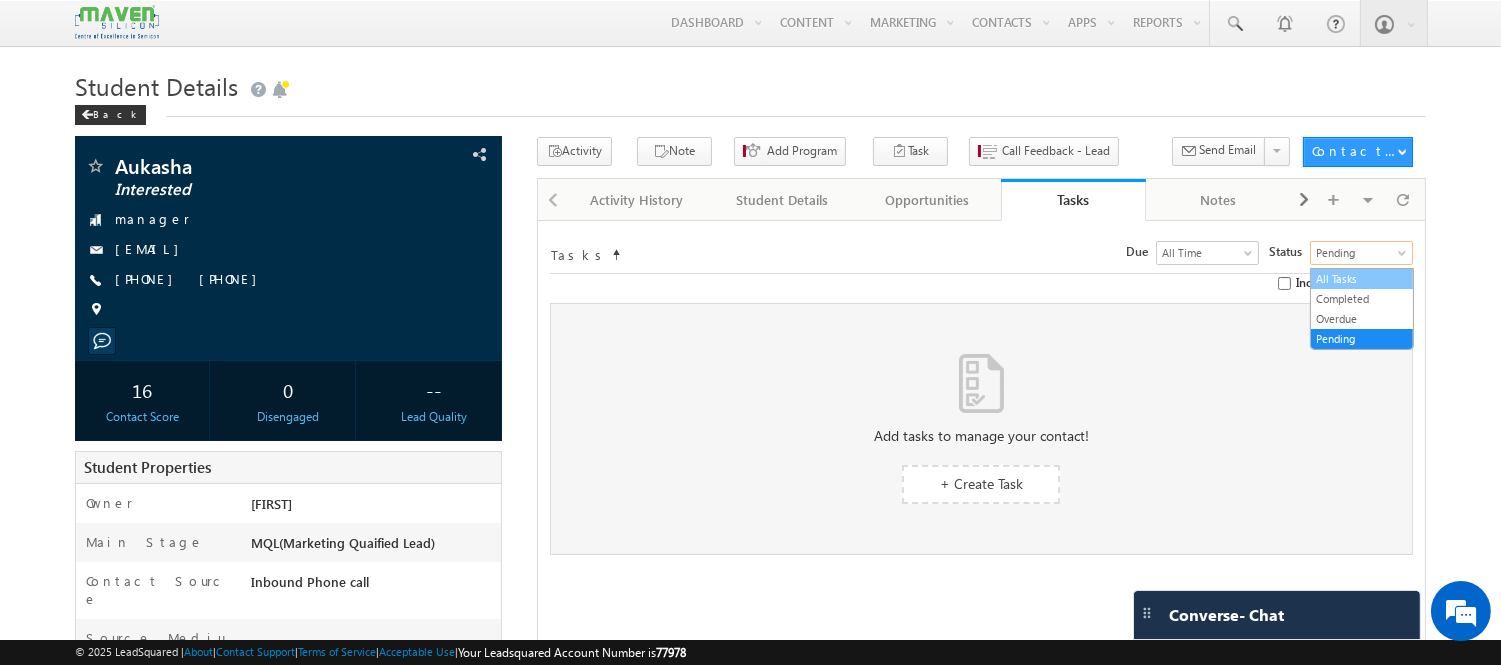 click on "All Tasks" at bounding box center (1362, 279) 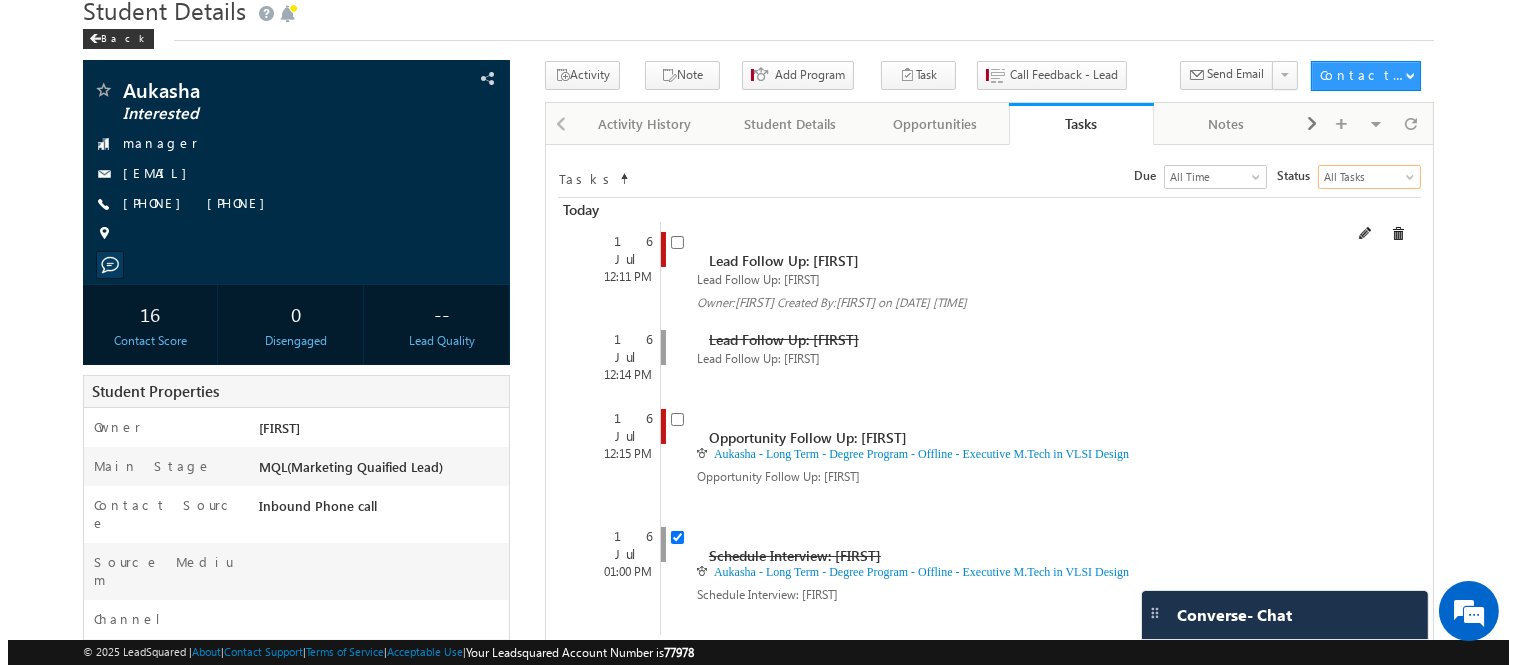 scroll, scrollTop: 105, scrollLeft: 0, axis: vertical 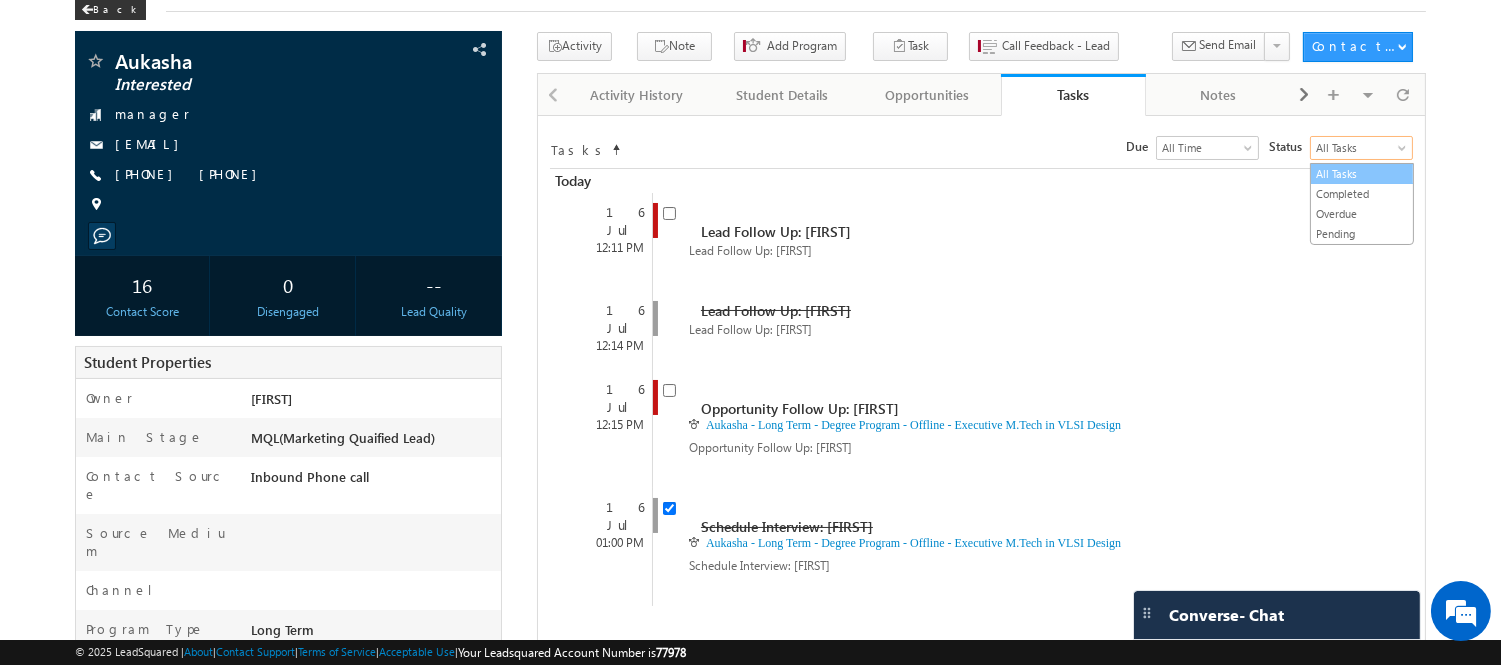 drag, startPoint x: 1354, startPoint y: 154, endPoint x: 1368, endPoint y: 171, distance: 22.022715 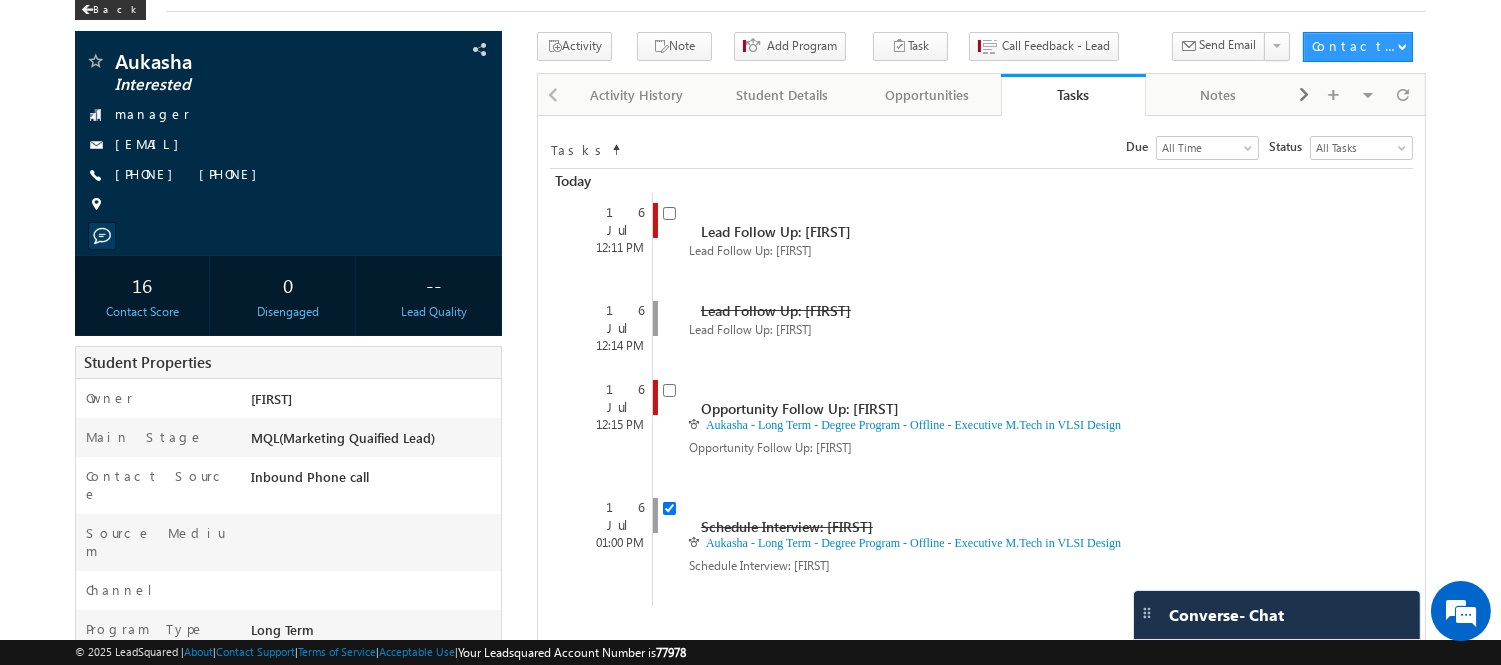click on "Today" at bounding box center (981, 181) 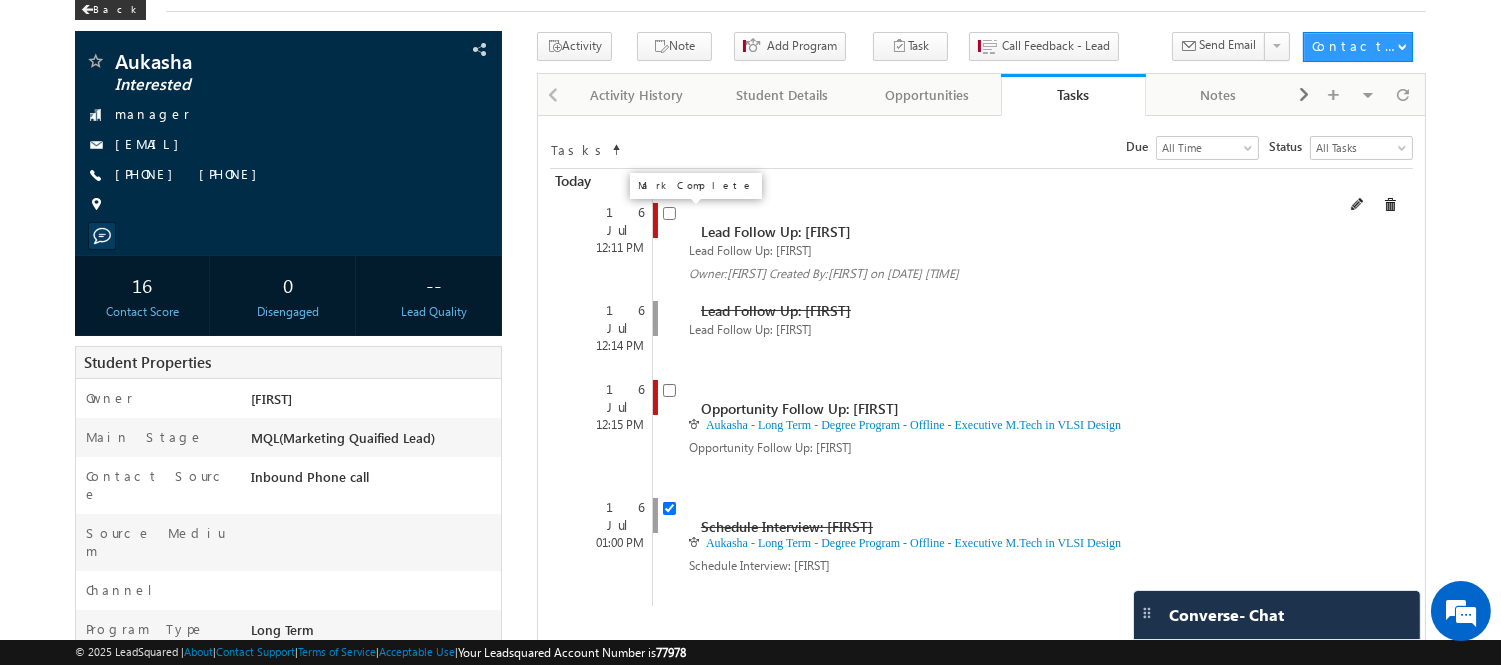 click at bounding box center [669, 213] 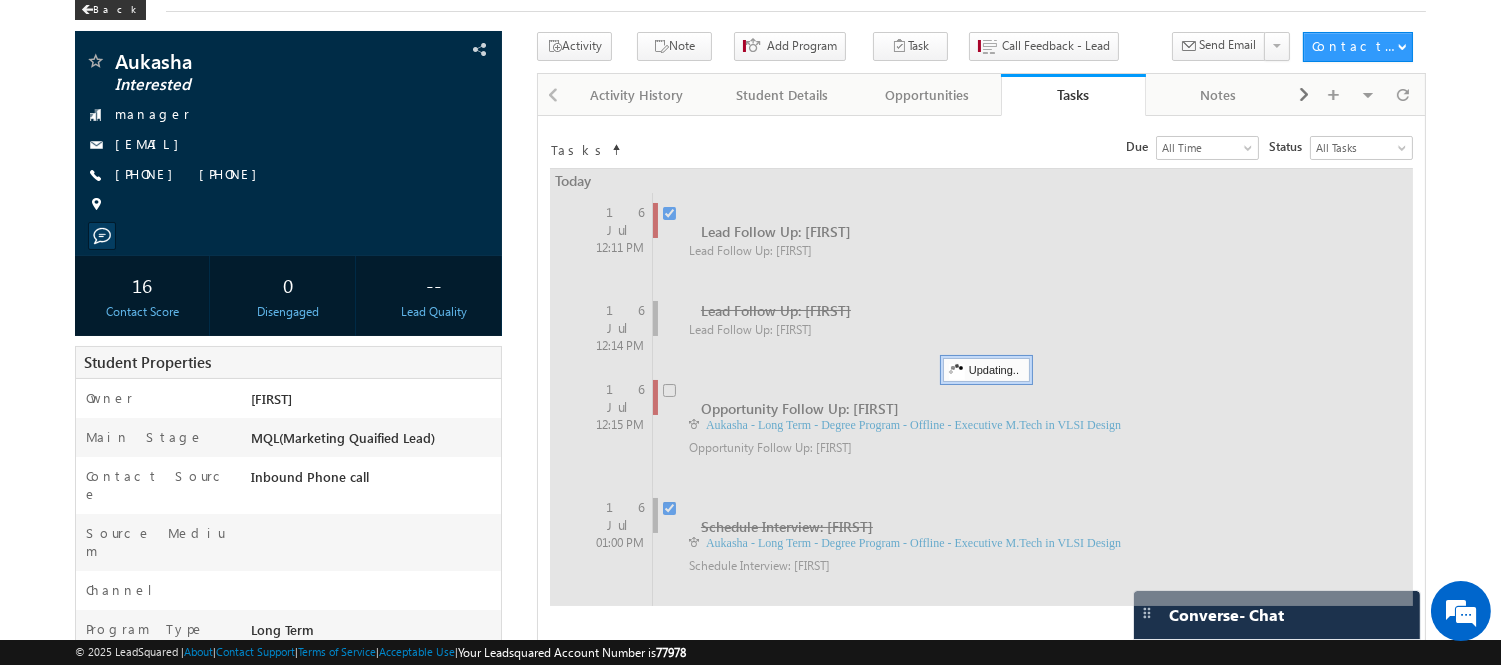 checkbox on "false" 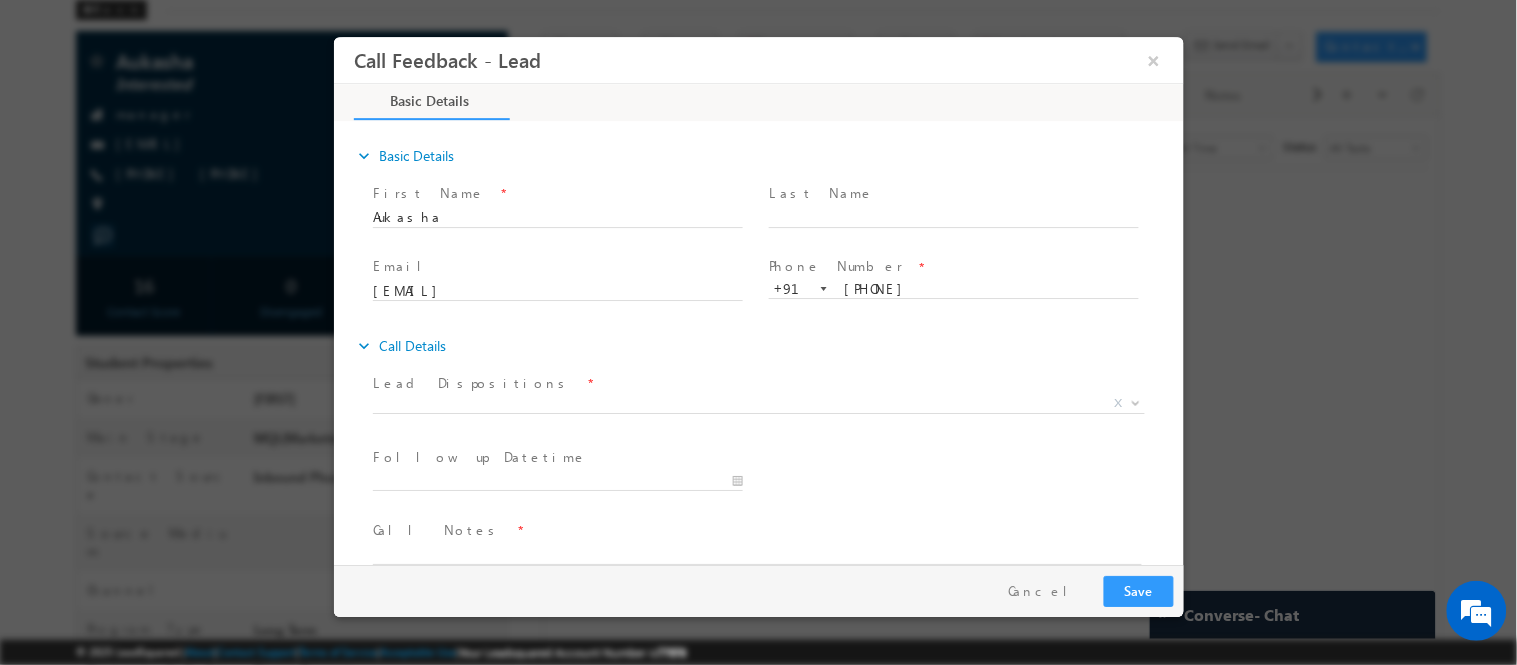 scroll, scrollTop: 0, scrollLeft: 0, axis: both 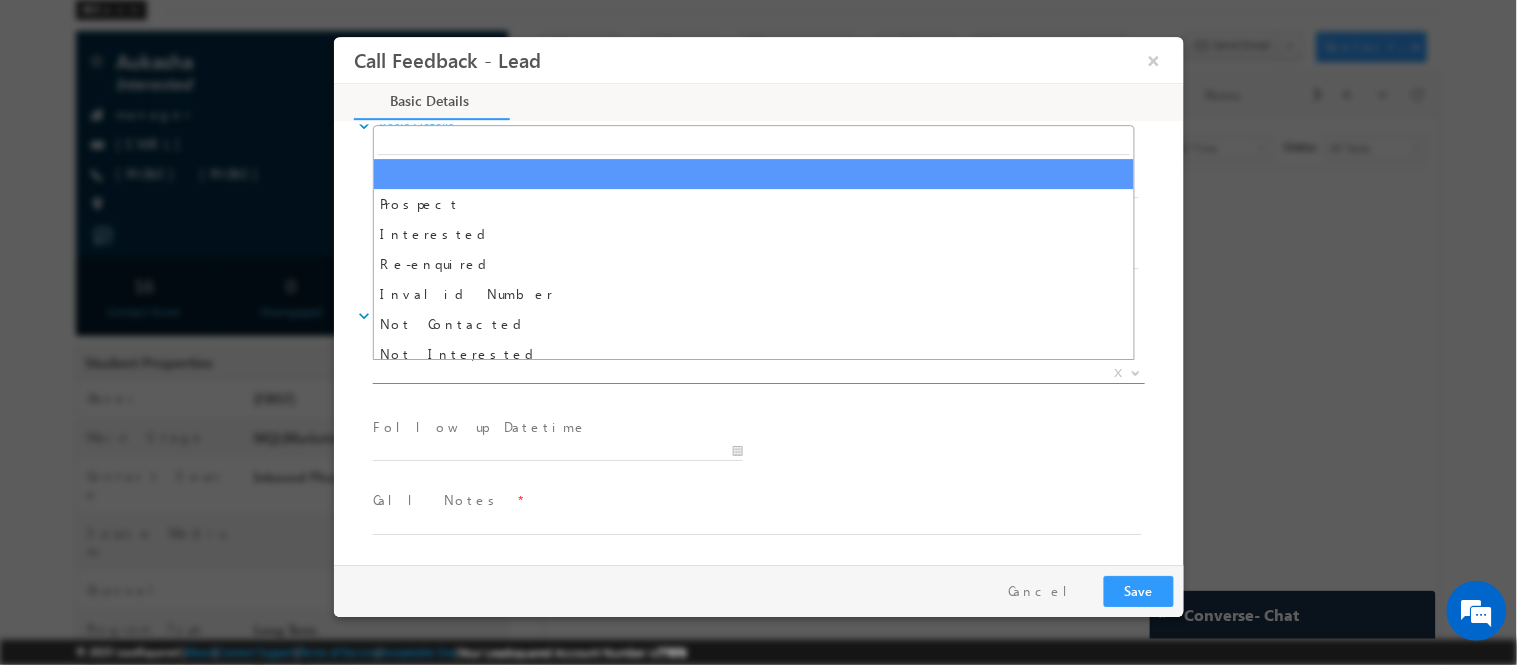 click on "X" at bounding box center [758, 373] 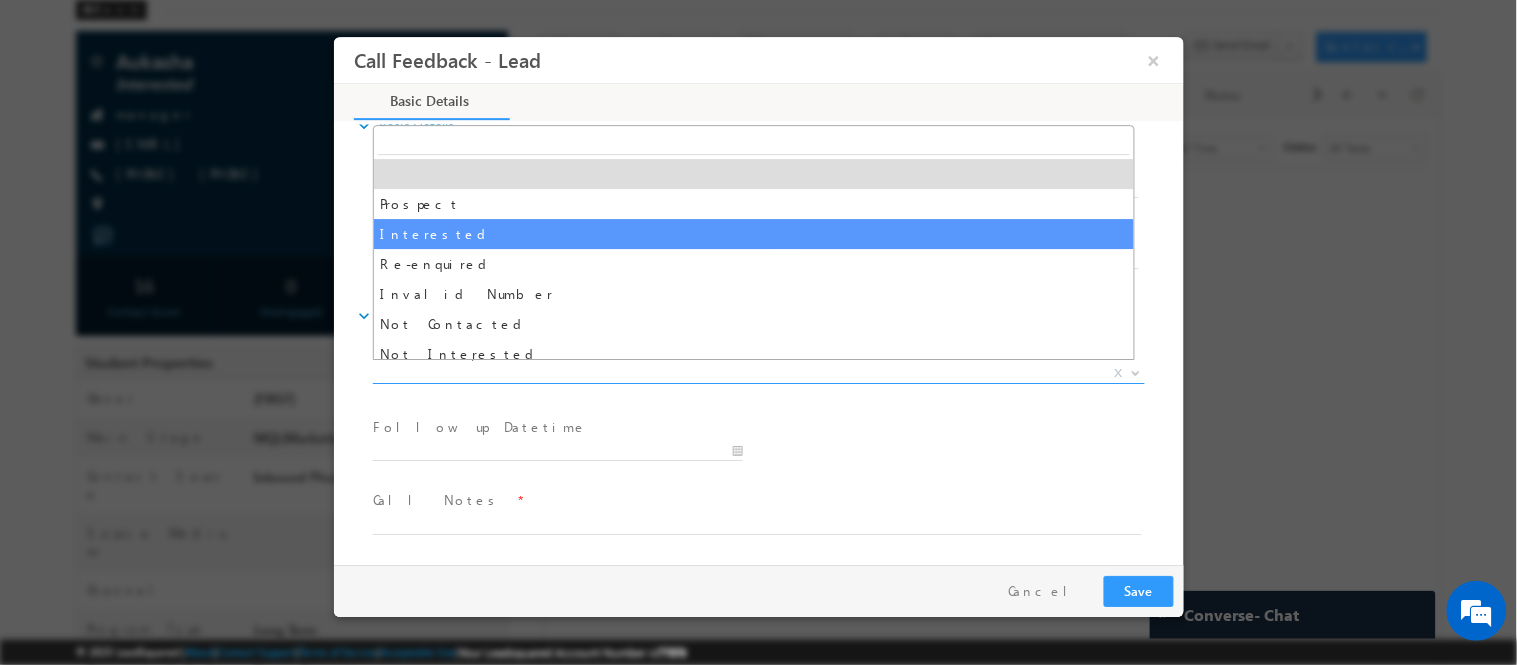 select on "Interested" 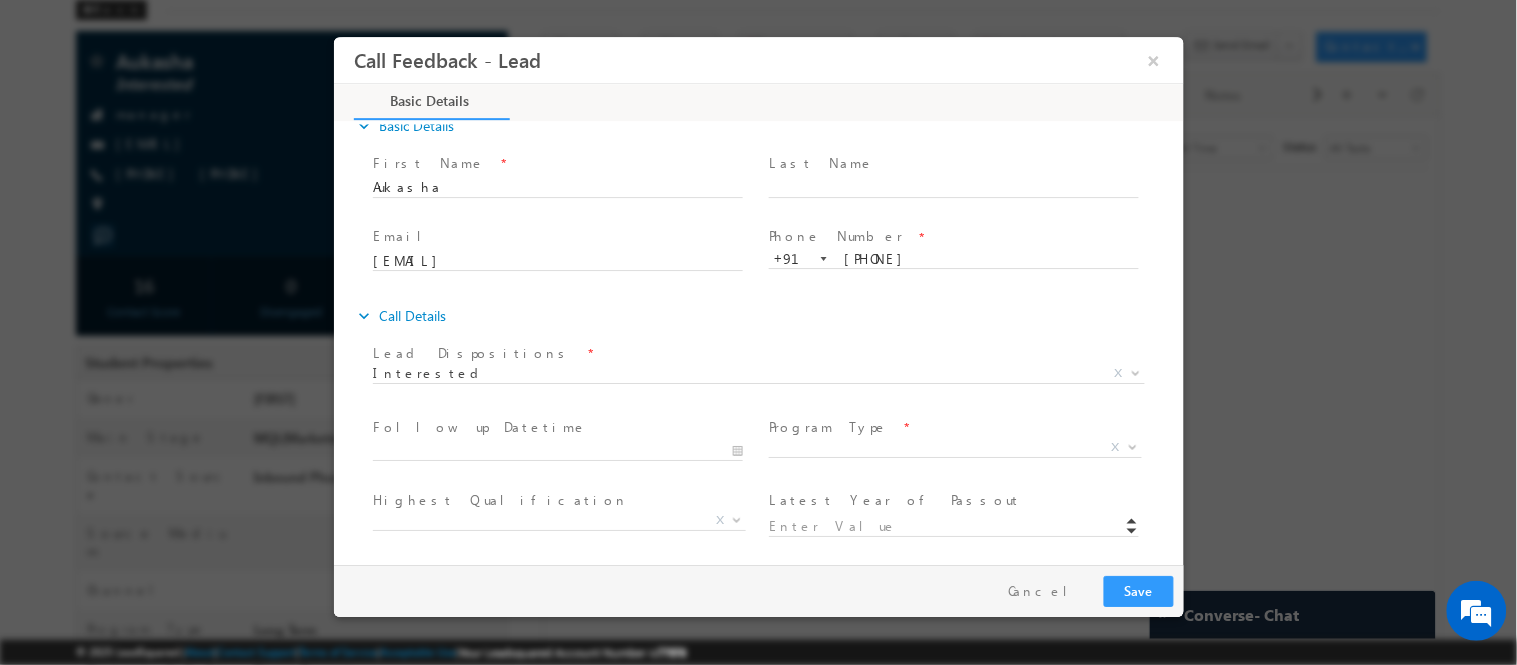 click on "Pay & Save
Save
Cancel" at bounding box center (763, 590) 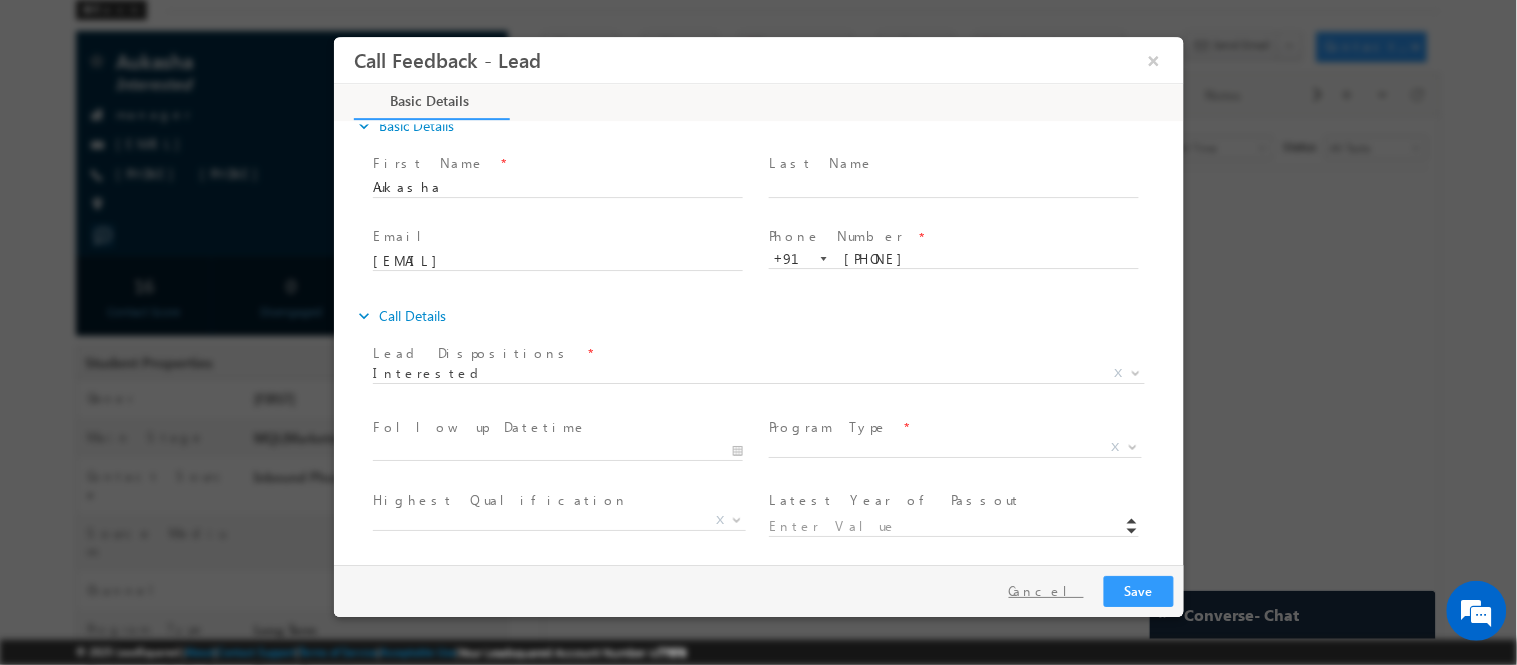 click on "Cancel" at bounding box center [1045, 590] 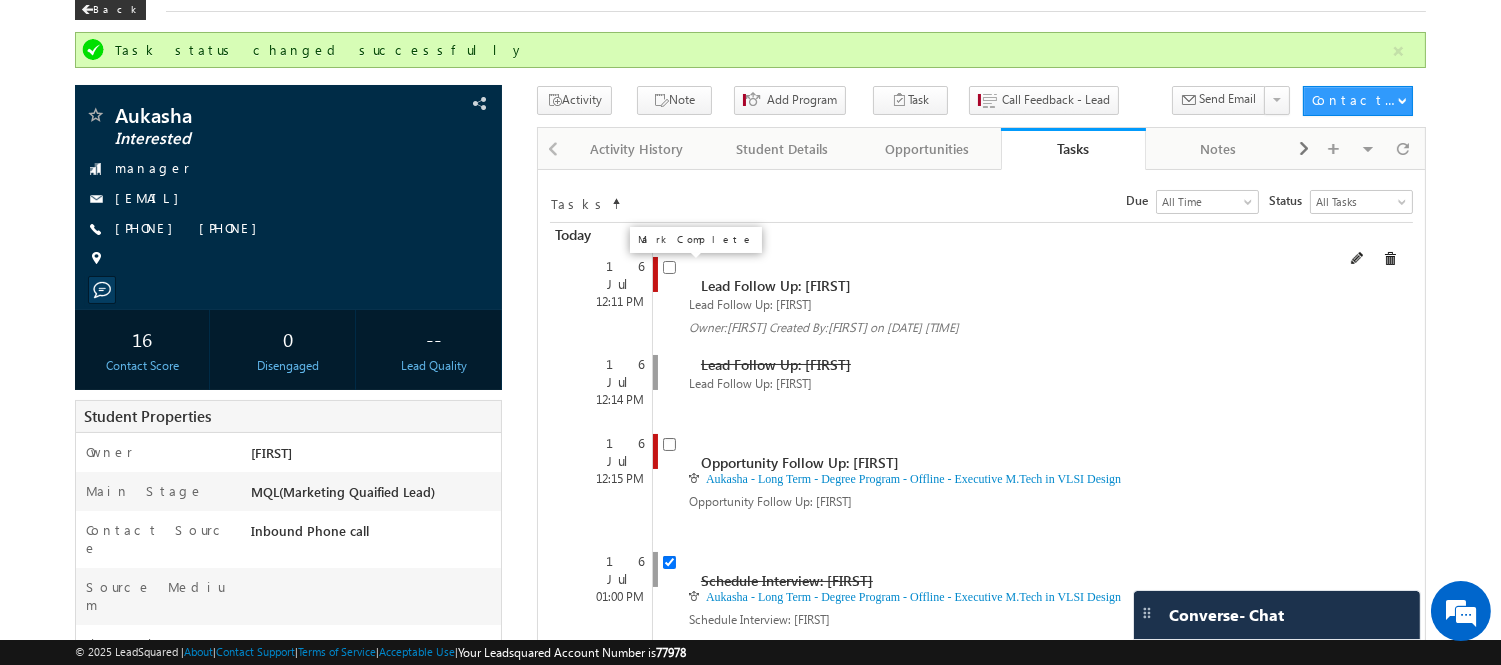 click at bounding box center [669, 267] 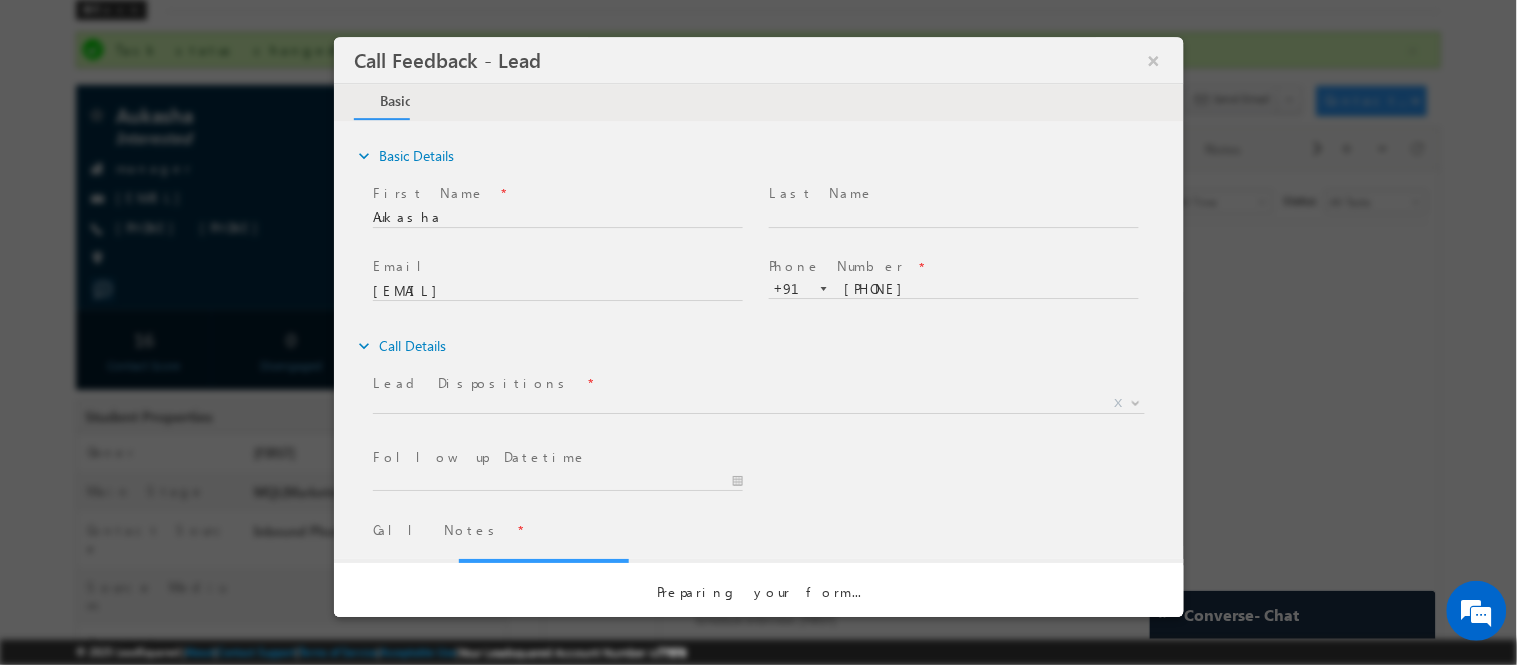 scroll, scrollTop: 0, scrollLeft: 0, axis: both 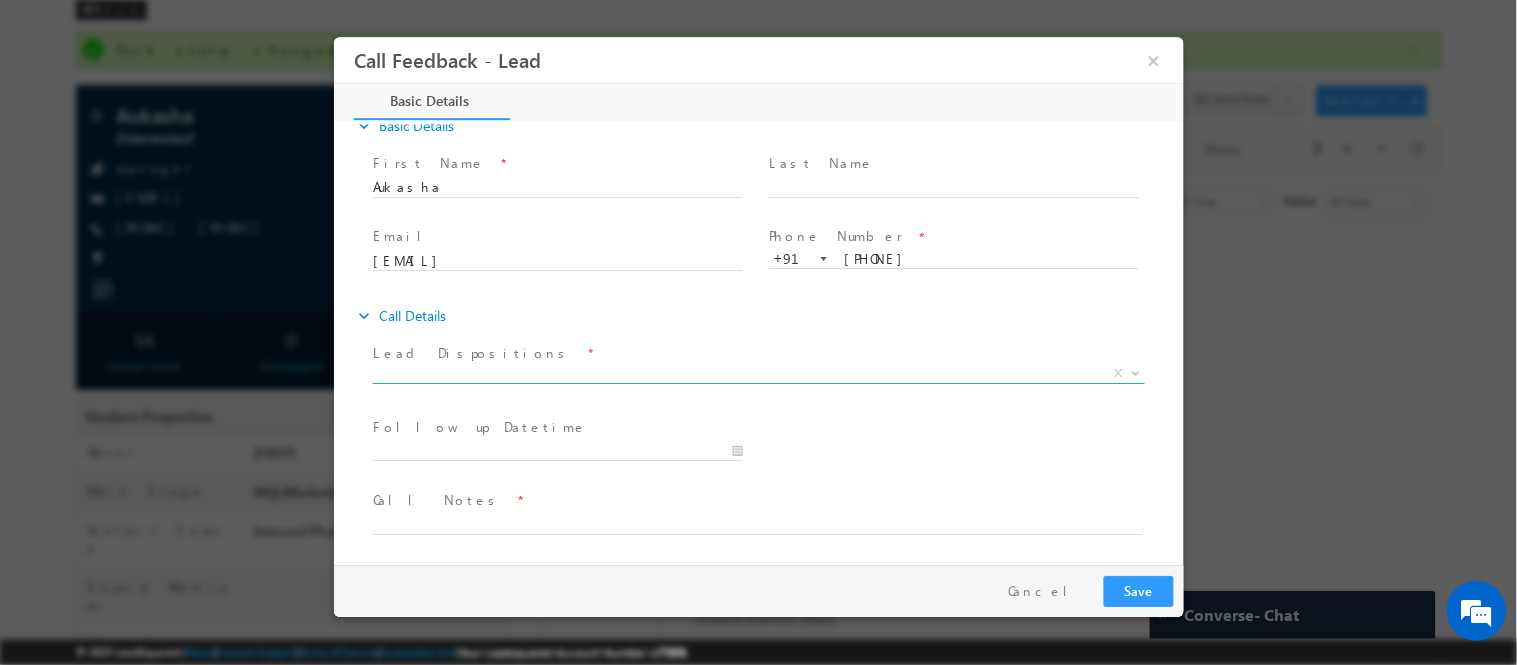 click on "X" at bounding box center (758, 377) 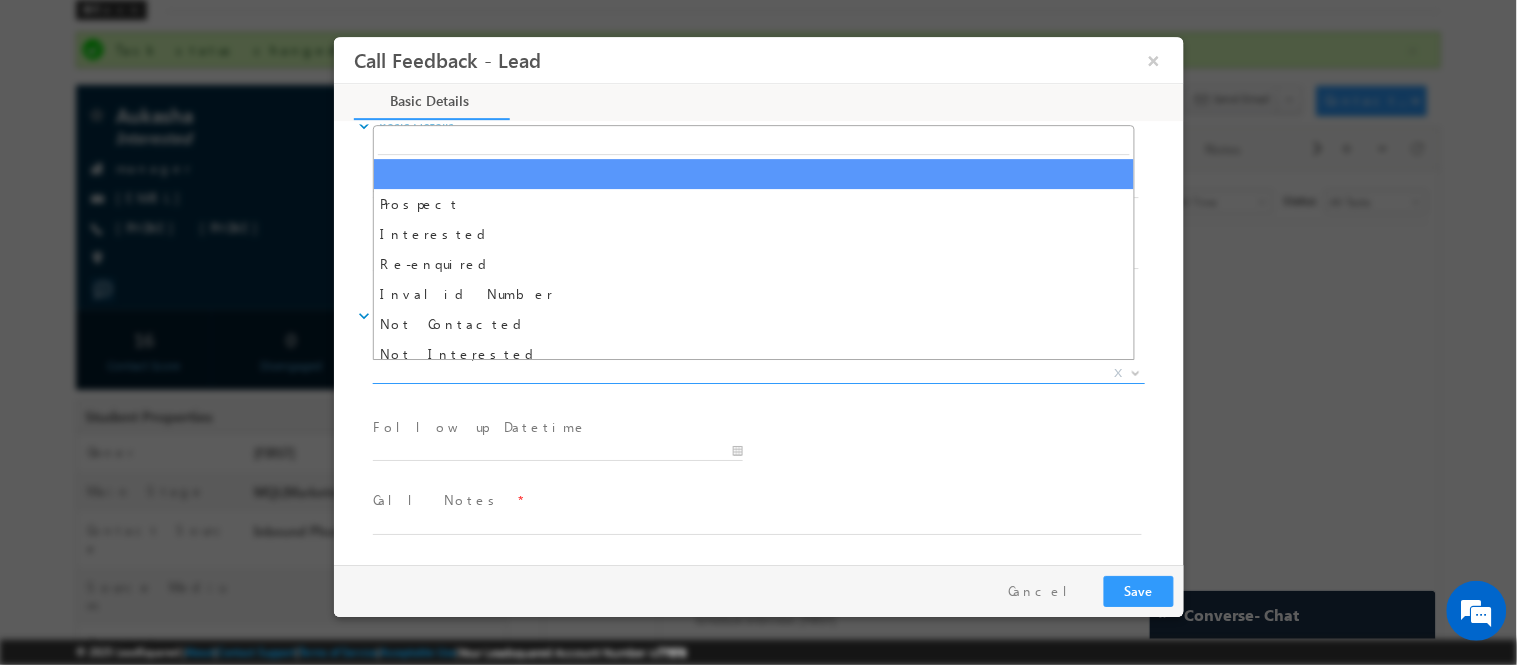 click on "X" at bounding box center (758, 373) 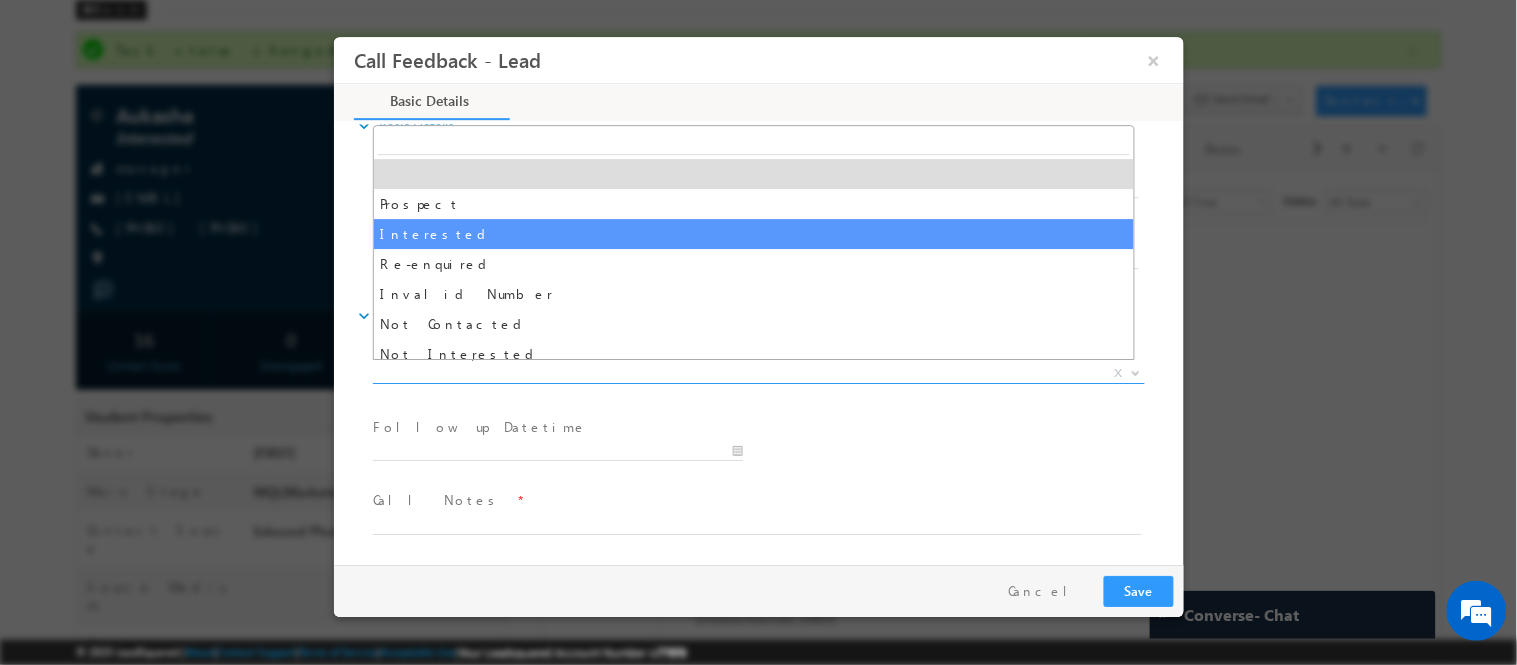 select on "Interested" 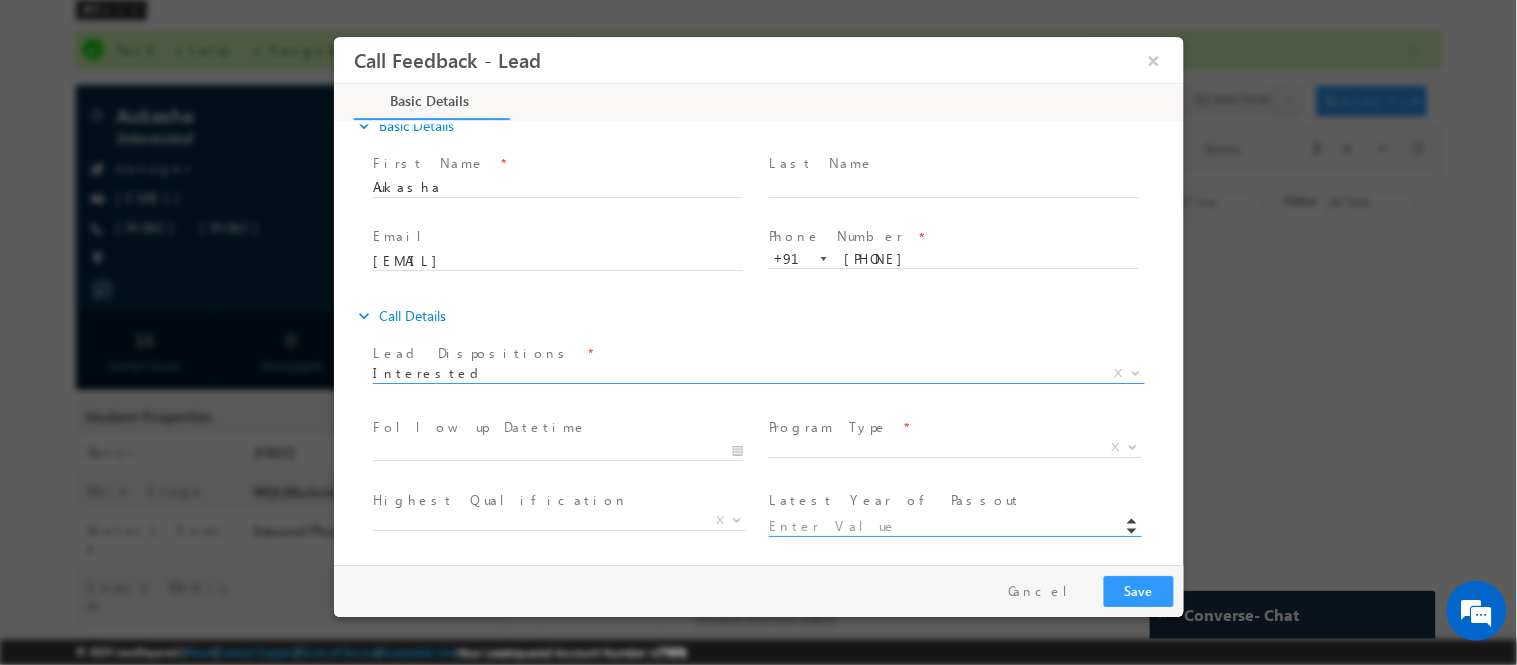scroll, scrollTop: 178, scrollLeft: 0, axis: vertical 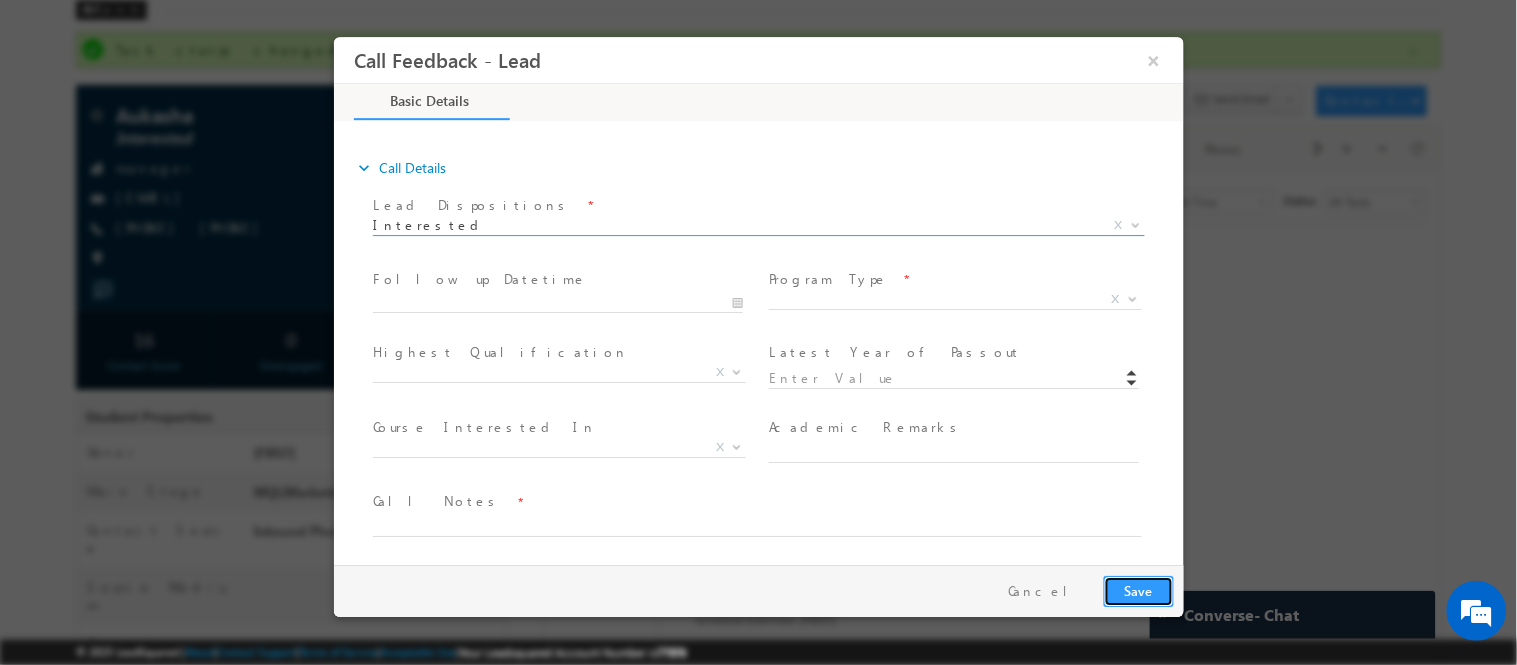 click on "Save" at bounding box center [1138, 590] 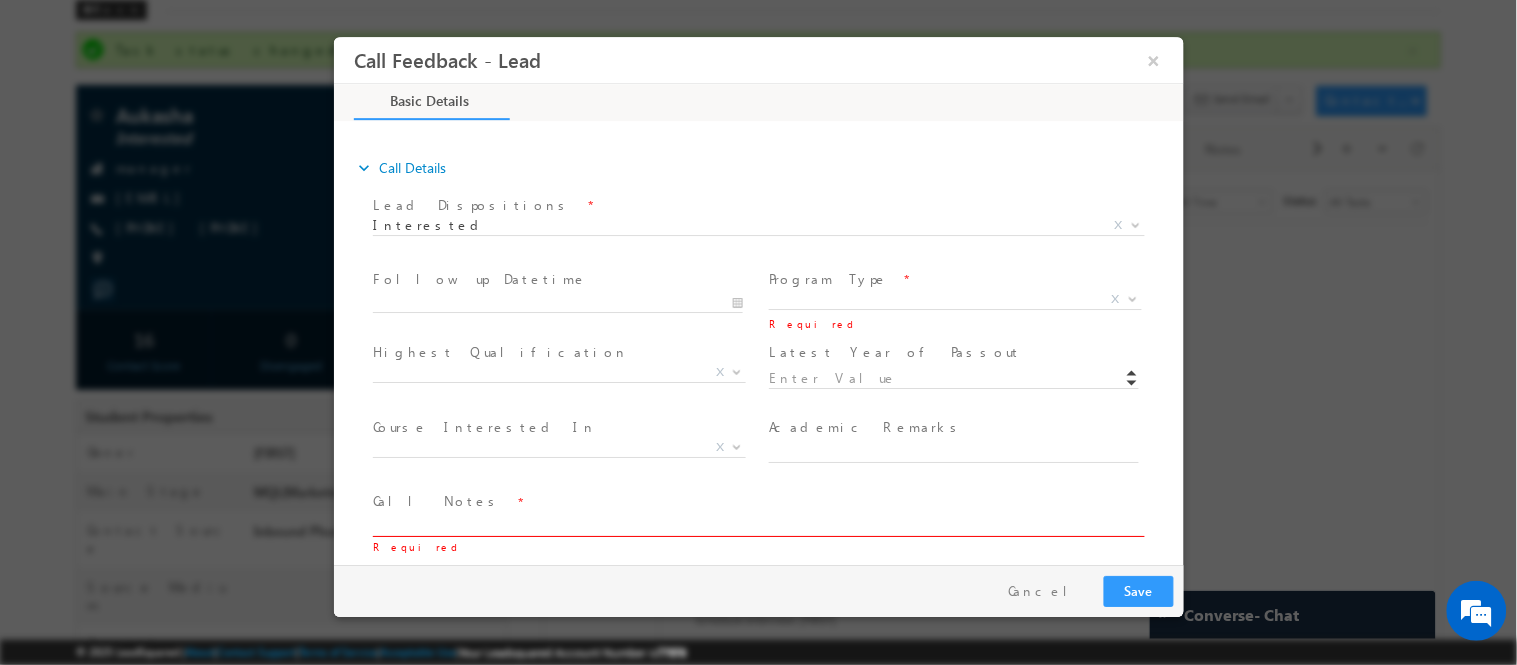 scroll, scrollTop: 178, scrollLeft: 0, axis: vertical 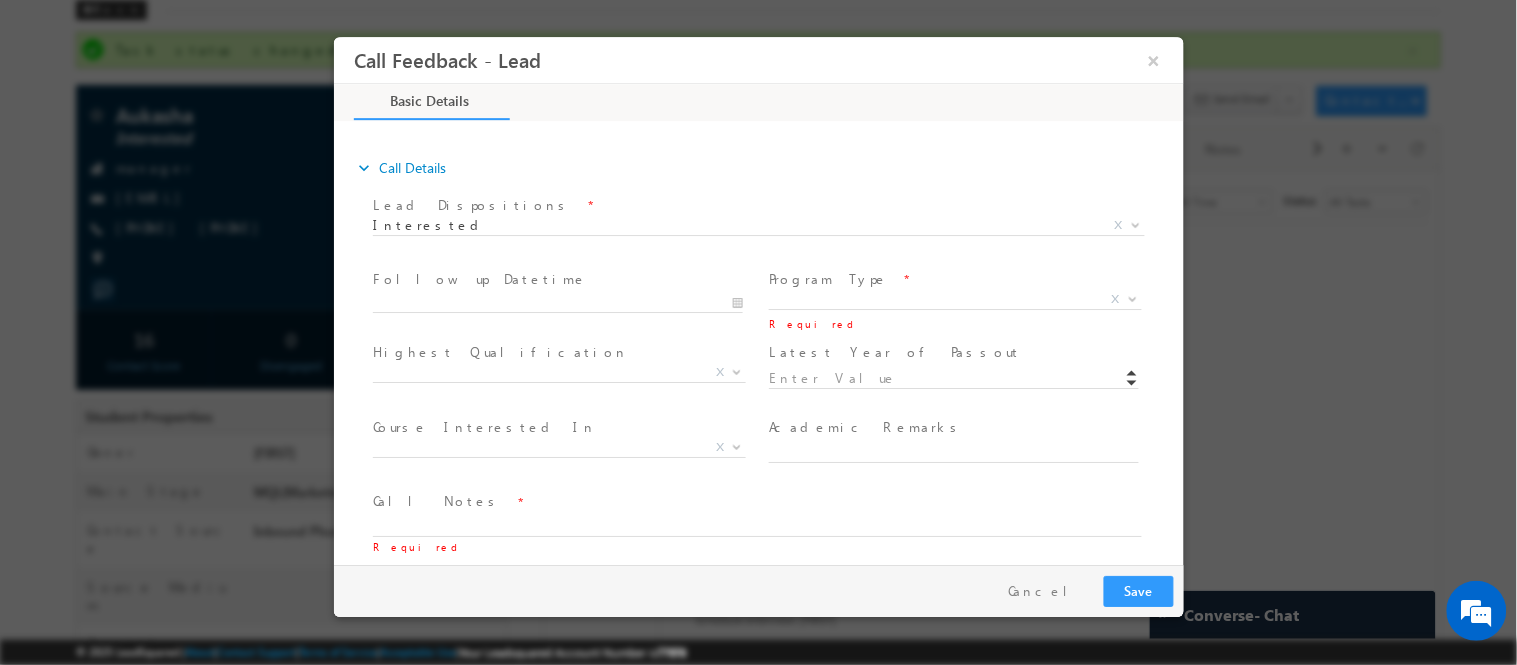 click on "Program Type
*" at bounding box center (952, 279) 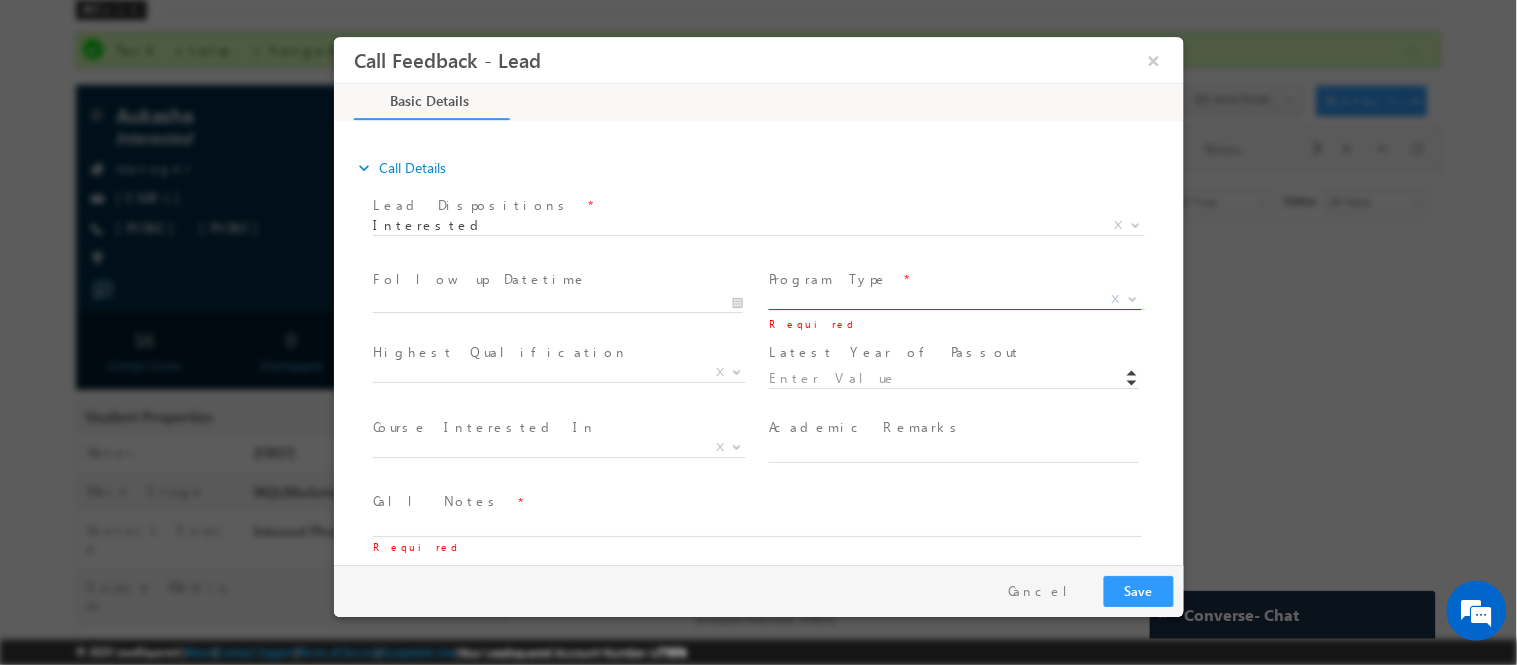 drag, startPoint x: 925, startPoint y: 283, endPoint x: 878, endPoint y: 296, distance: 48.76474 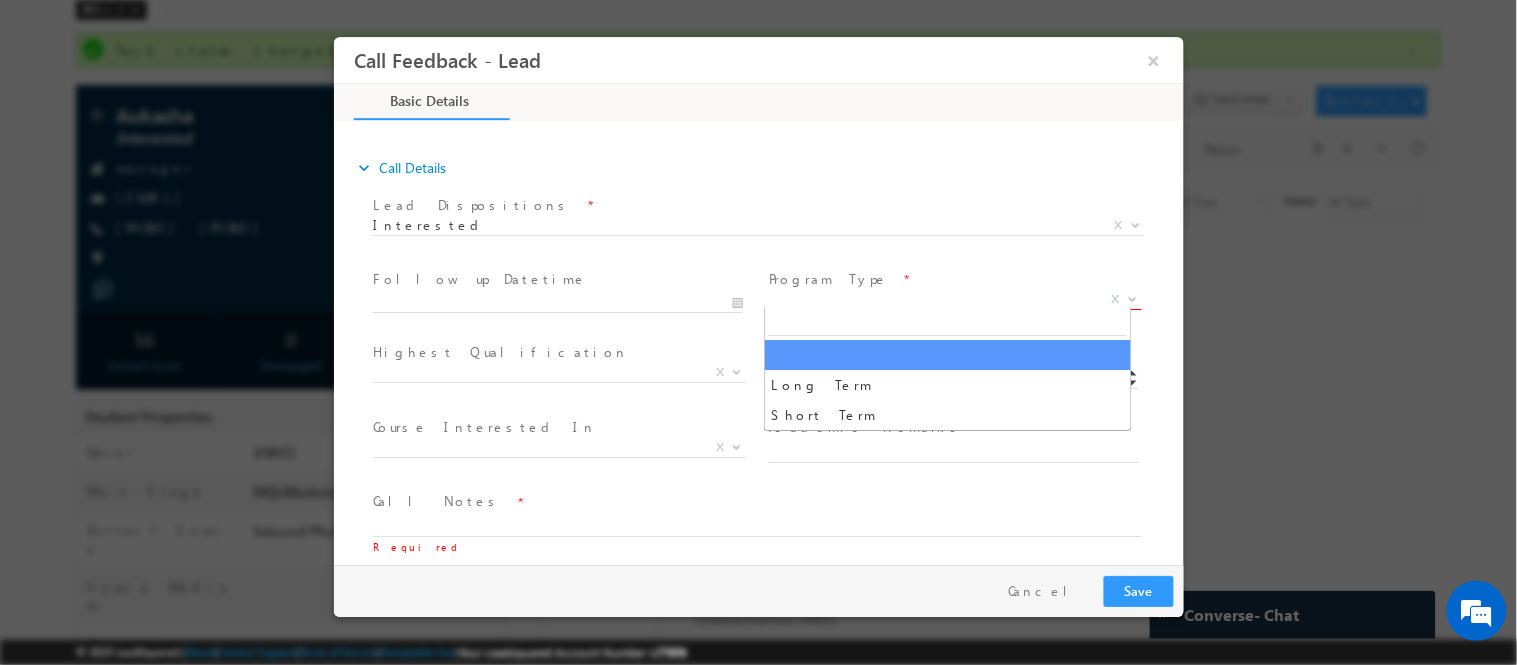 click on "X" at bounding box center (954, 299) 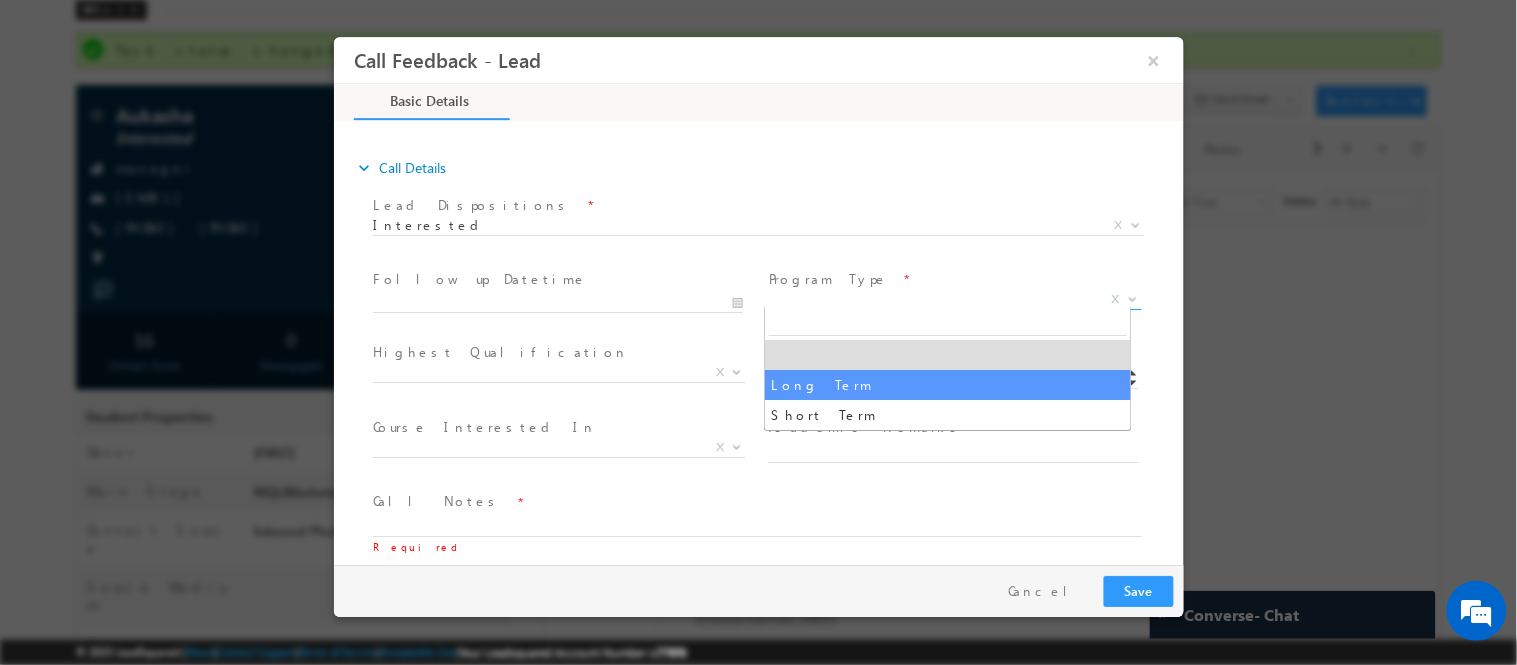 select on "Long Term" 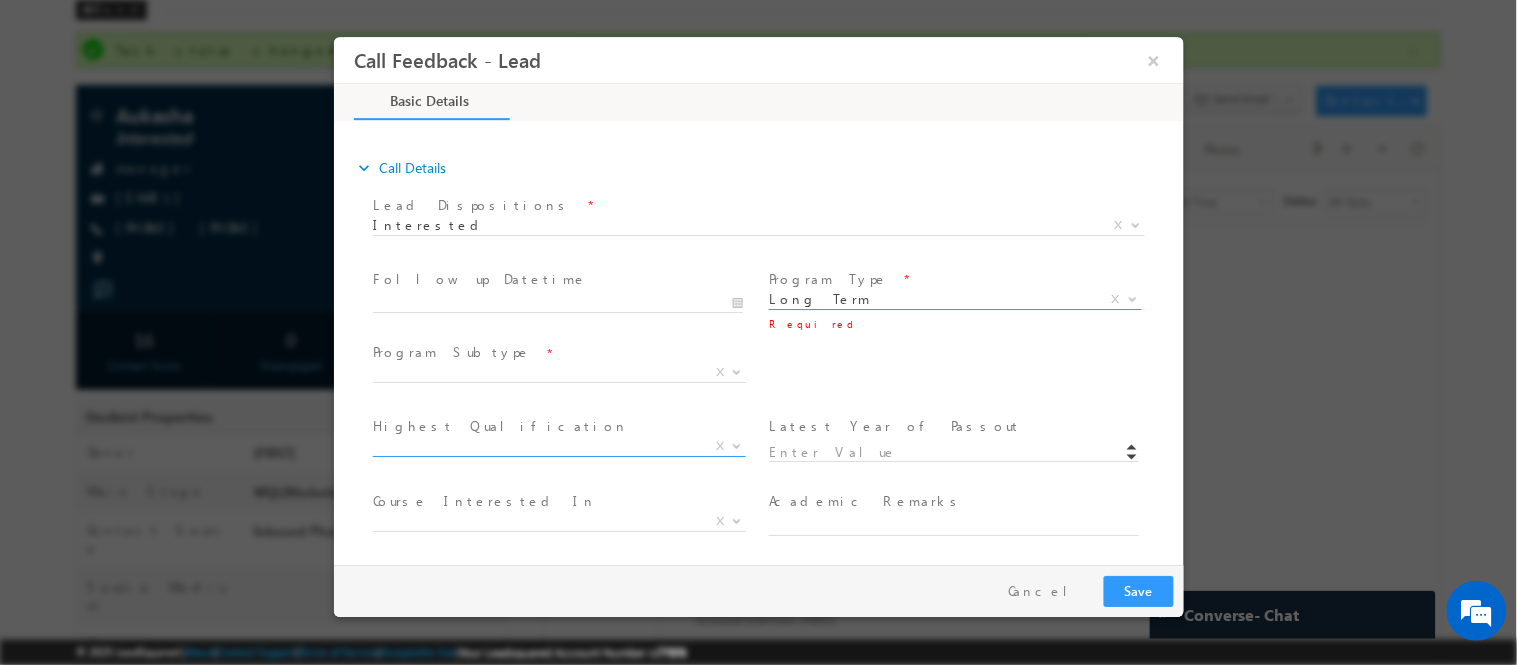 scroll, scrollTop: 252, scrollLeft: 0, axis: vertical 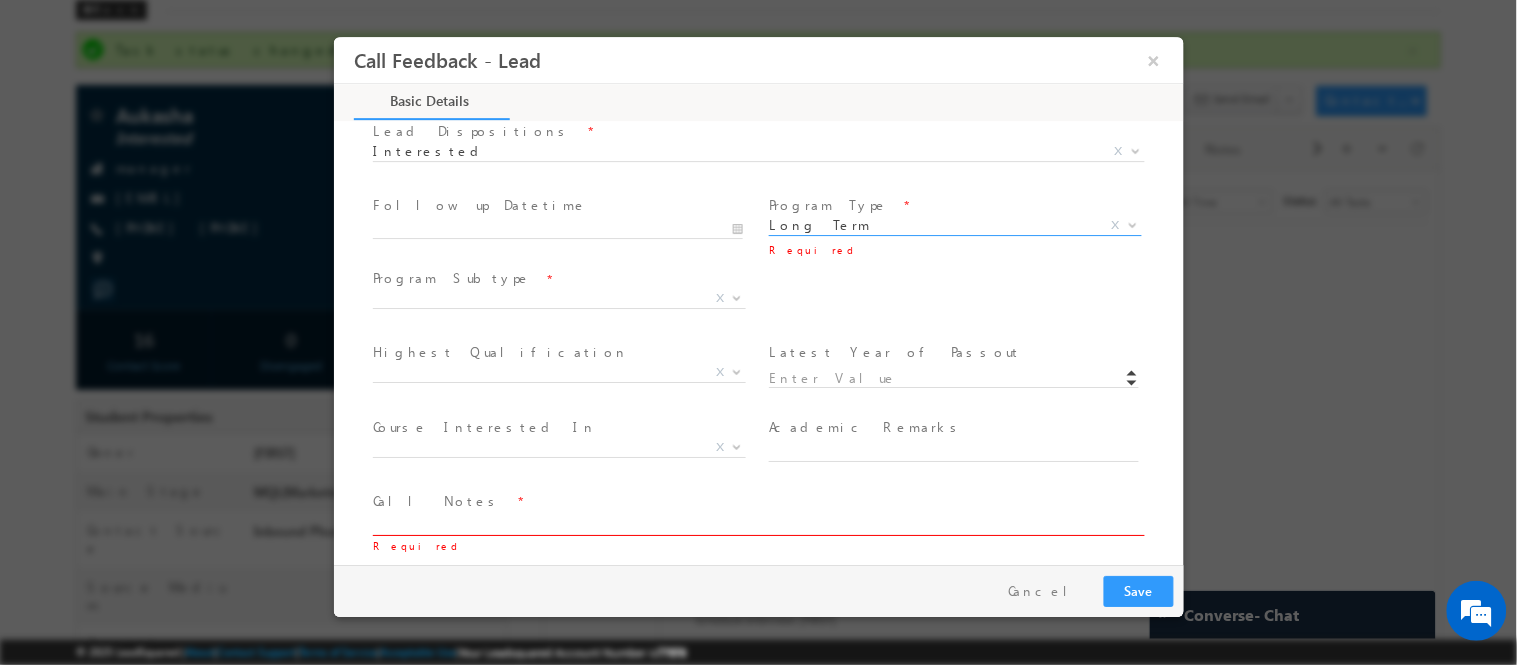 click at bounding box center (756, 523) 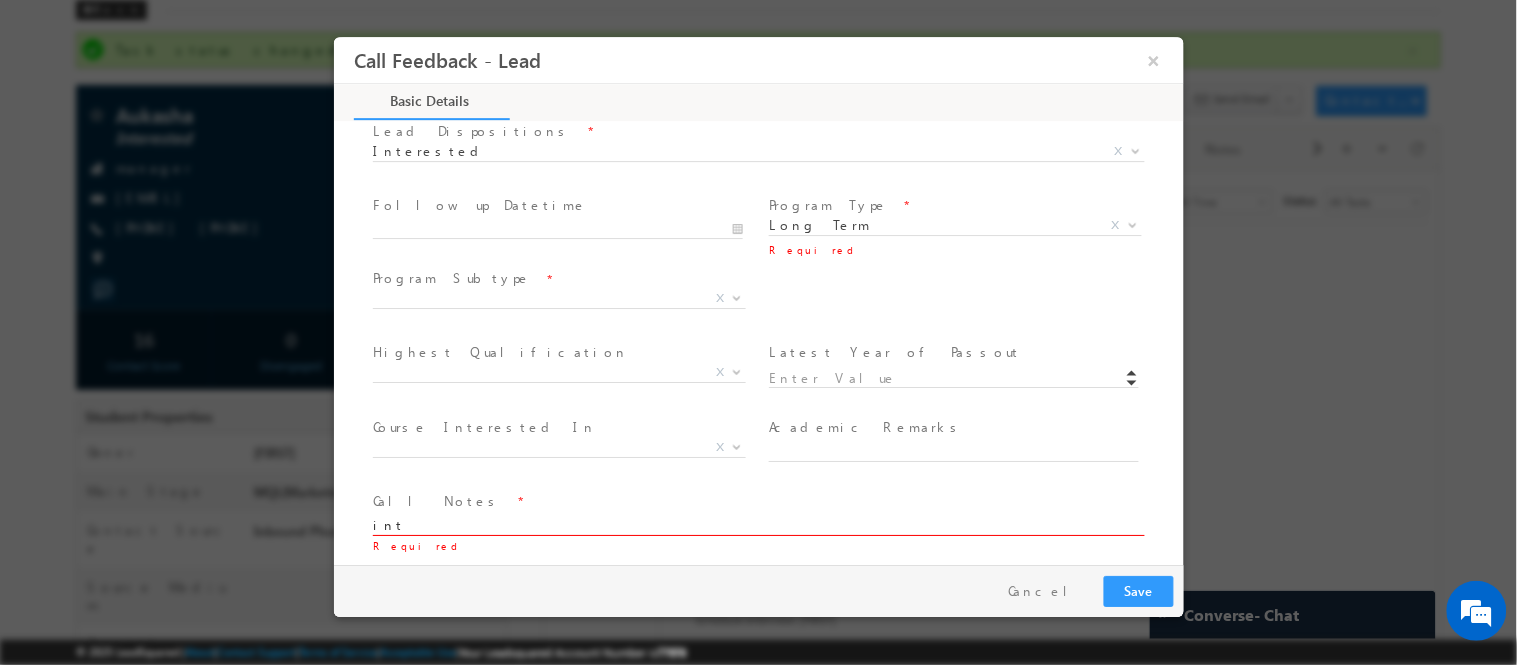 type on "int" 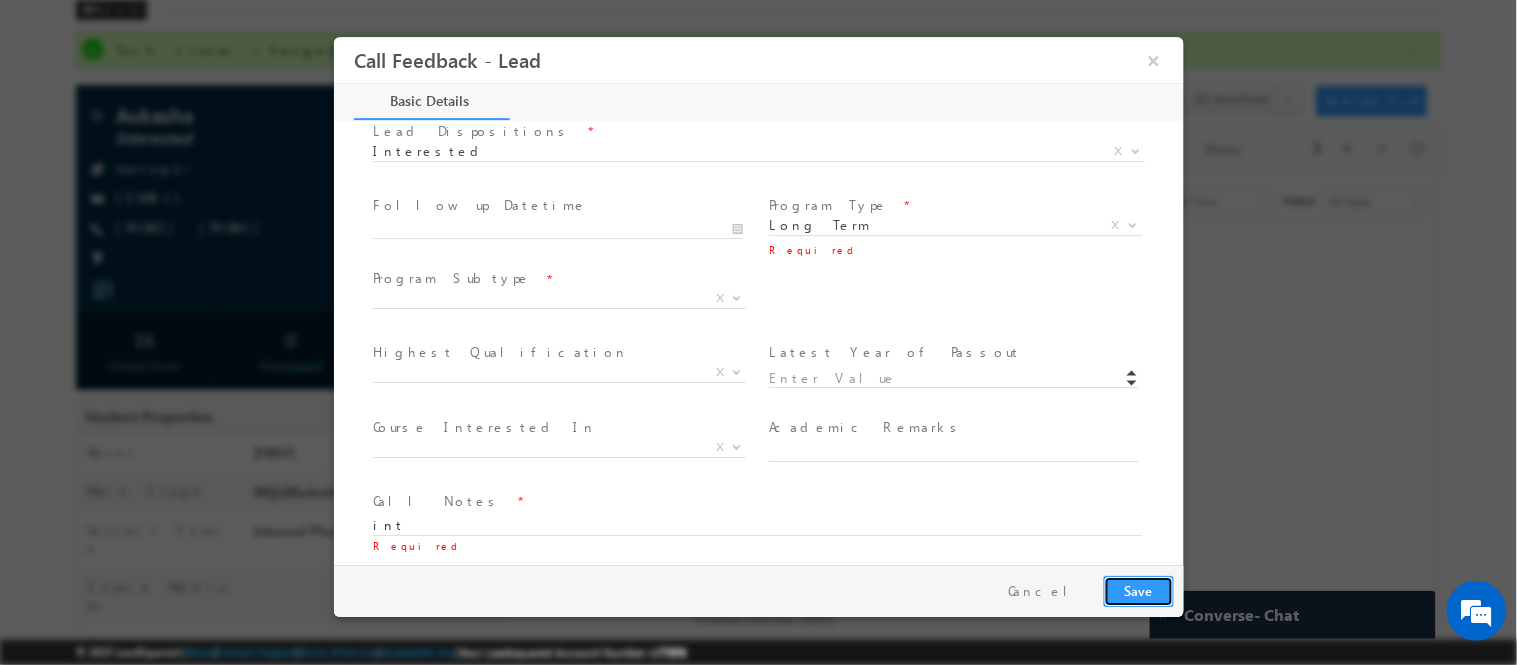 click on "Save" at bounding box center [1138, 590] 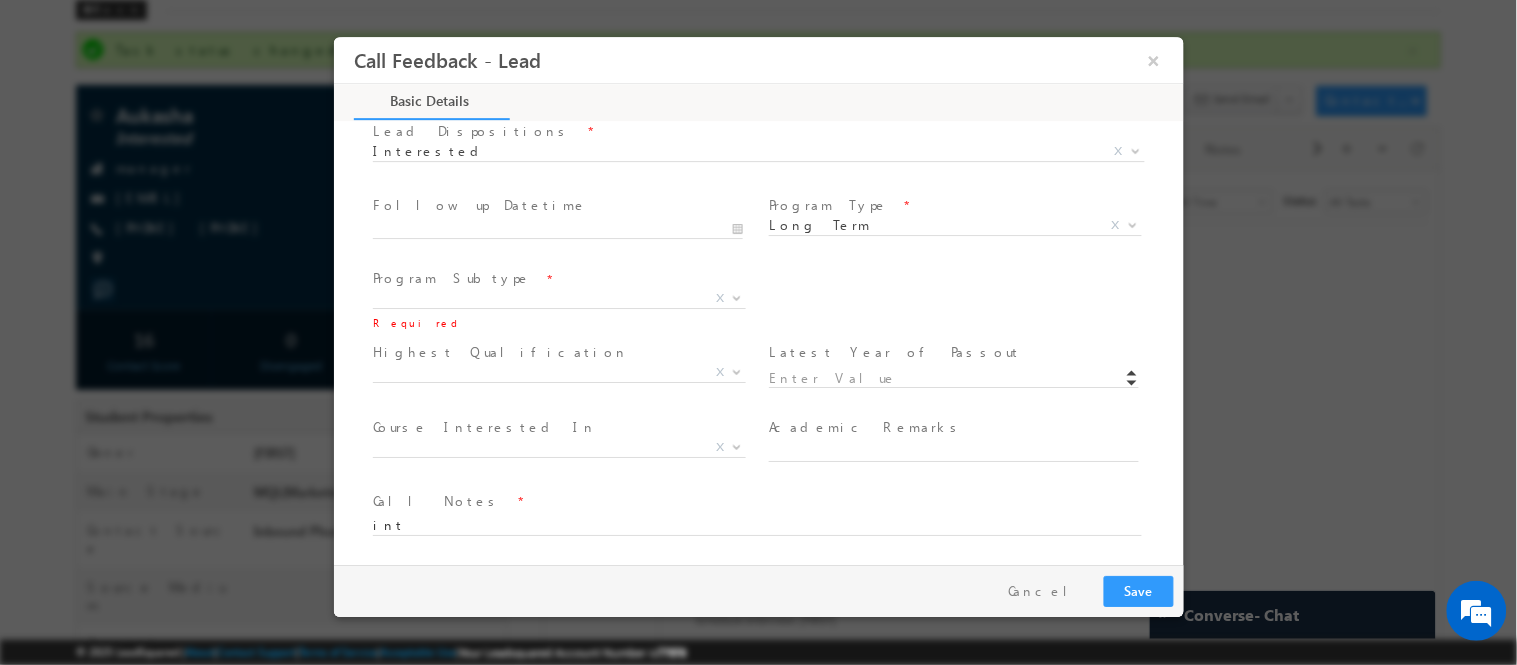 click on "Program Subtype
*" at bounding box center (556, 279) 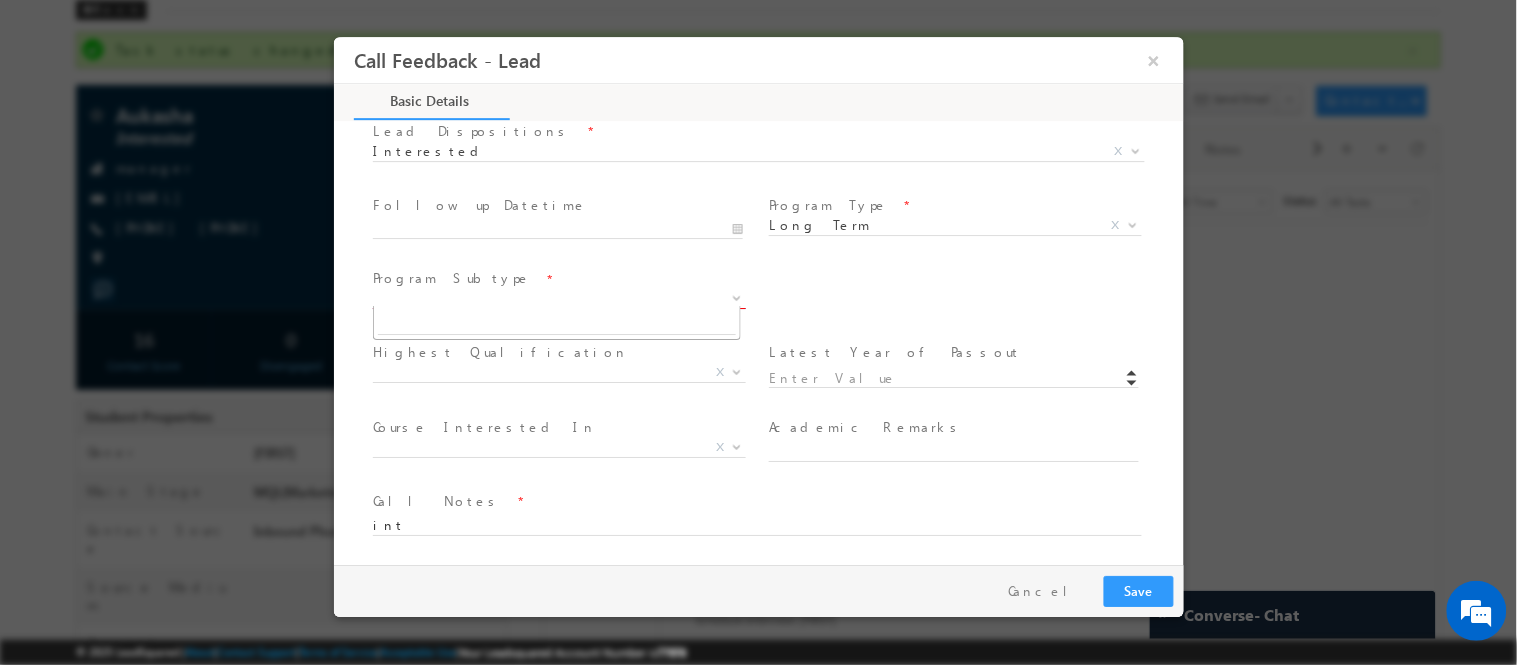 click on "X" at bounding box center (558, 298) 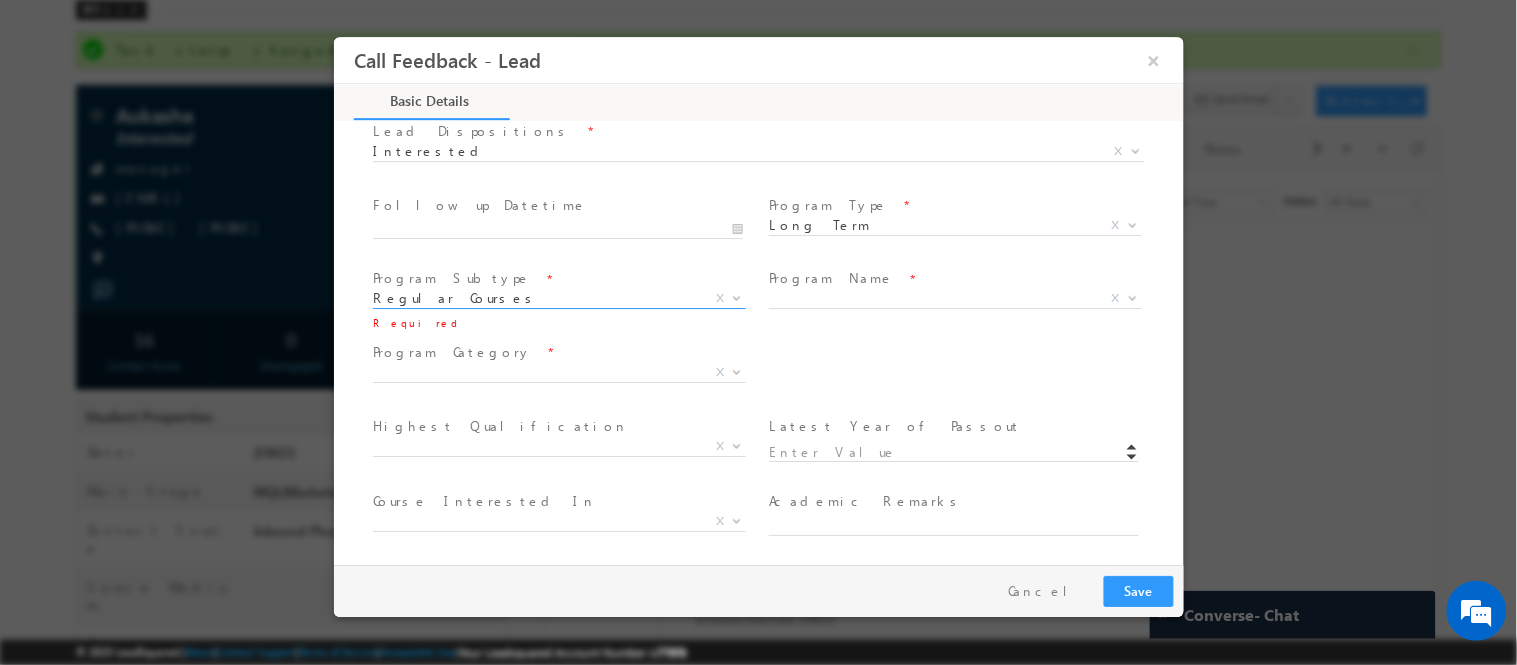 click on "Program Name
*" at bounding box center (952, 279) 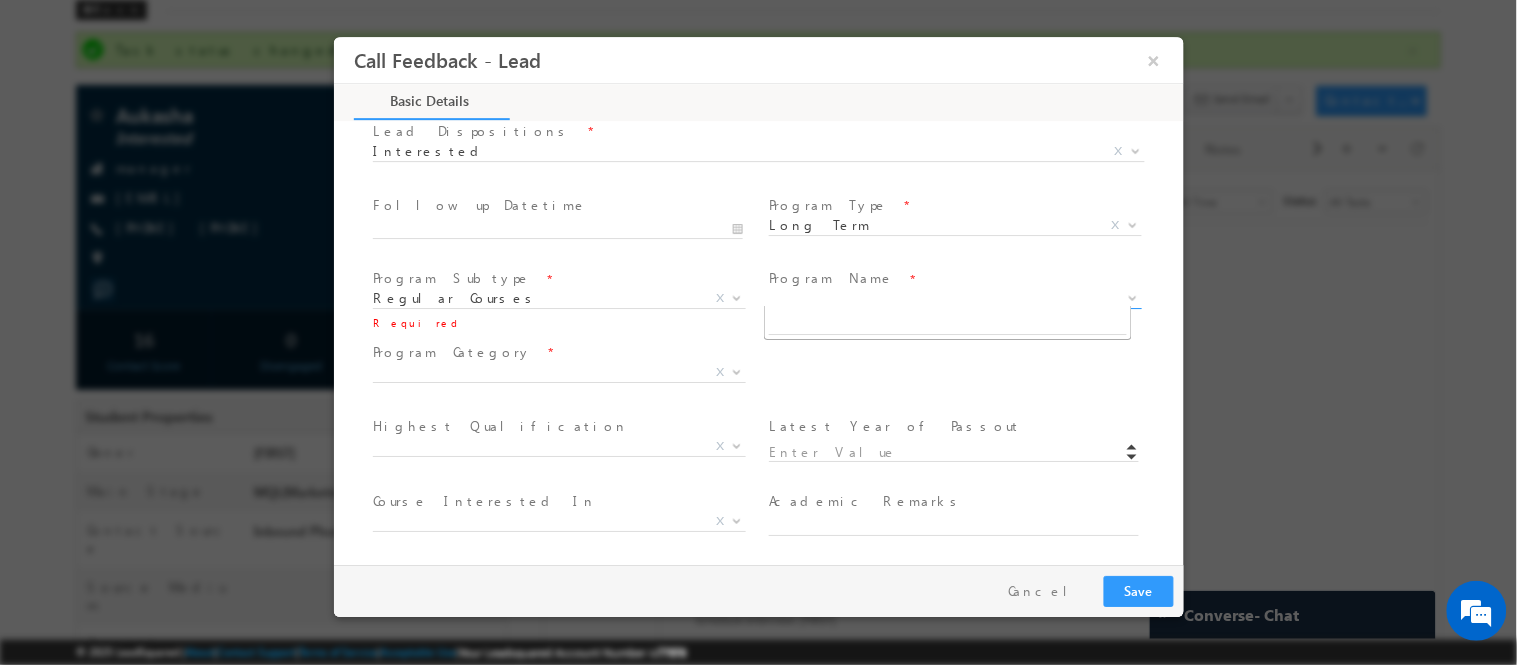 click on "X" at bounding box center (954, 298) 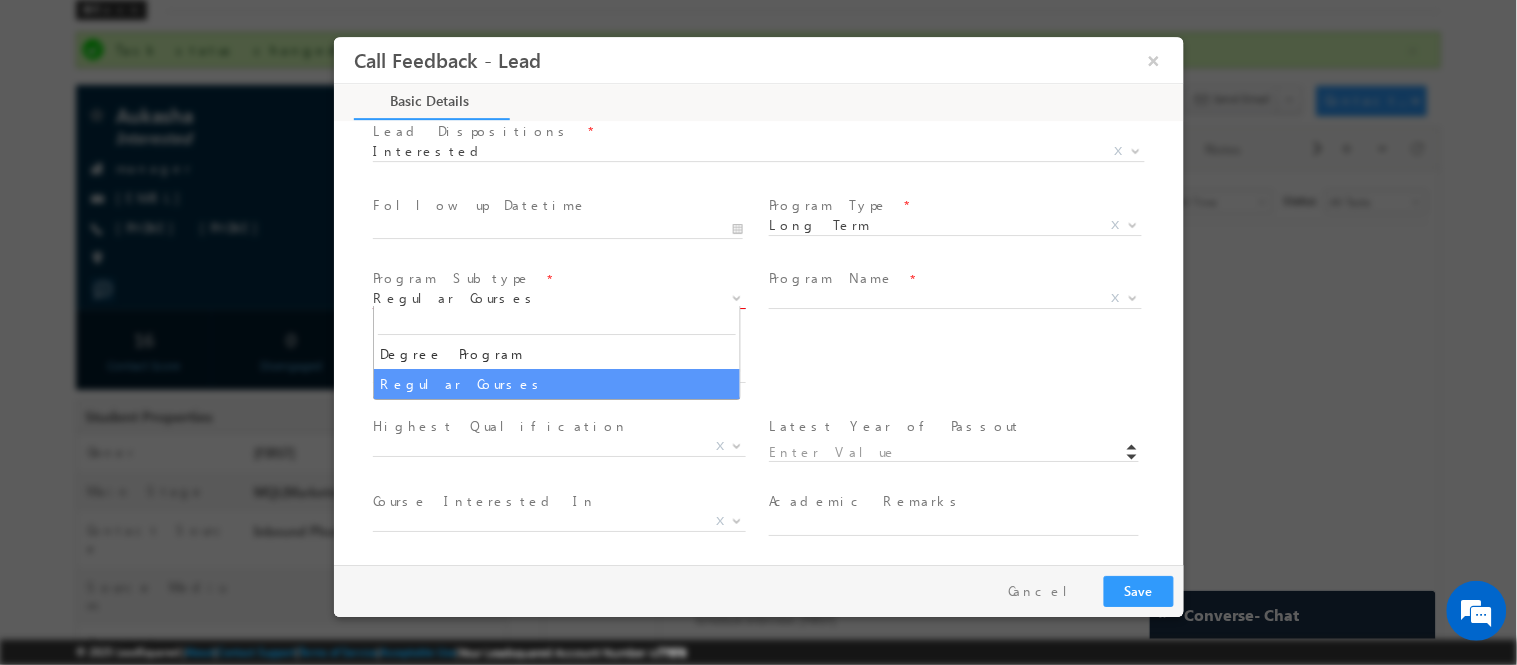 click on "Regular Courses" at bounding box center [534, 297] 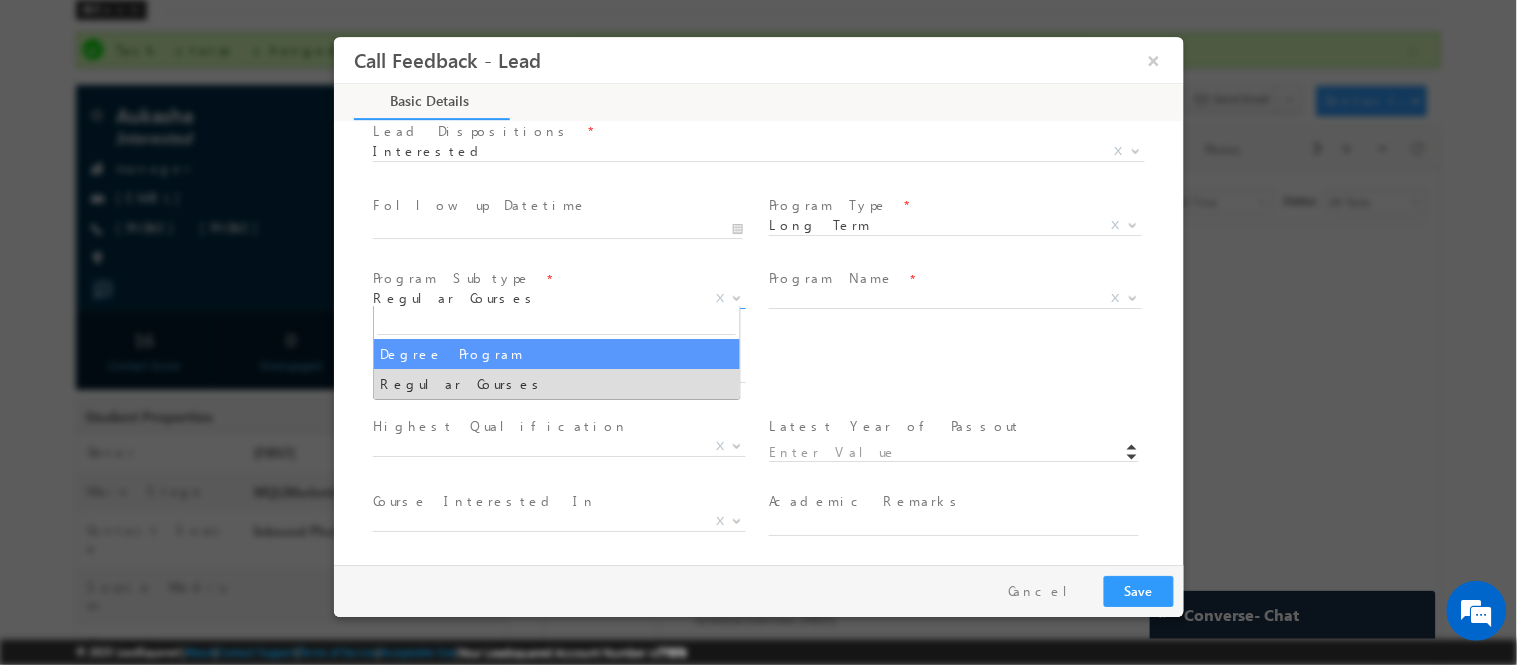 select on "Degree Program" 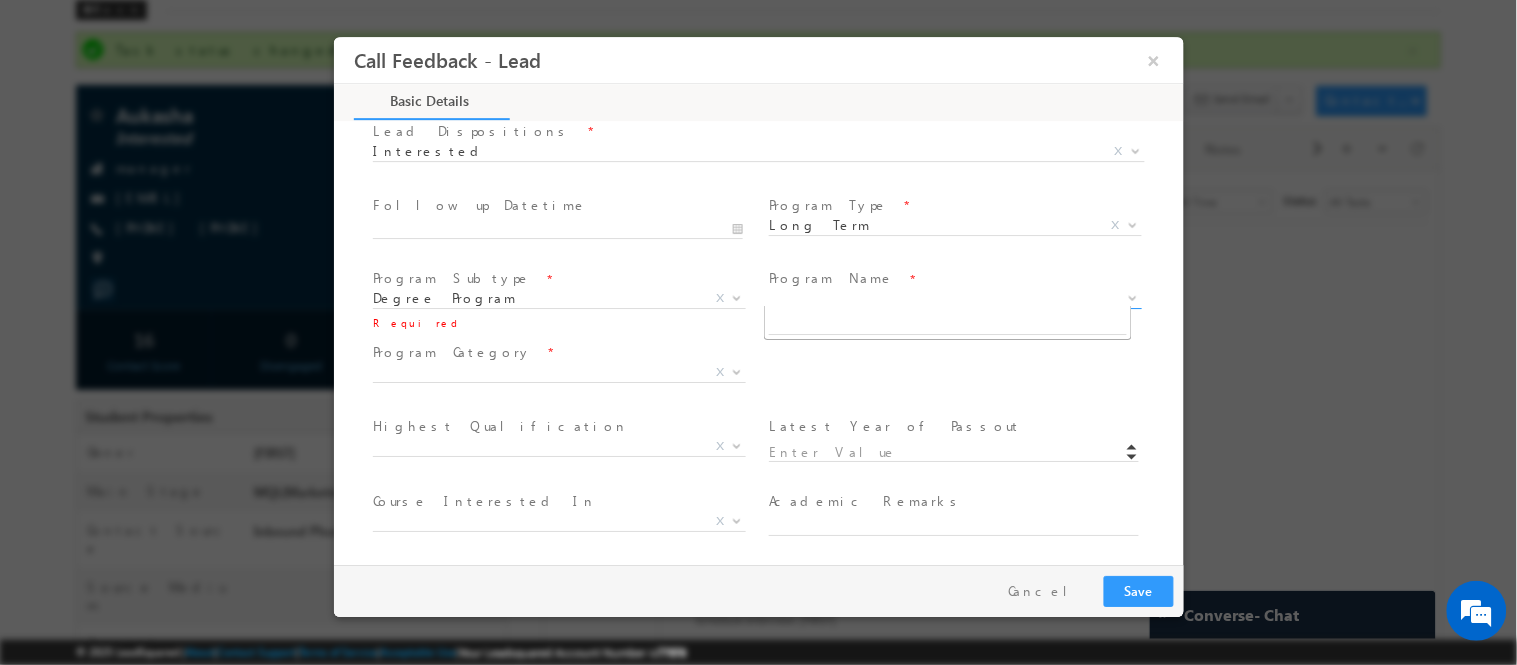 click on "X" at bounding box center [954, 298] 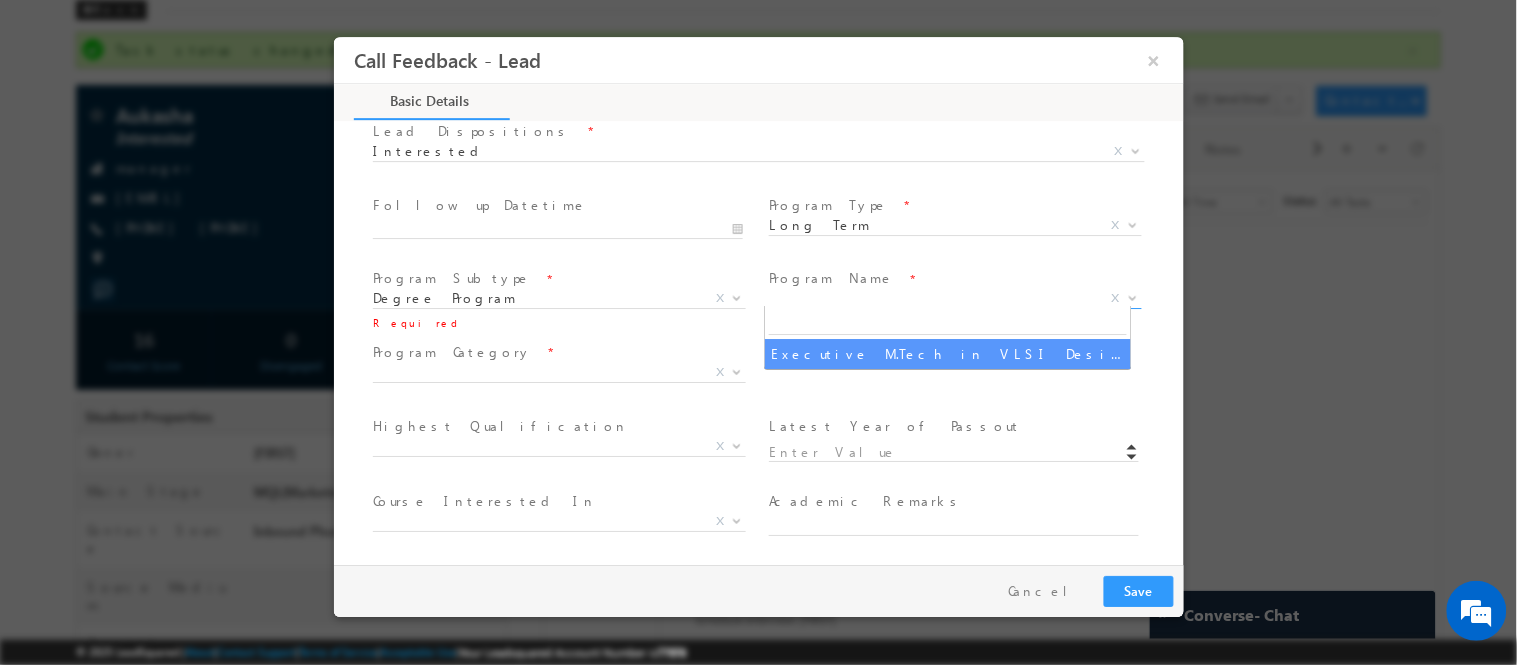 type on "1180" 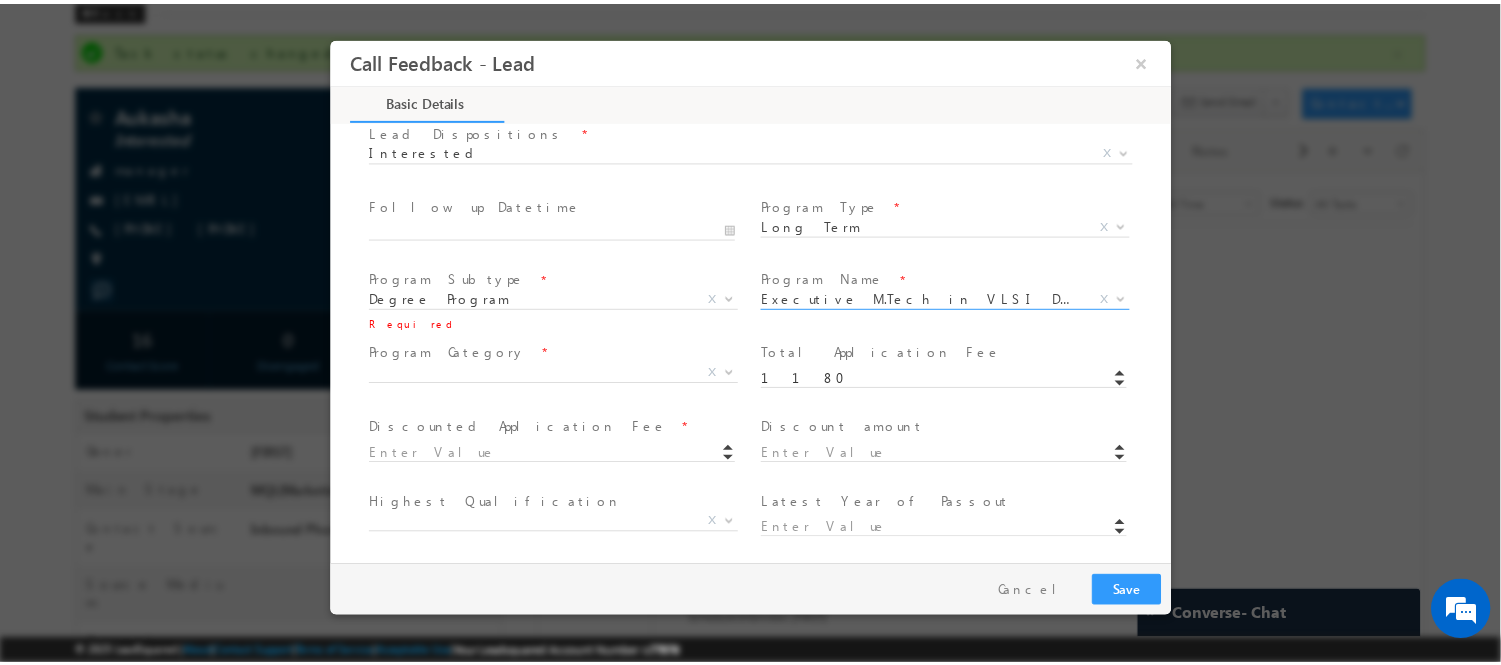 scroll, scrollTop: 393, scrollLeft: 0, axis: vertical 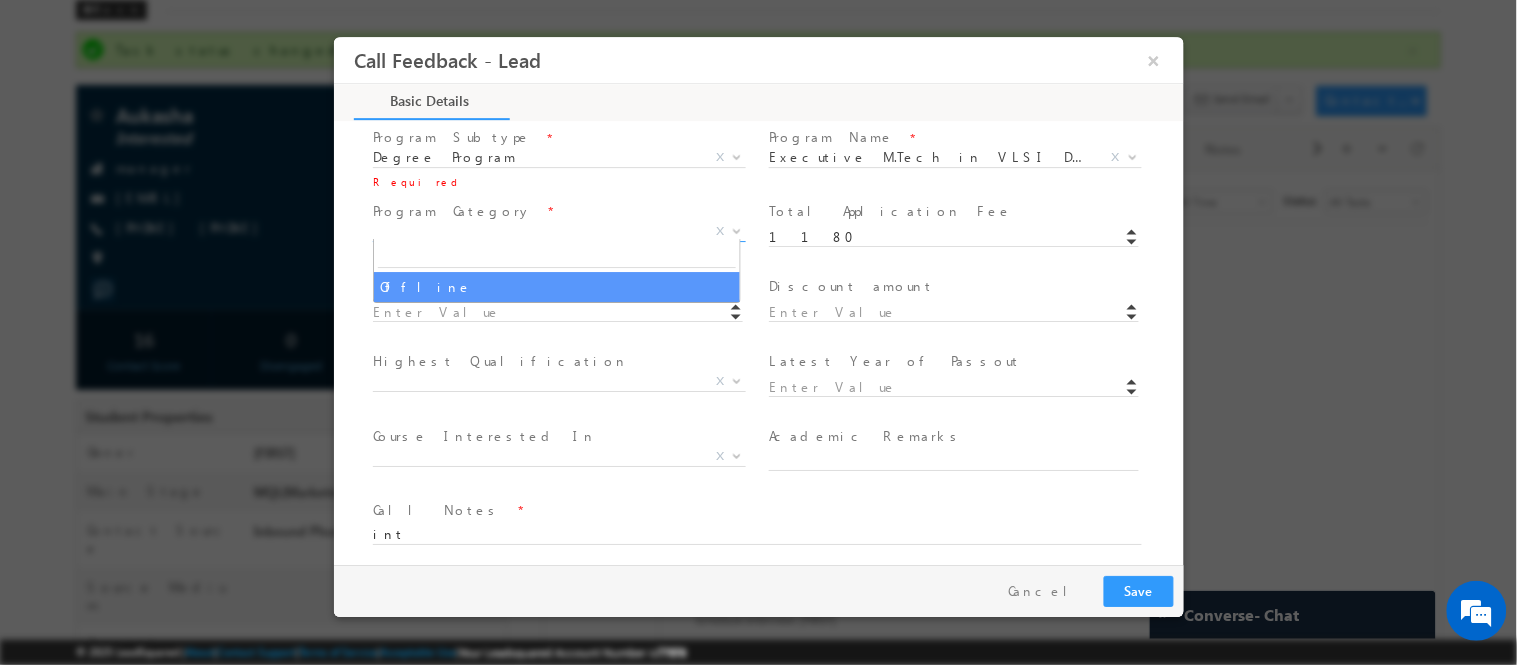 drag, startPoint x: 593, startPoint y: 219, endPoint x: 574, endPoint y: 273, distance: 57.245087 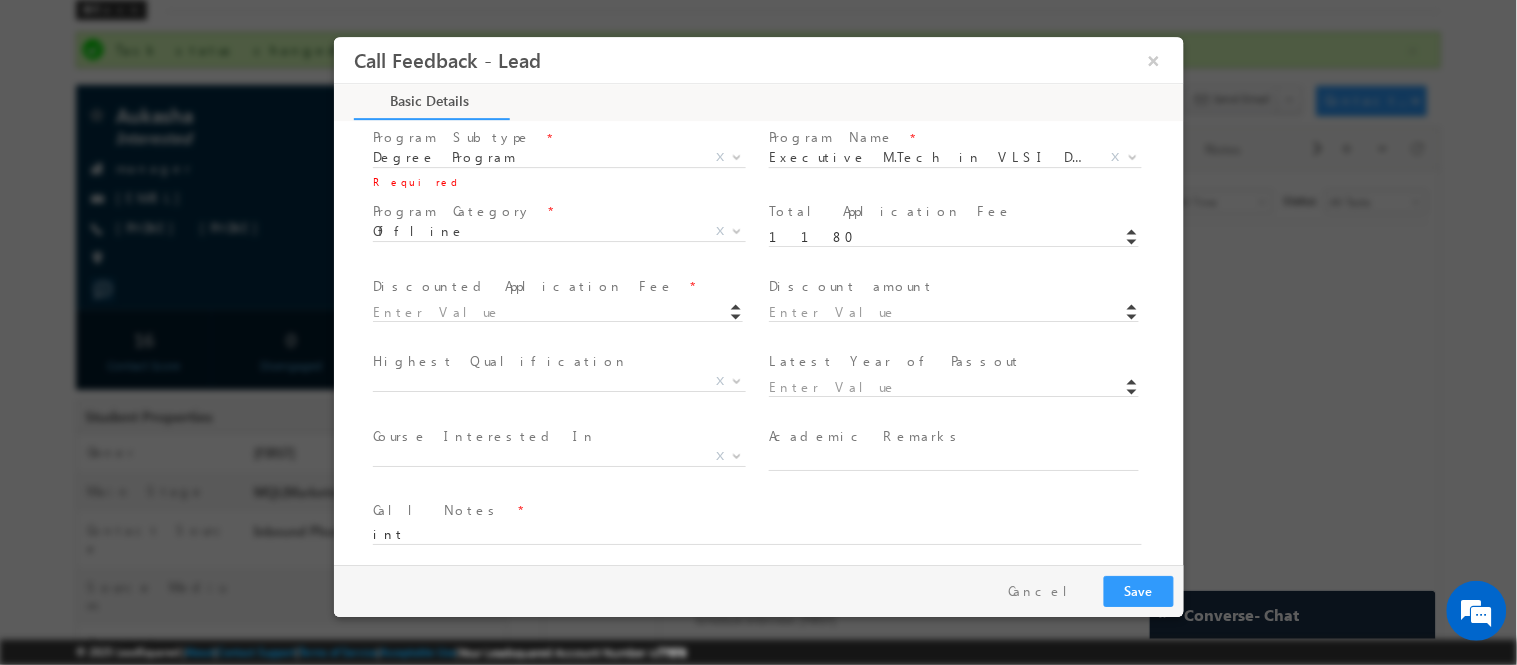 click on "Discounted Application Fee
*" at bounding box center (556, 286) 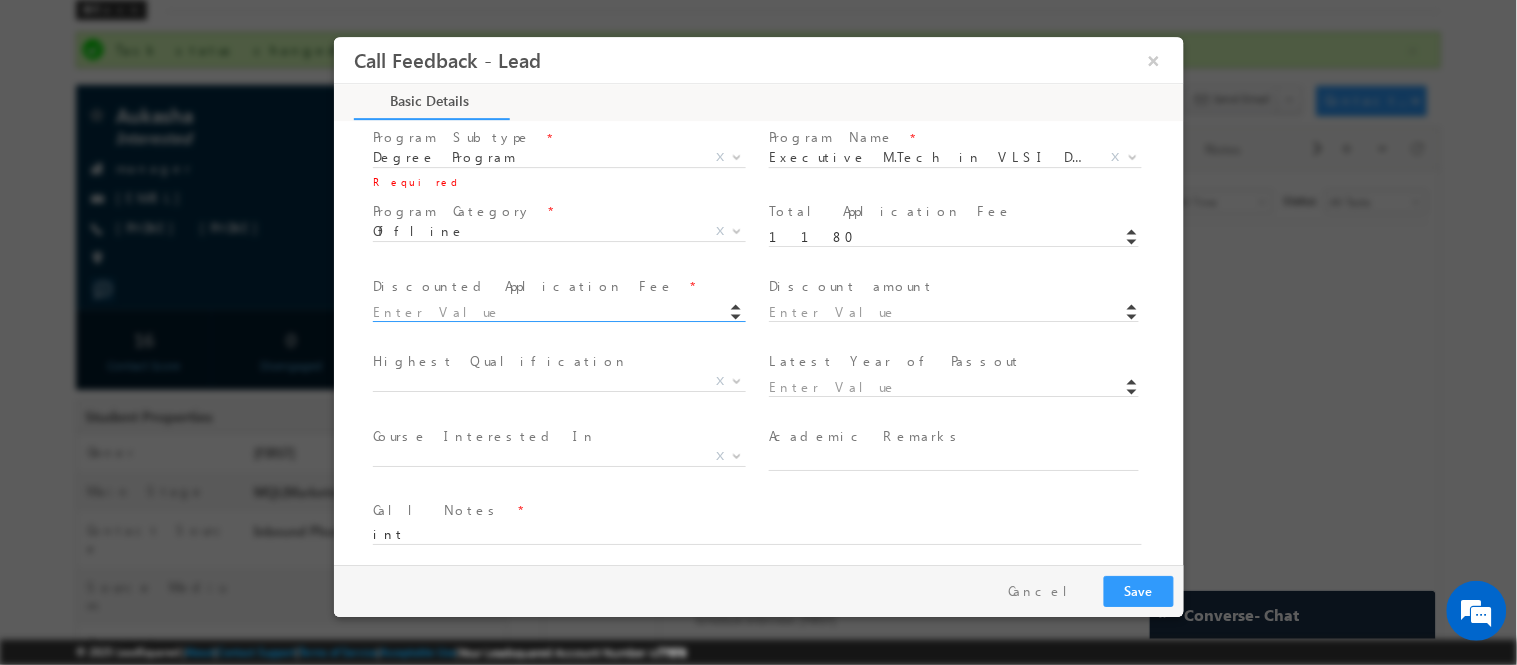 click at bounding box center (557, 312) 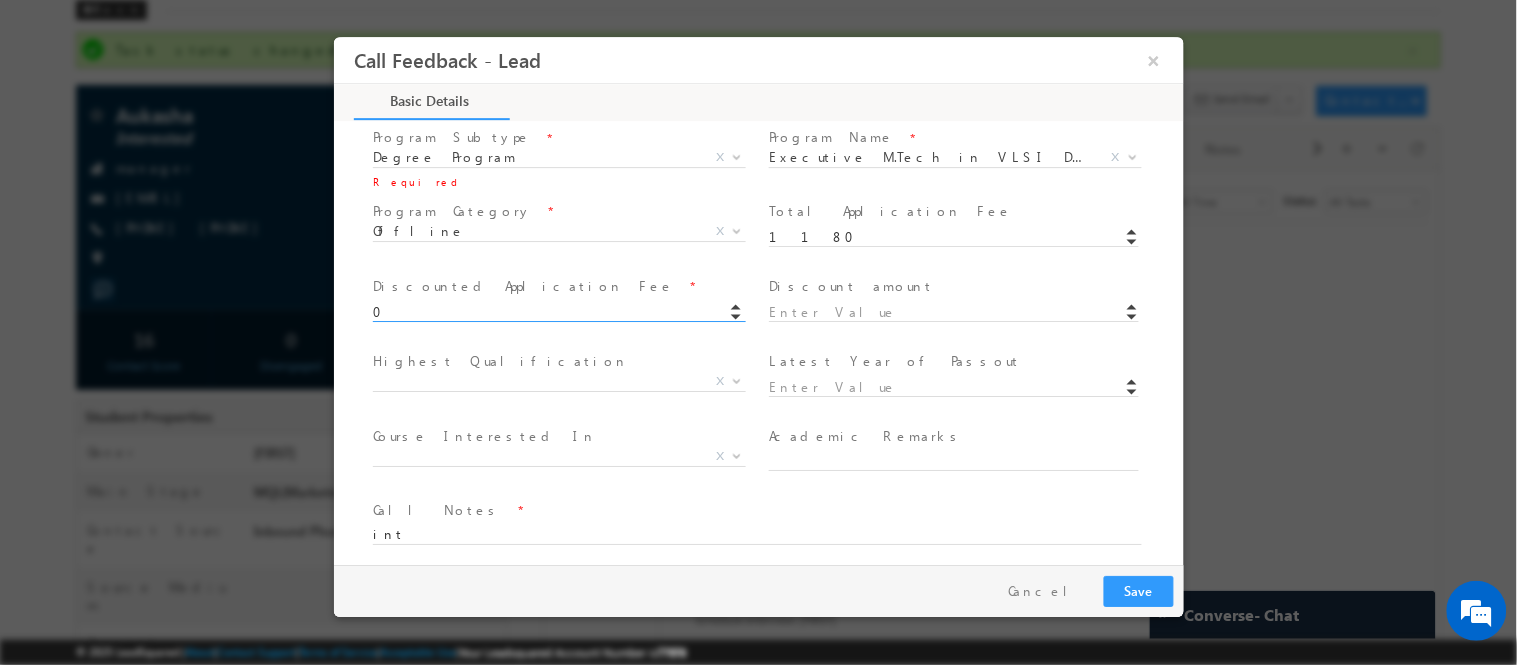 type on "0.00" 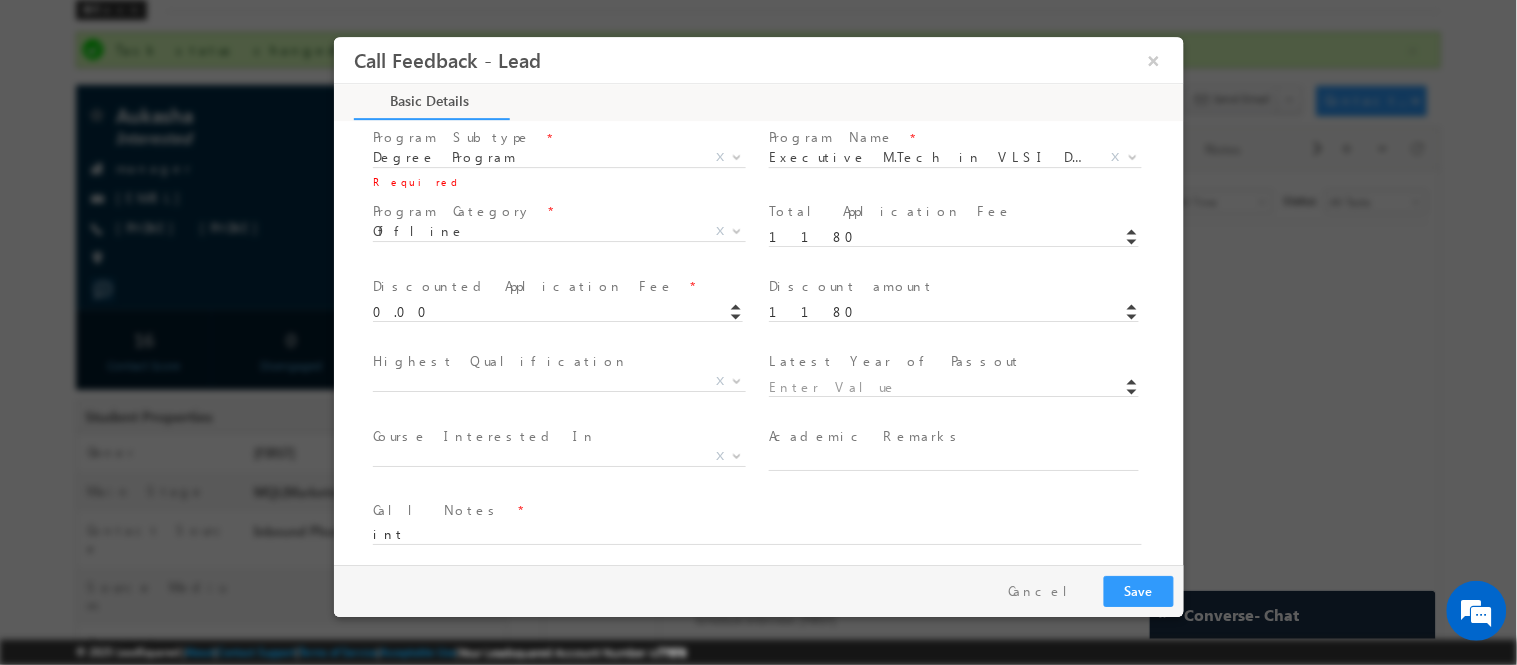 click on "Call Notes
*" at bounding box center (745, 510) 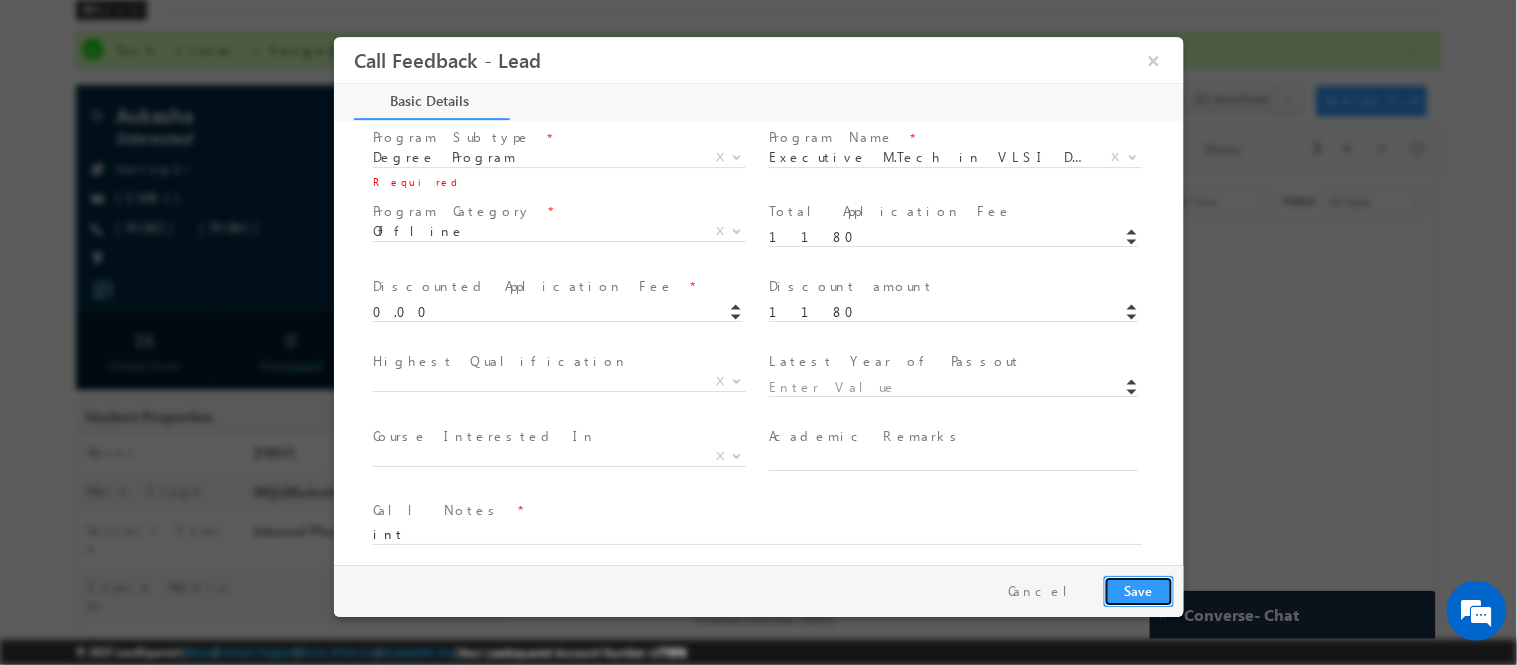 click on "Save" at bounding box center (1138, 590) 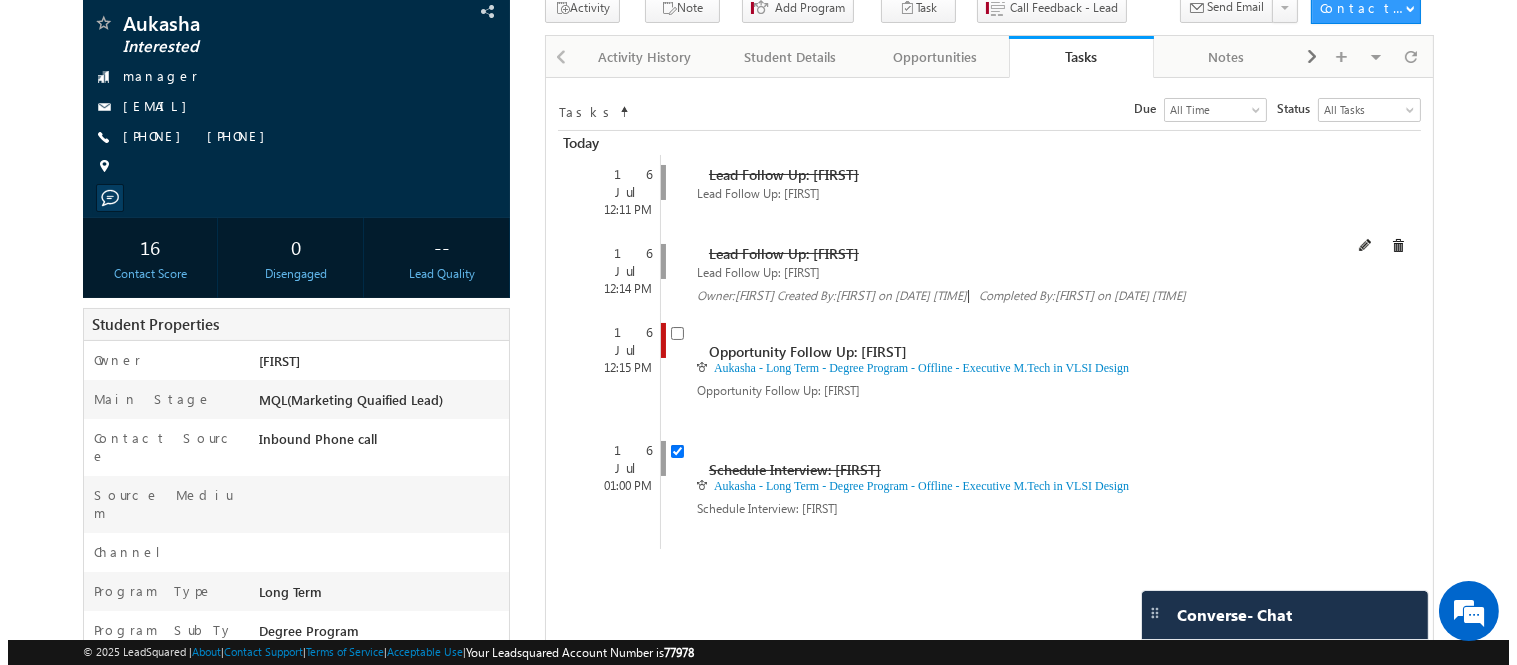 scroll, scrollTop: 201, scrollLeft: 0, axis: vertical 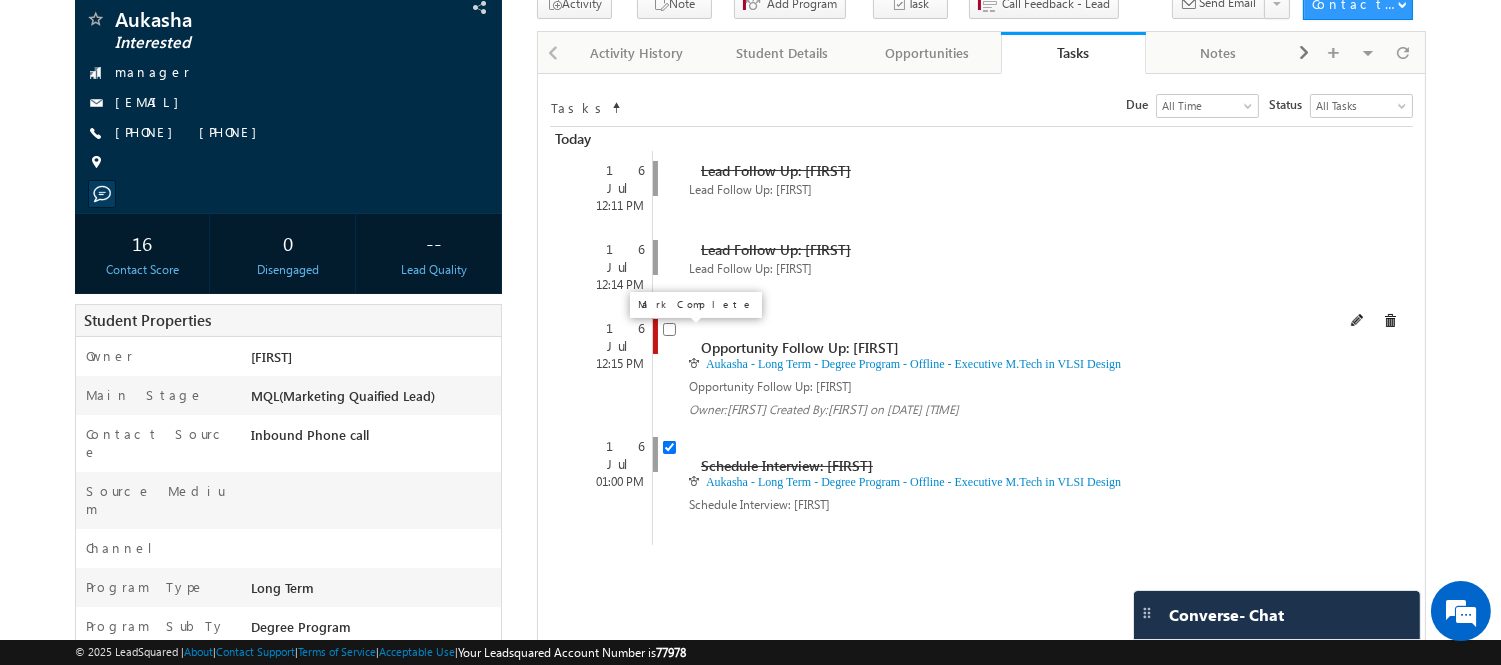 click at bounding box center [669, 329] 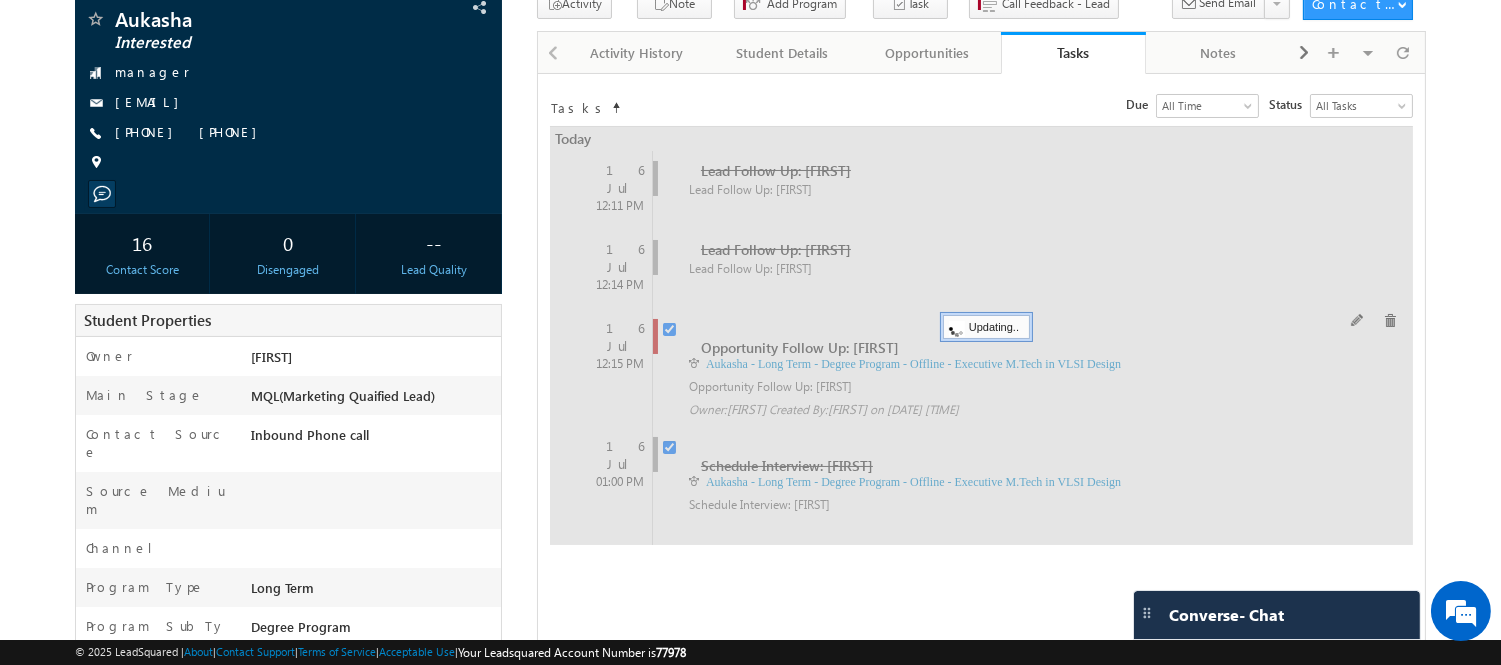 checkbox on "false" 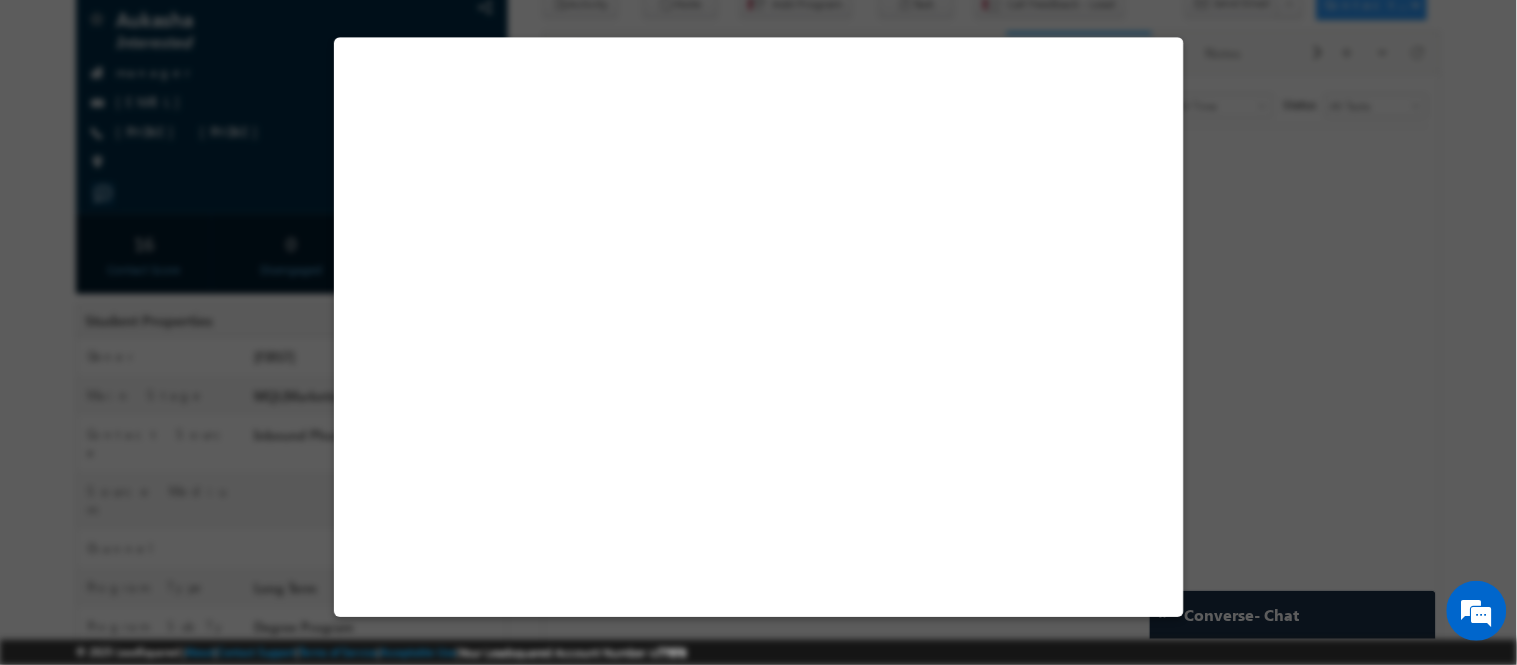 select on "Prospecting" 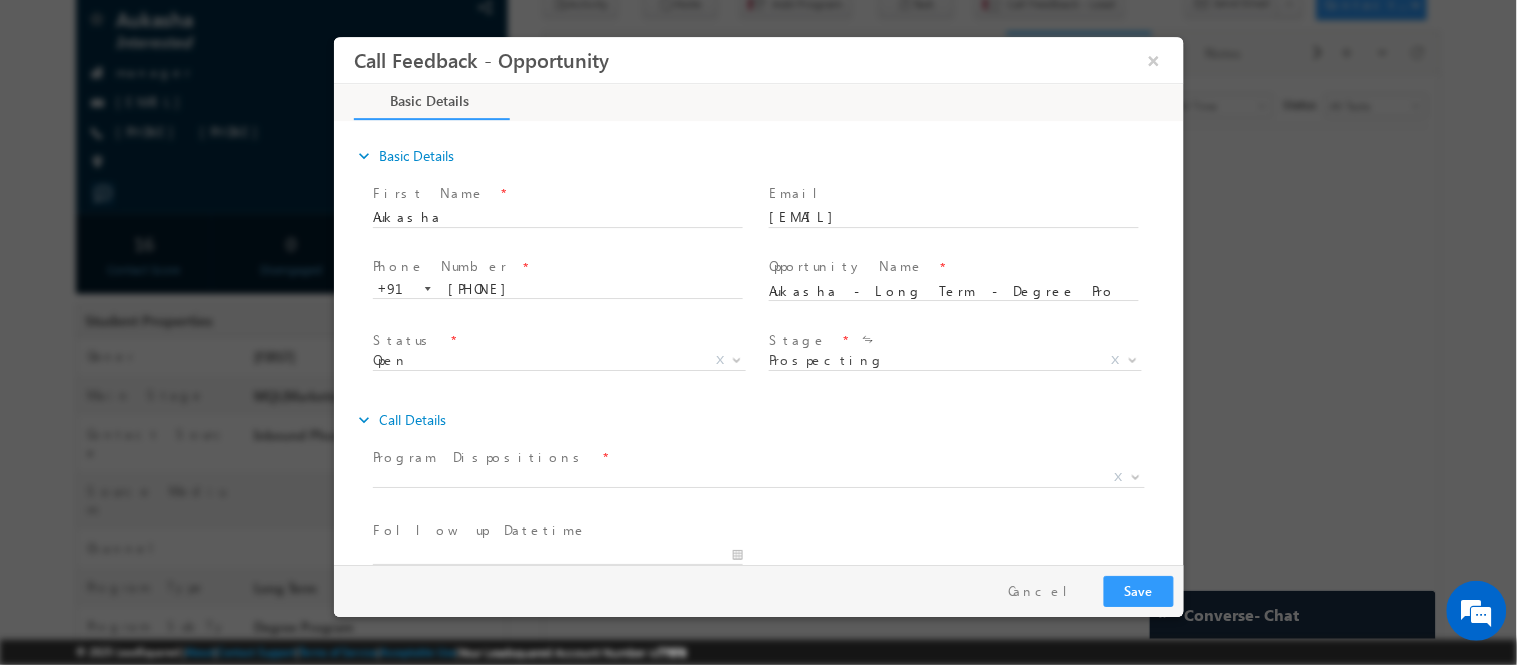 scroll, scrollTop: 0, scrollLeft: 0, axis: both 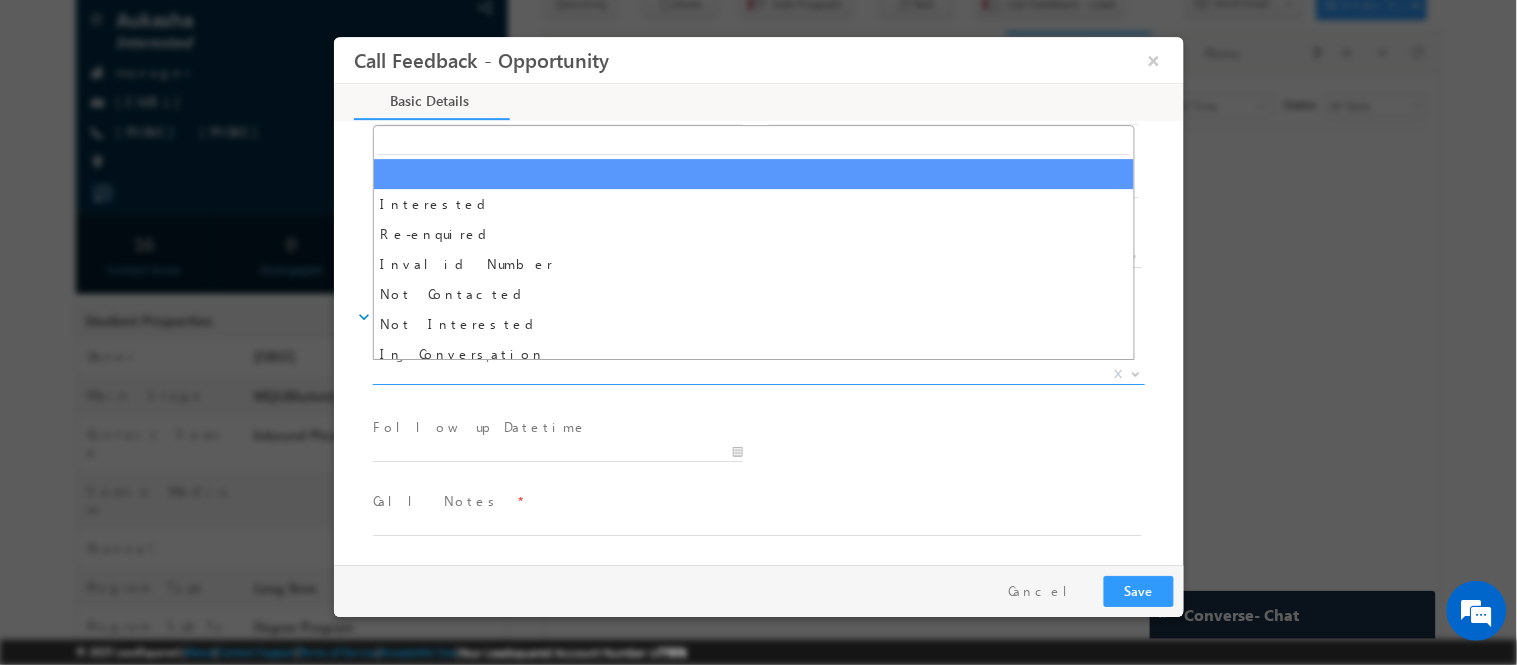 click on "X" at bounding box center (758, 374) 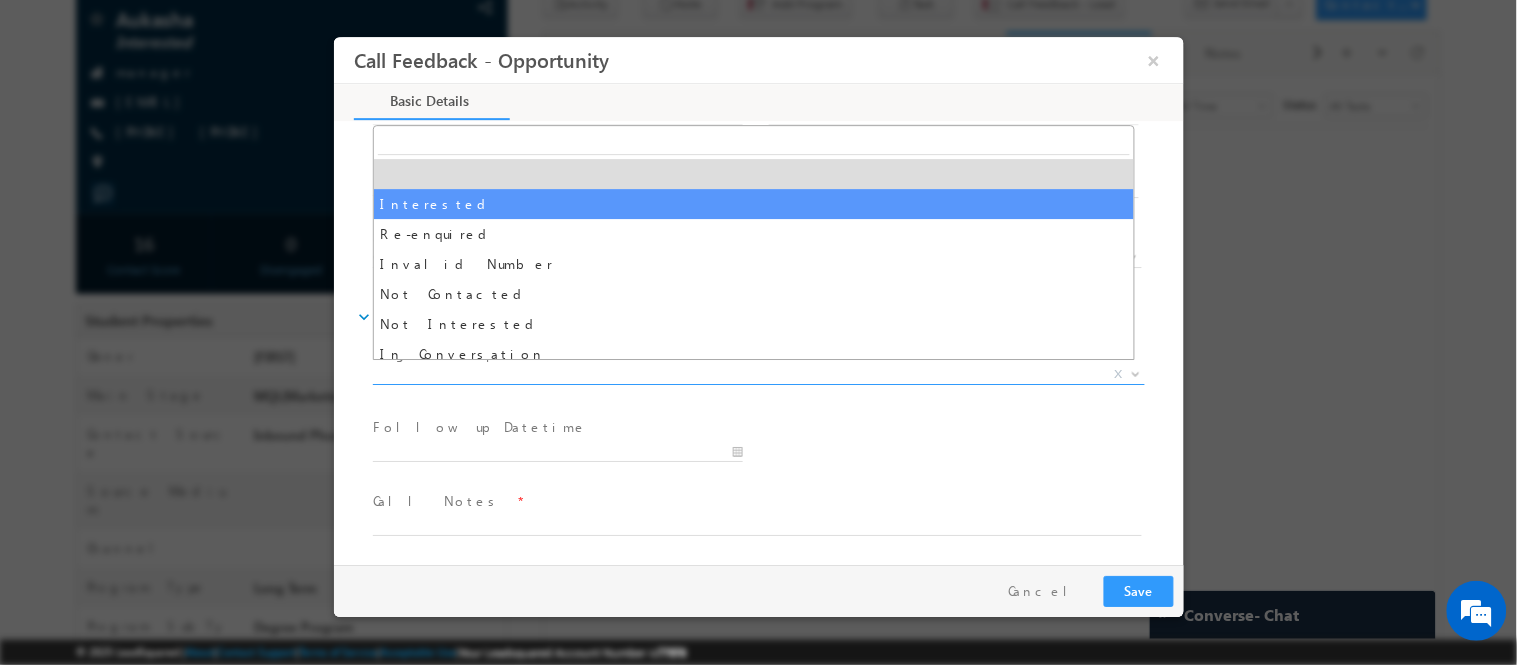 select on "Interested" 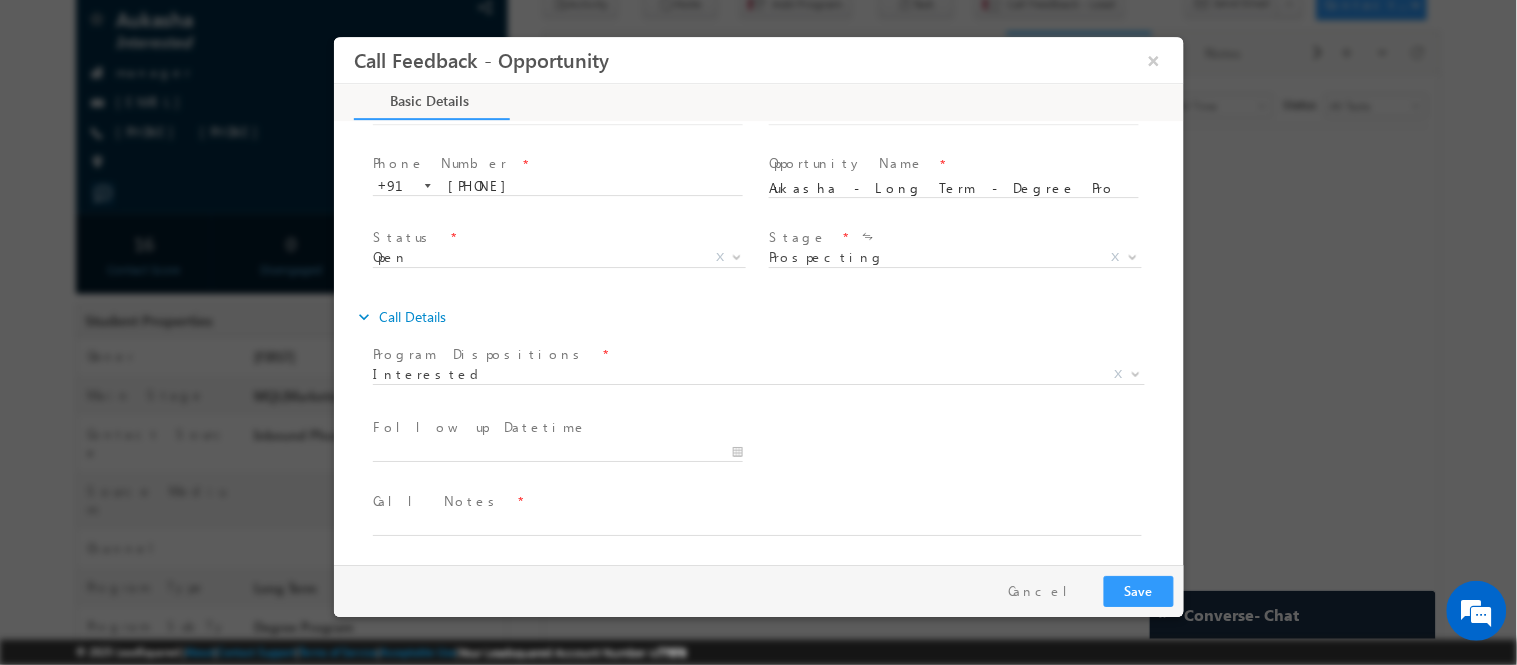 click at bounding box center (566, 452) 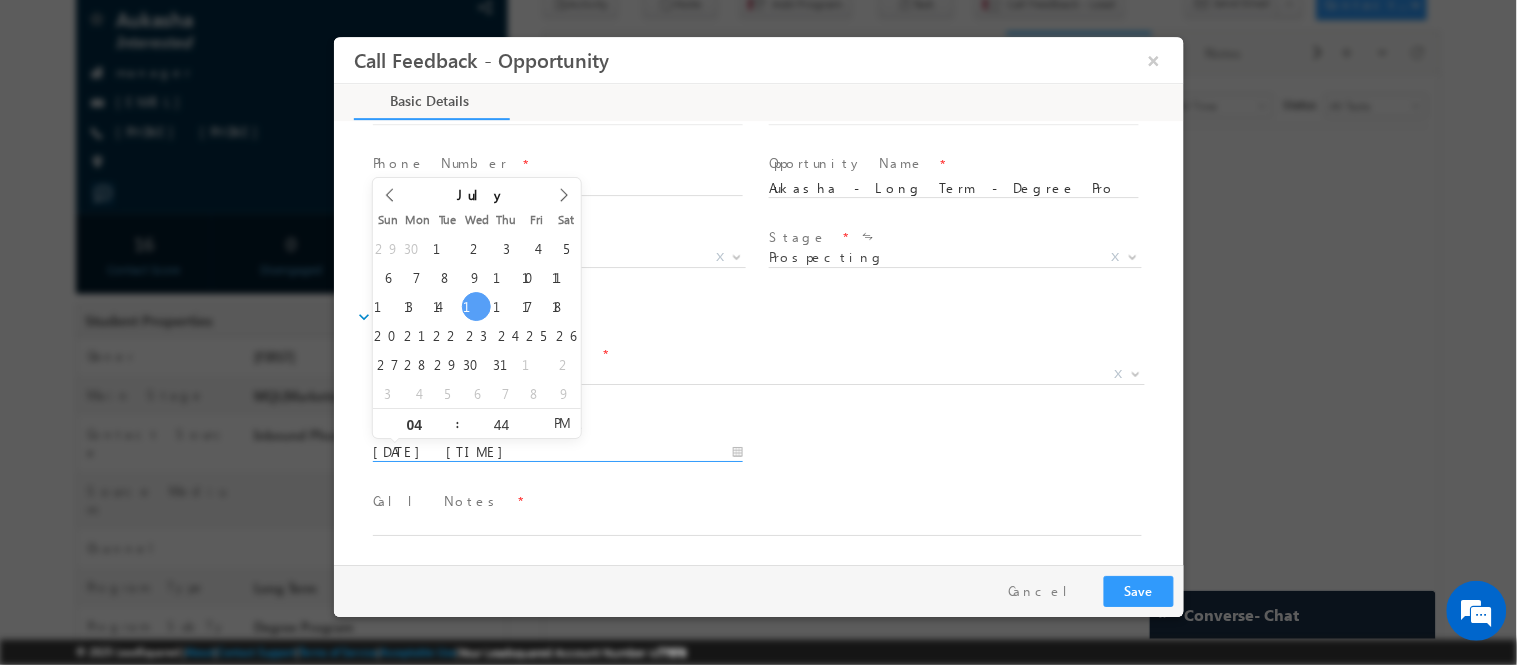 click on "16/07/2025 4:44 PM" at bounding box center (557, 452) 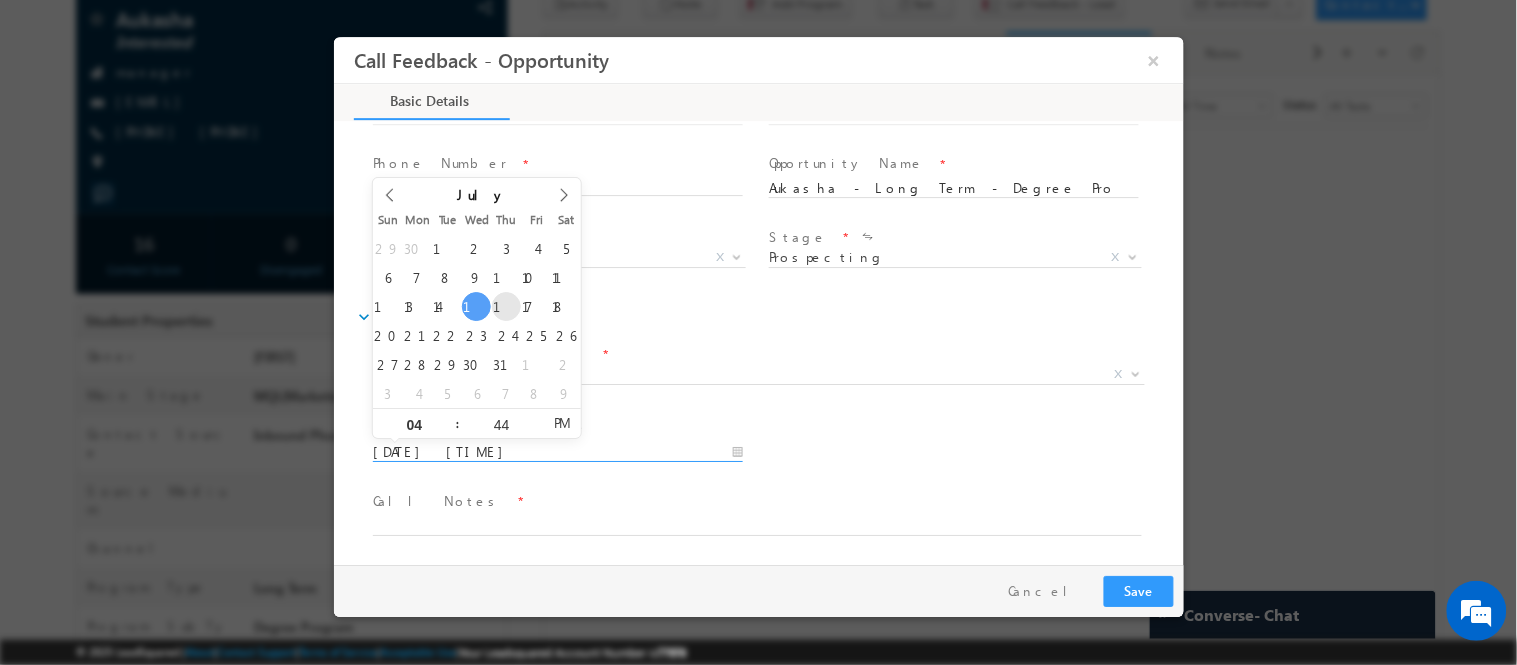 type on "17/07/2025 4:44 PM" 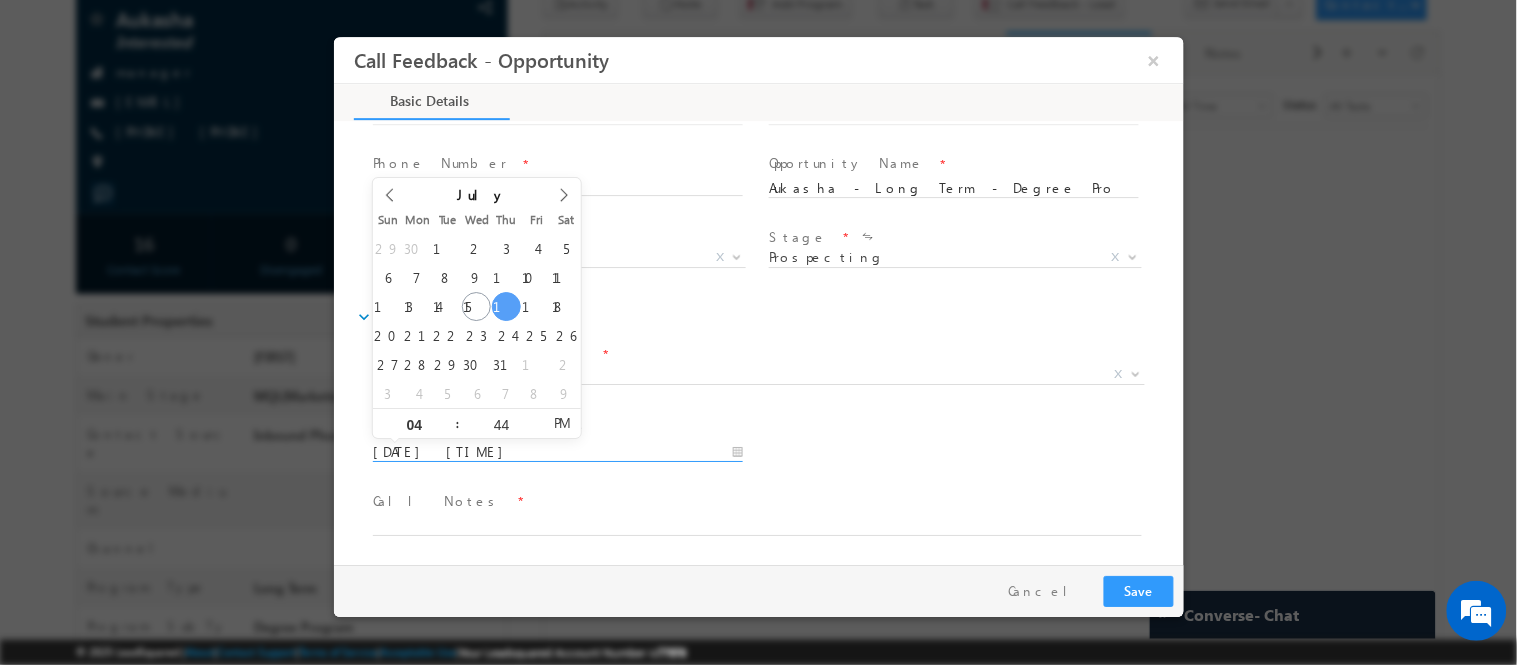 click on "17/07/2025 4:44 PM" at bounding box center [557, 452] 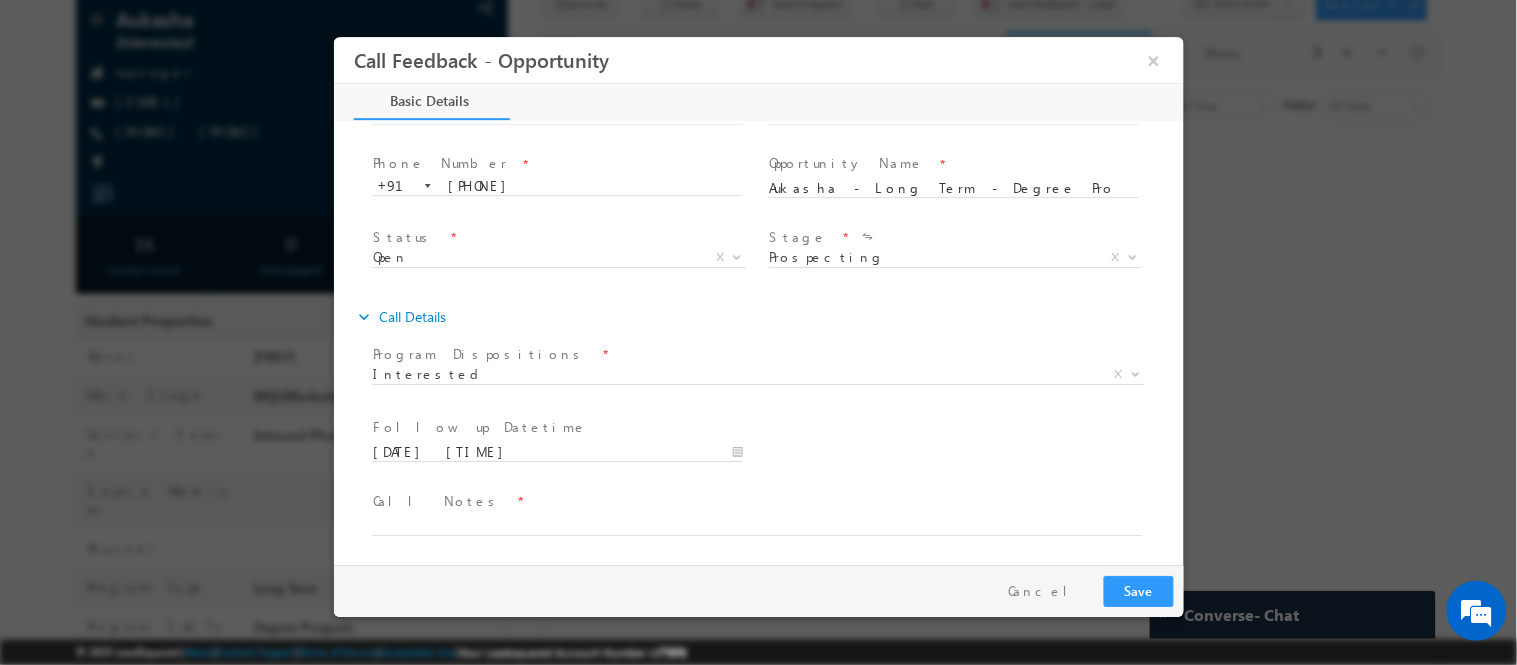 click on "Follow up Datetime
*
17/07/2025 4:44 PM" at bounding box center (775, 450) 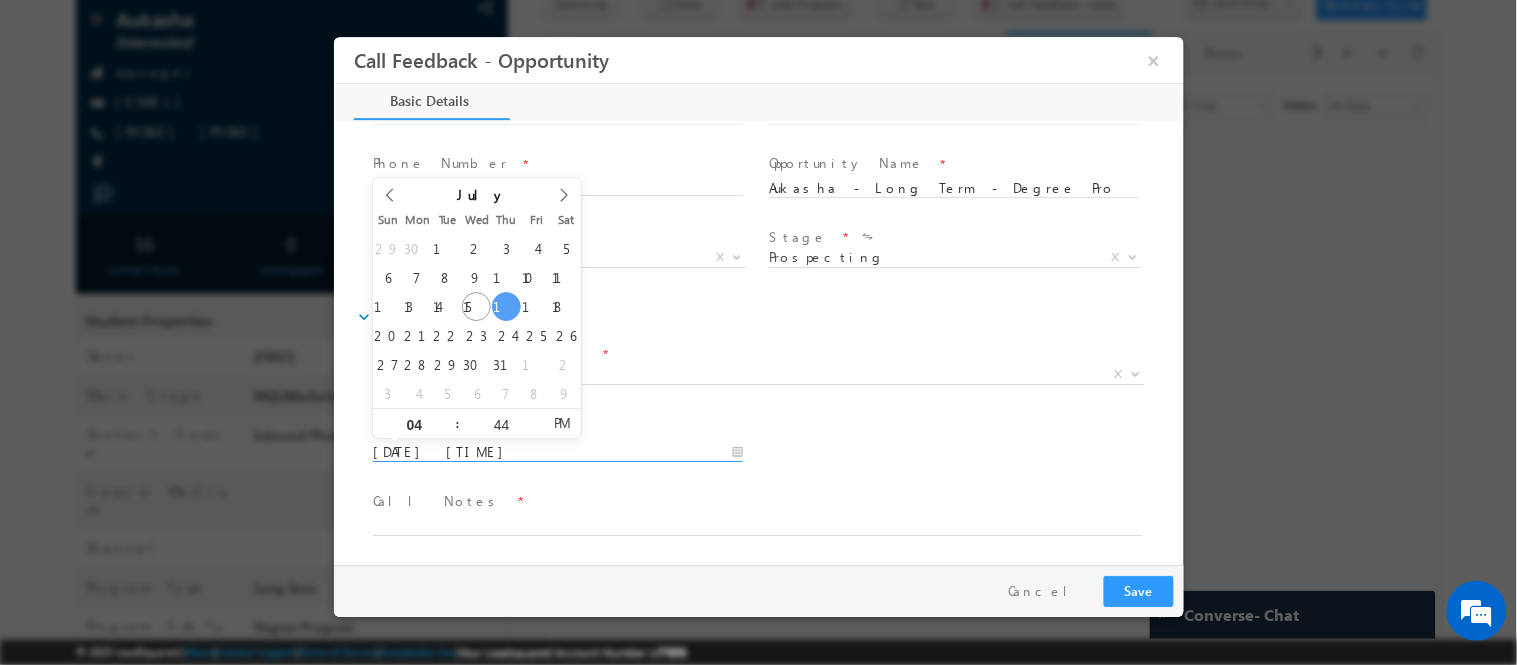 click on "17/07/2025 4:44 PM" at bounding box center [557, 452] 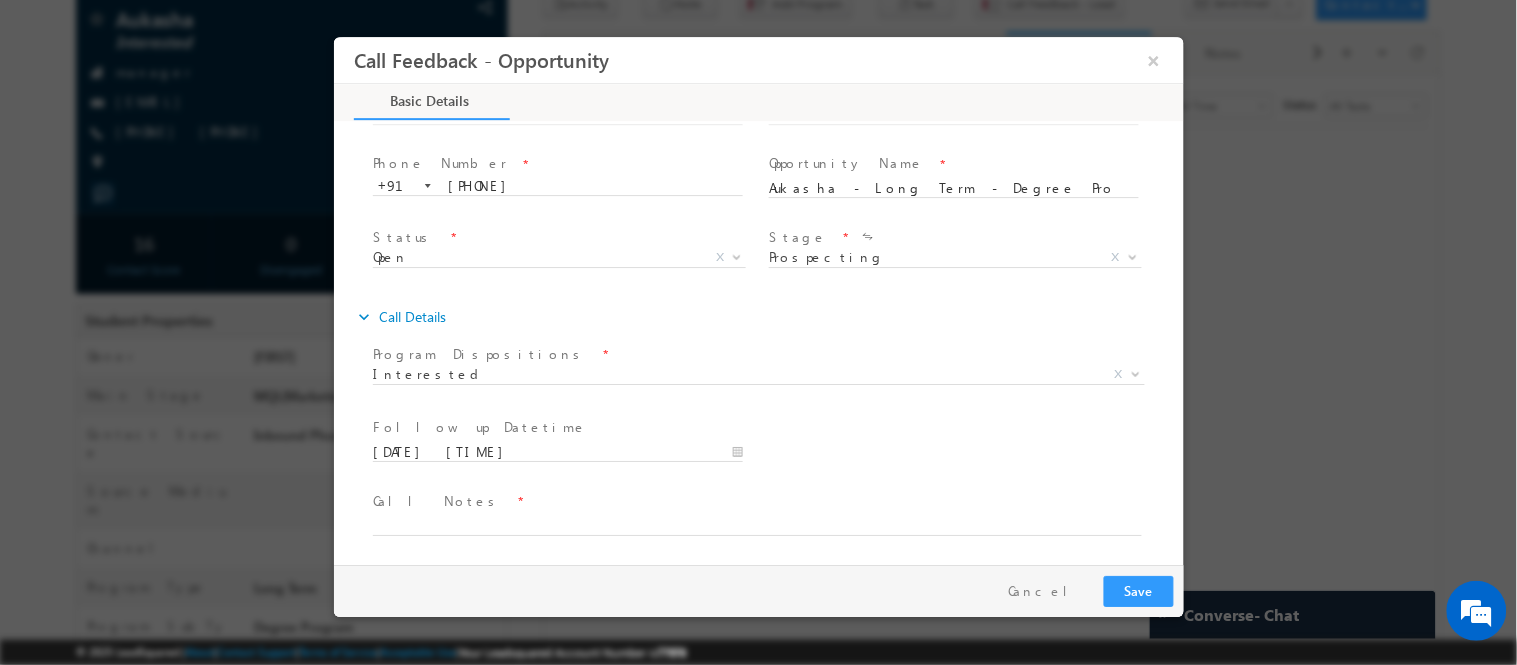 click on "Call Notes
*" at bounding box center (745, 501) 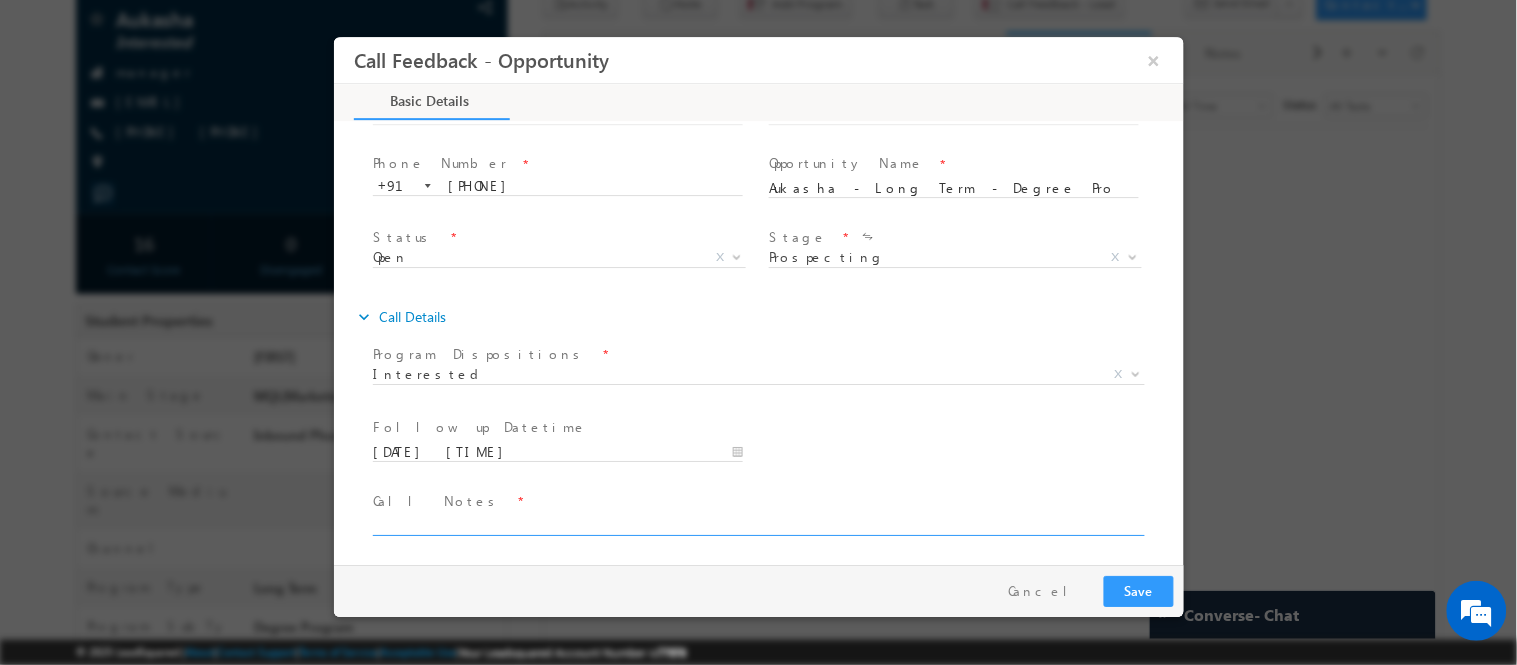 click at bounding box center [756, 523] 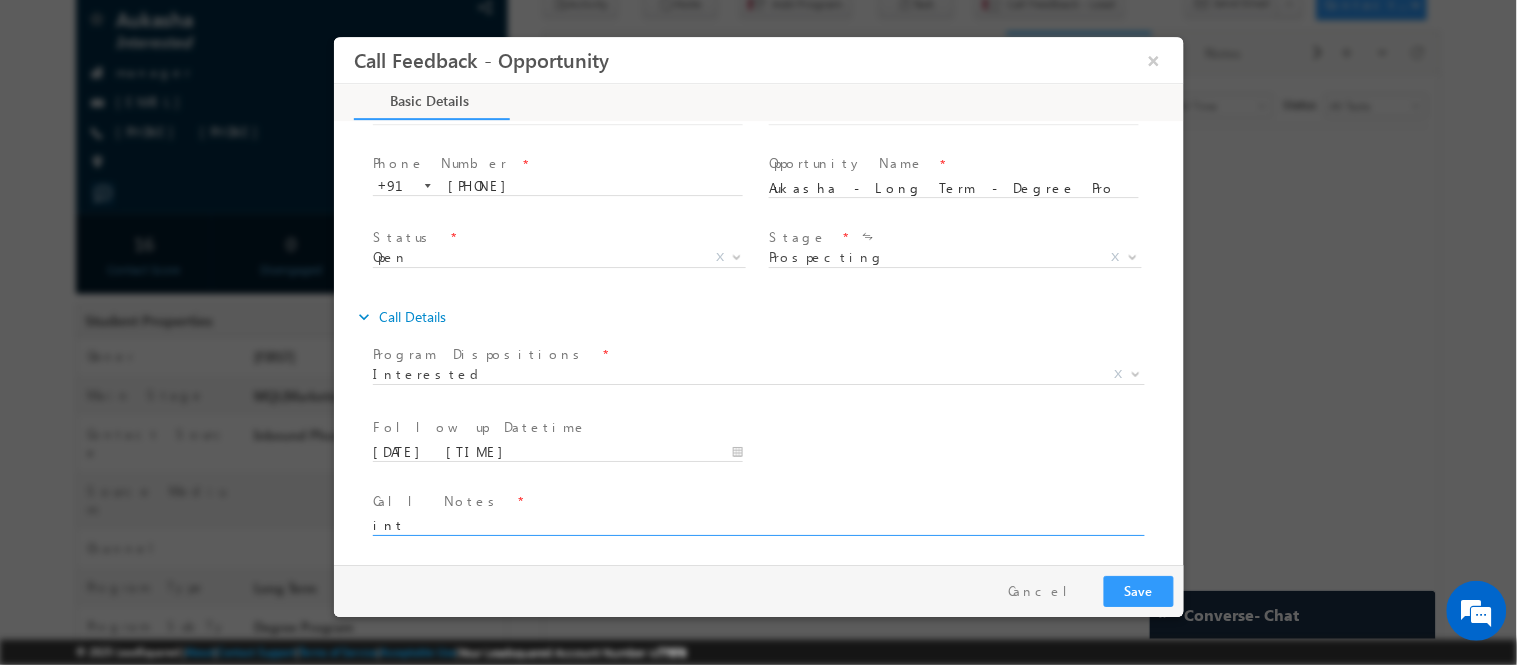 type on "int" 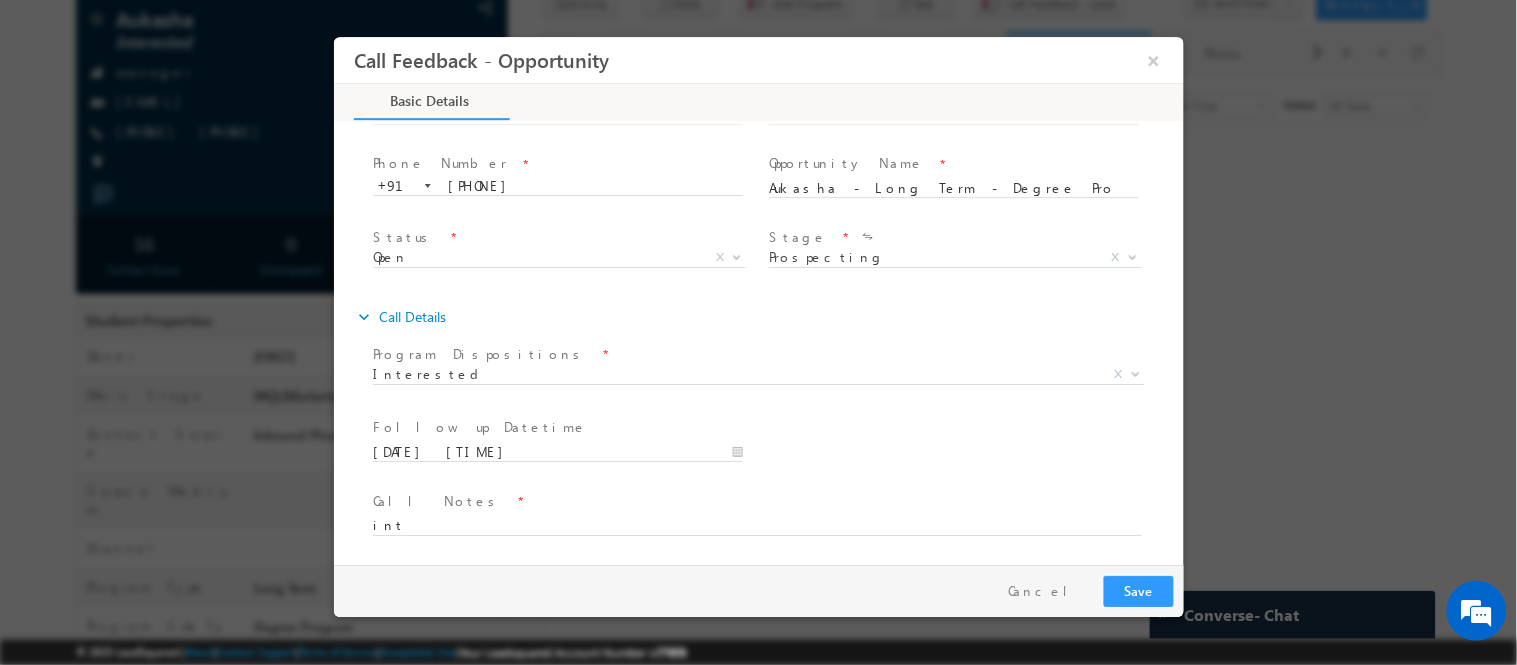 click on "Pay & Save
Save
Cancel" at bounding box center (763, 590) 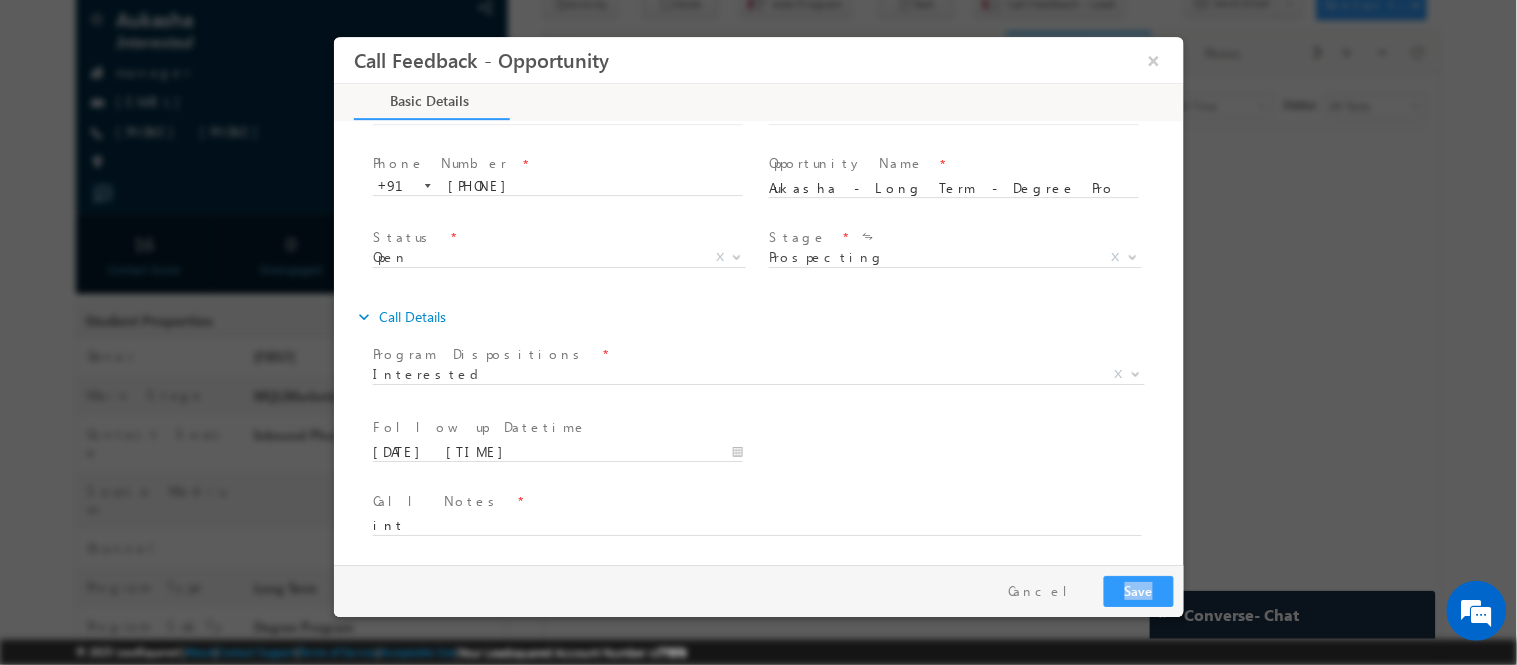 drag, startPoint x: 1143, startPoint y: 571, endPoint x: 1142, endPoint y: 582, distance: 11.045361 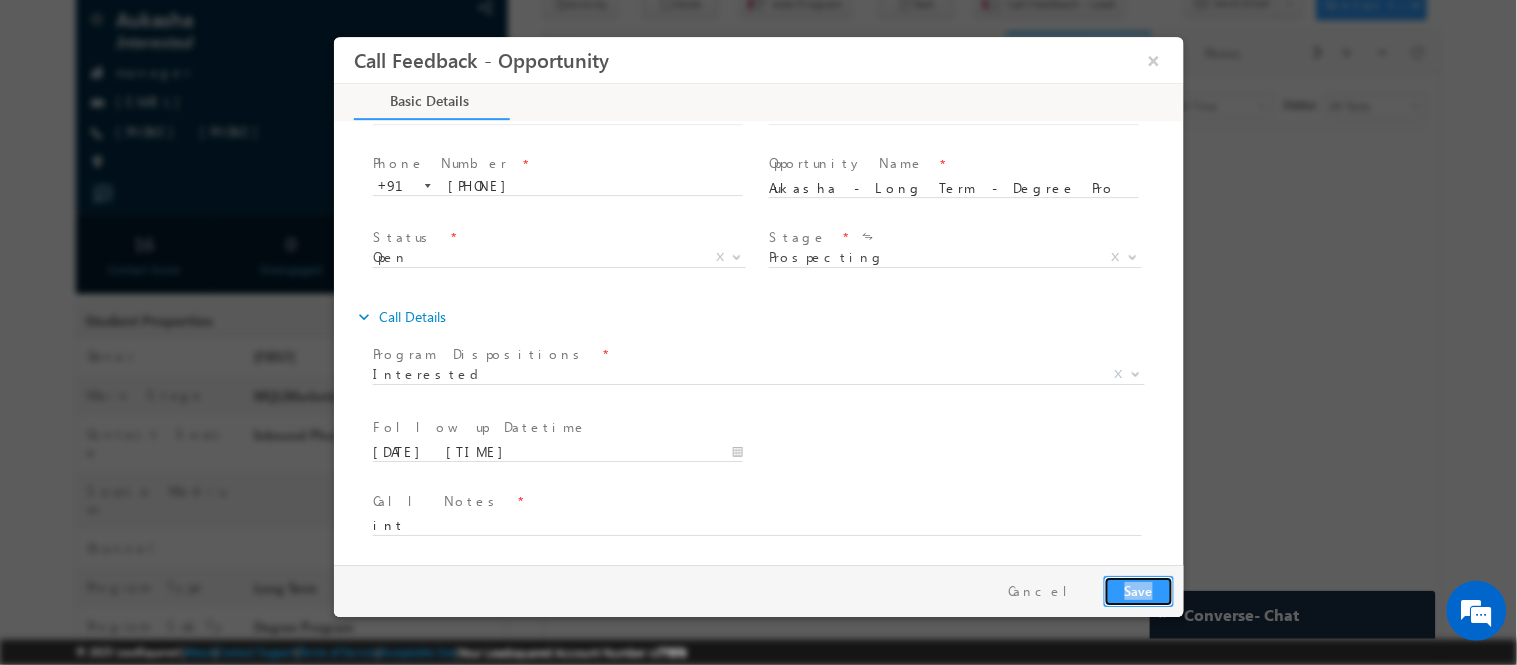 click on "Save" at bounding box center [1138, 590] 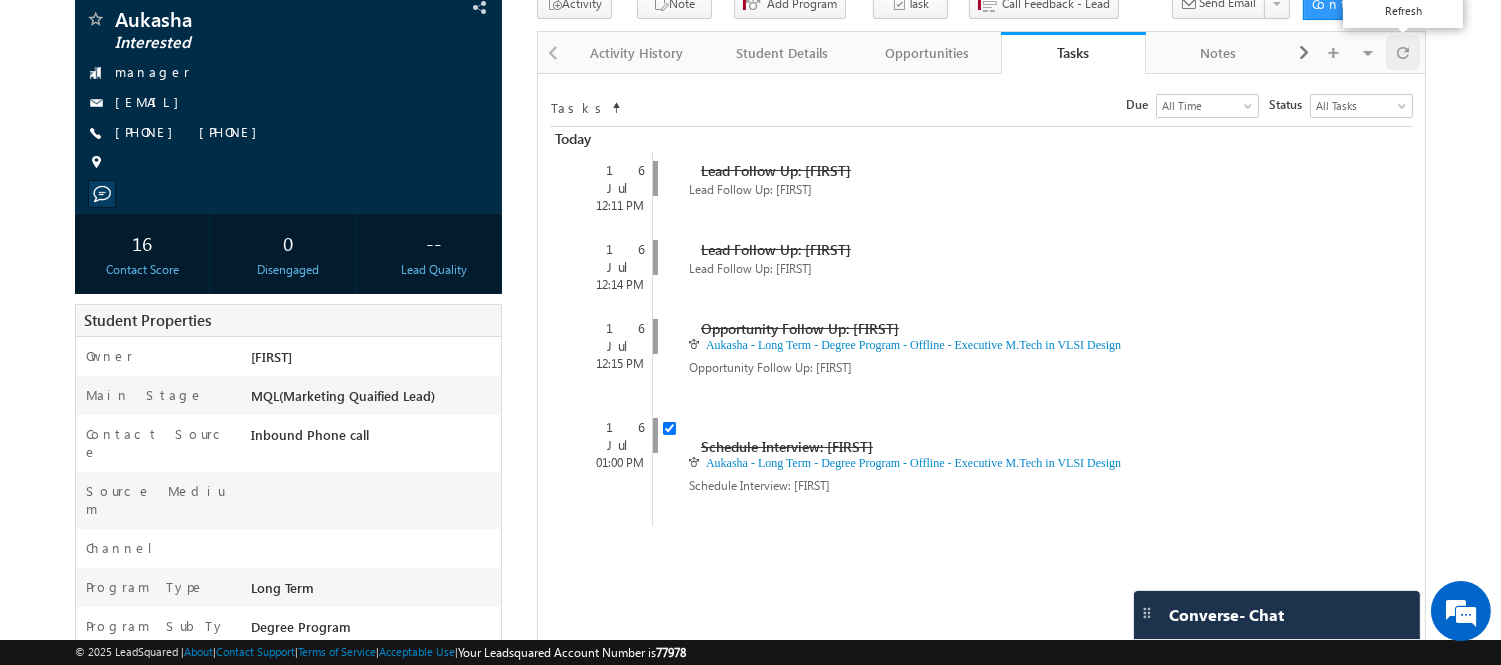 click at bounding box center [1403, 52] 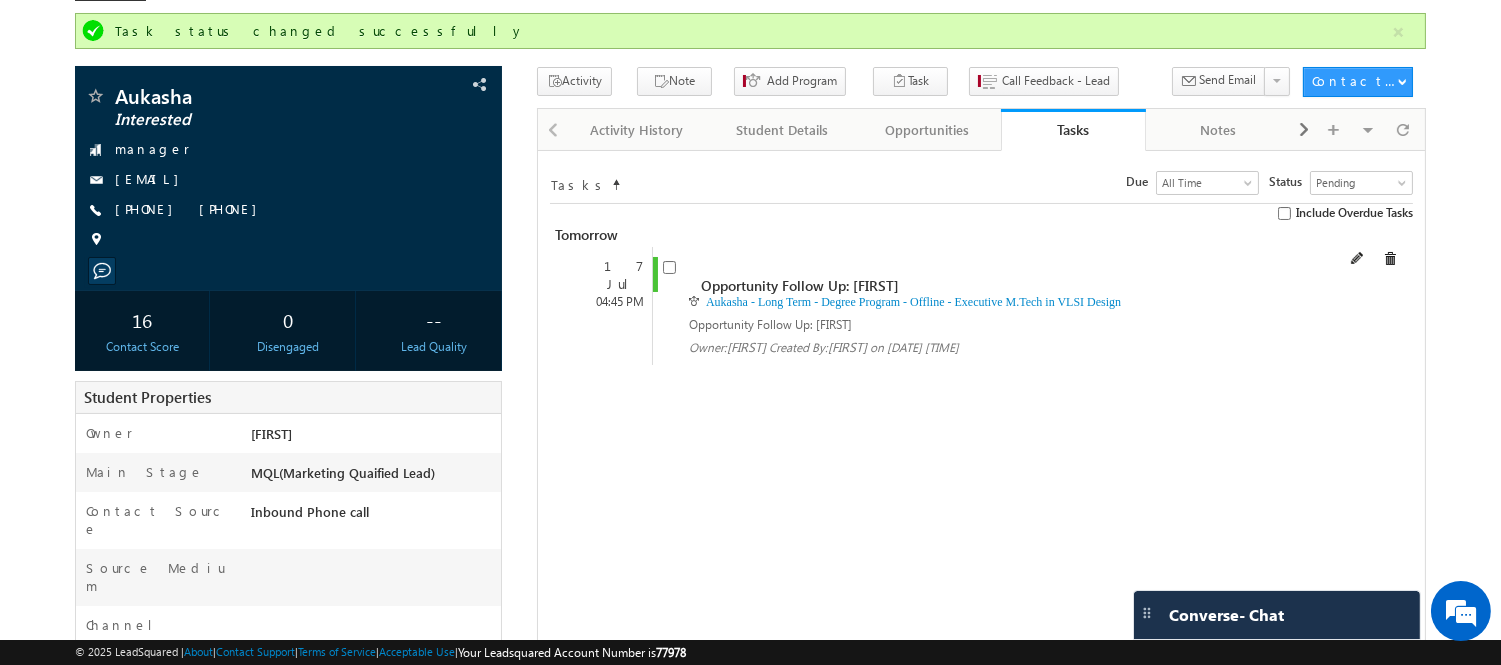 scroll, scrollTop: 123, scrollLeft: 0, axis: vertical 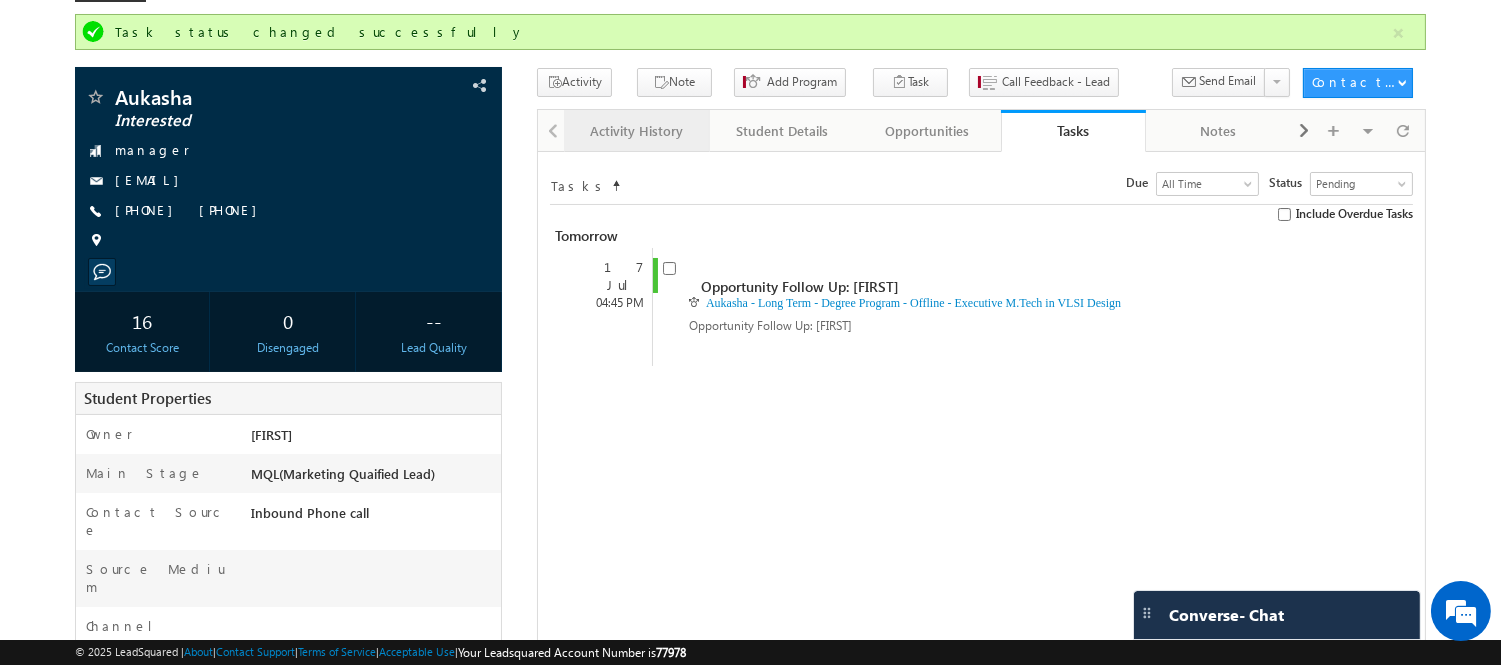 click on "Activity History" at bounding box center [635, 131] 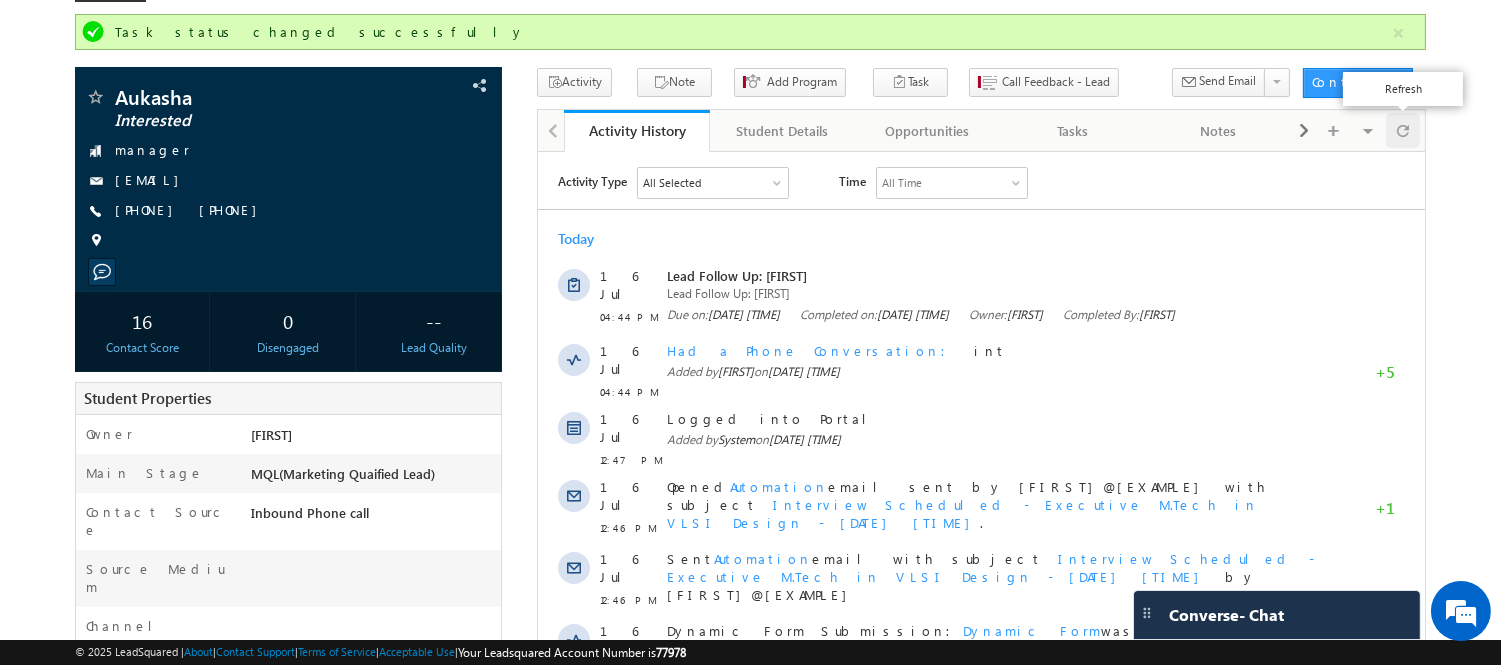 click at bounding box center (1403, 130) 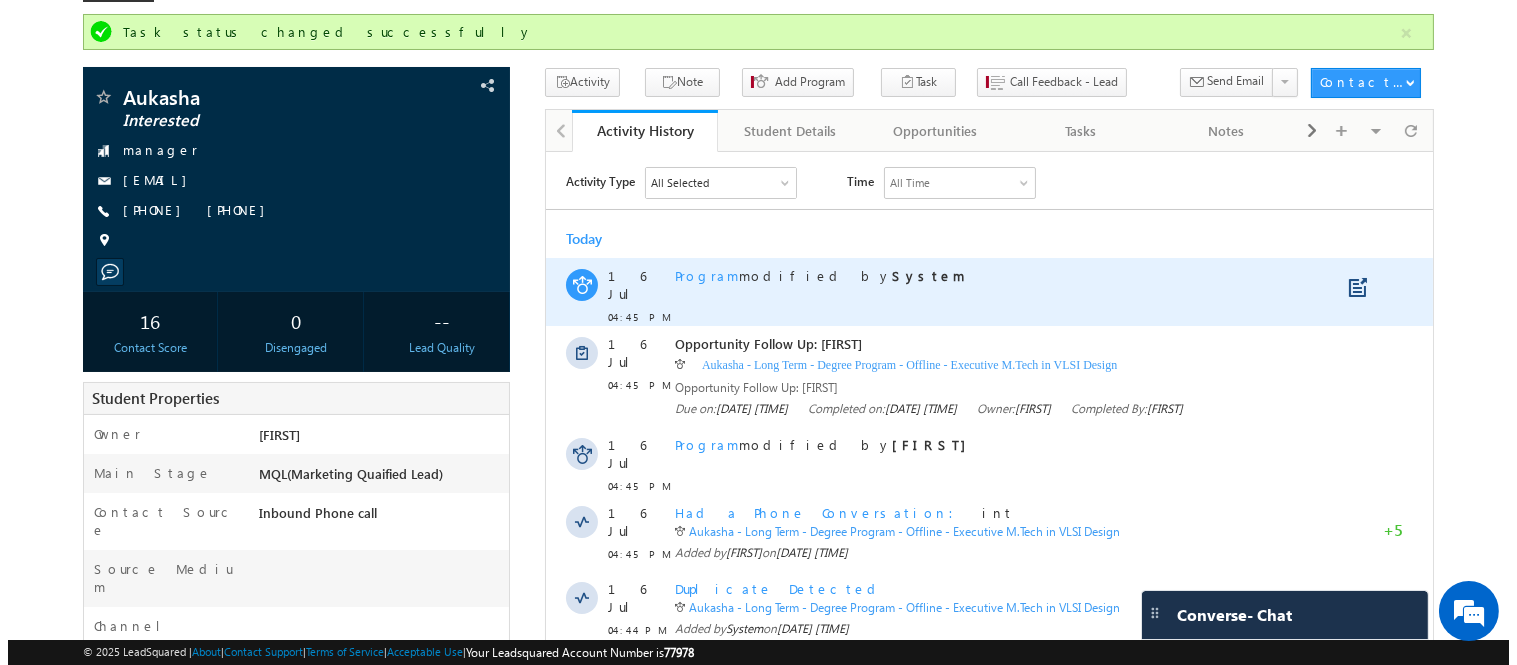 scroll, scrollTop: 0, scrollLeft: 0, axis: both 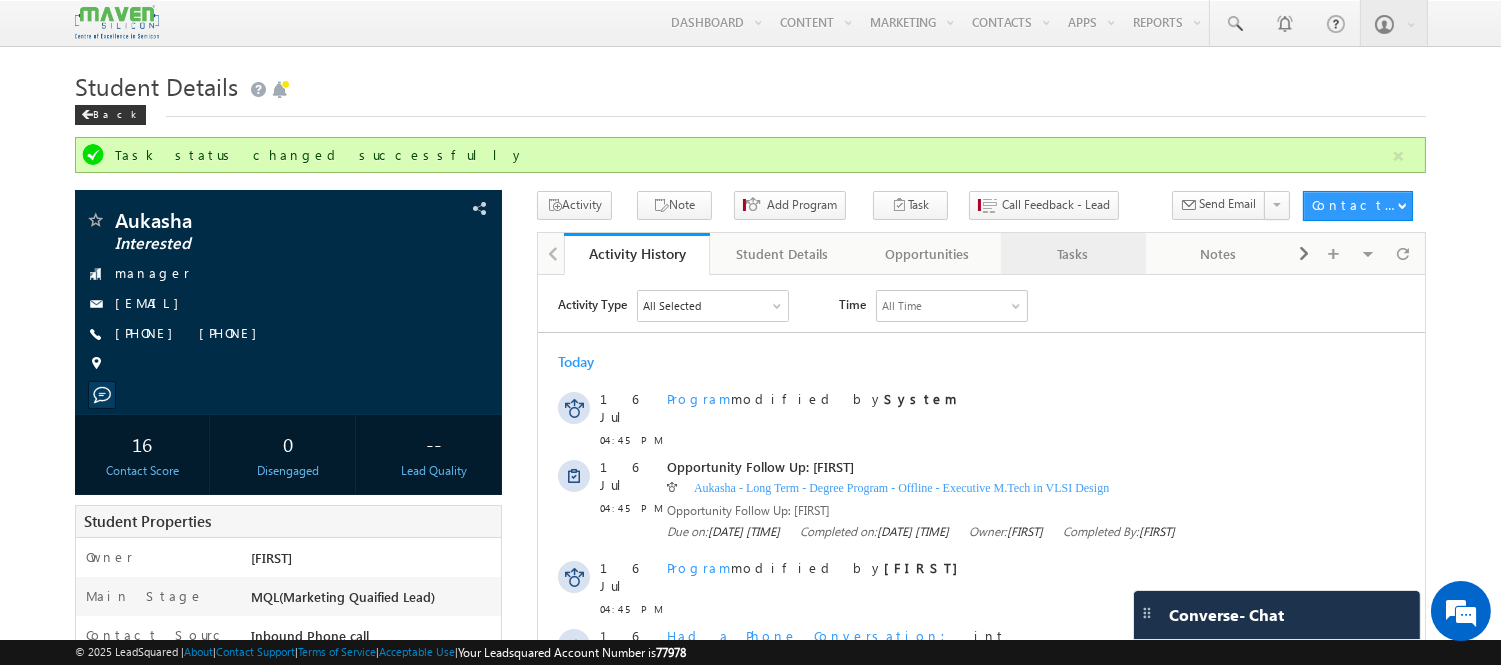 click on "Tasks" at bounding box center (1073, 254) 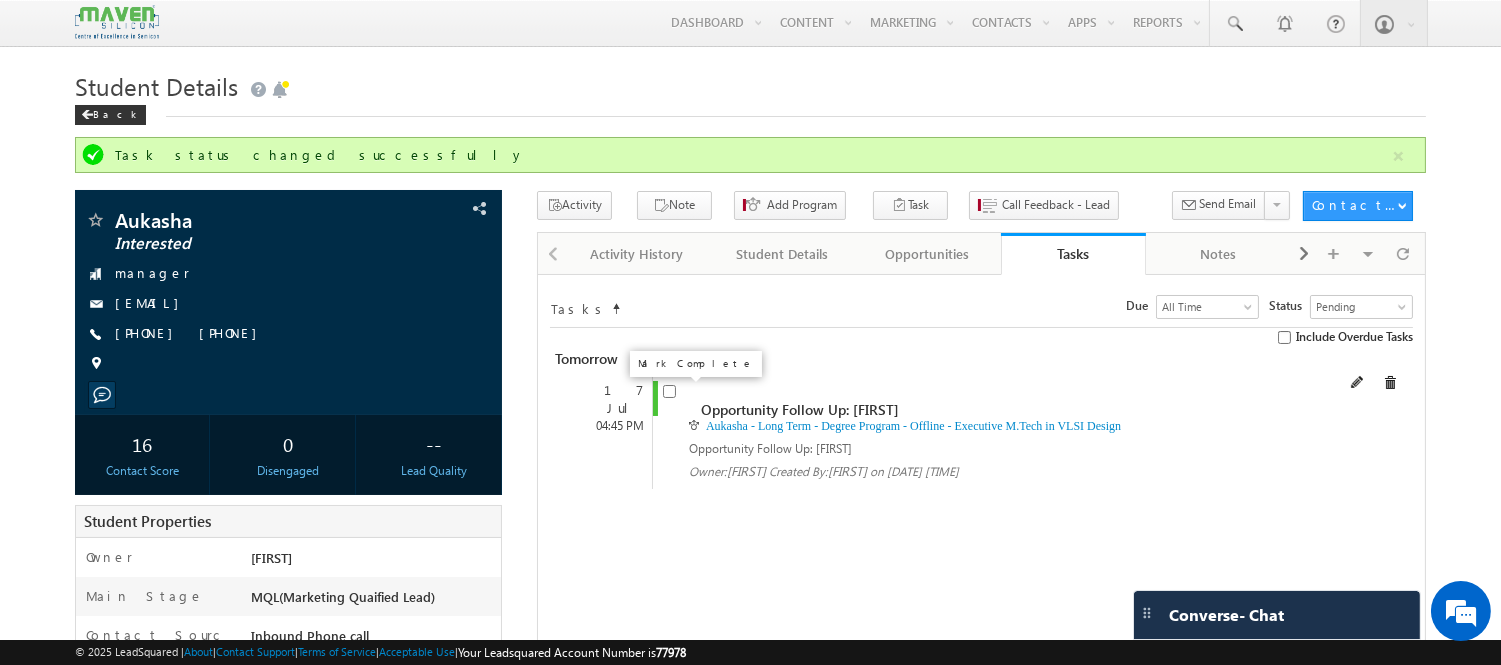 click at bounding box center (669, 391) 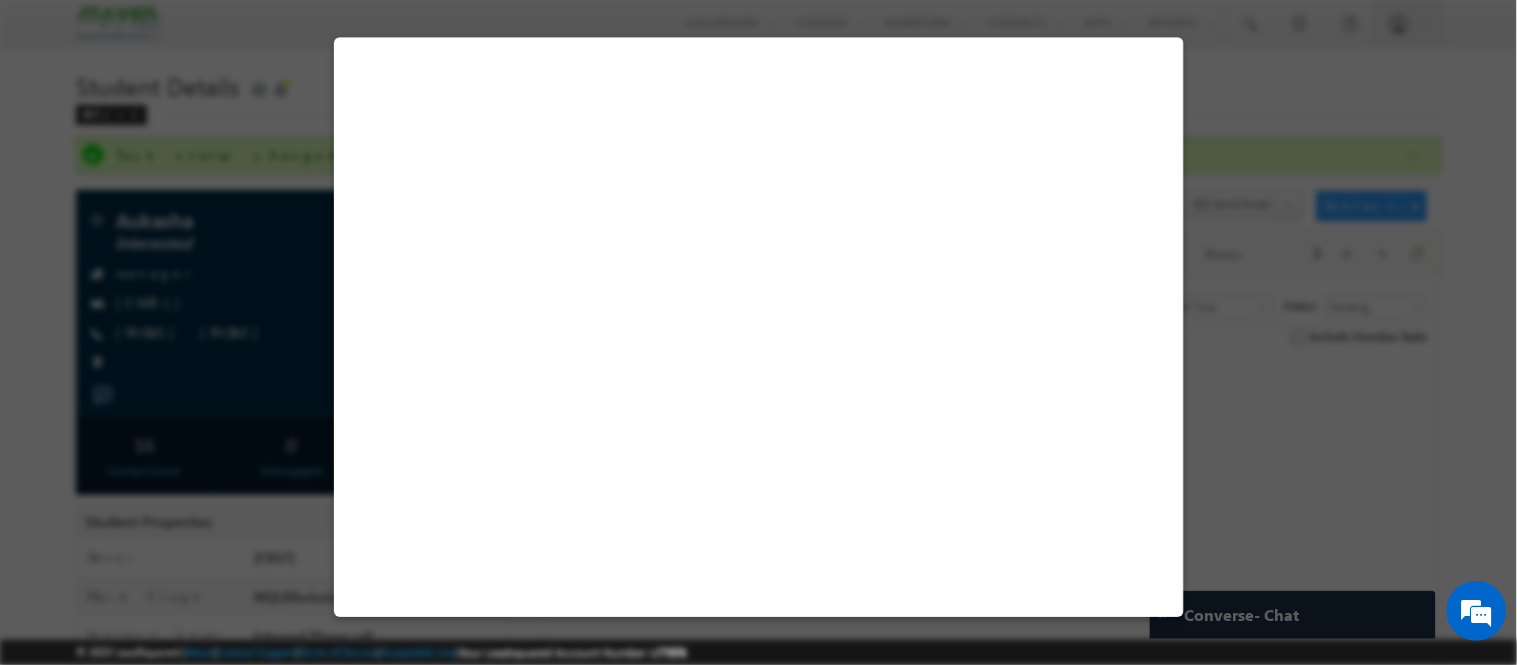 select on "Interested" 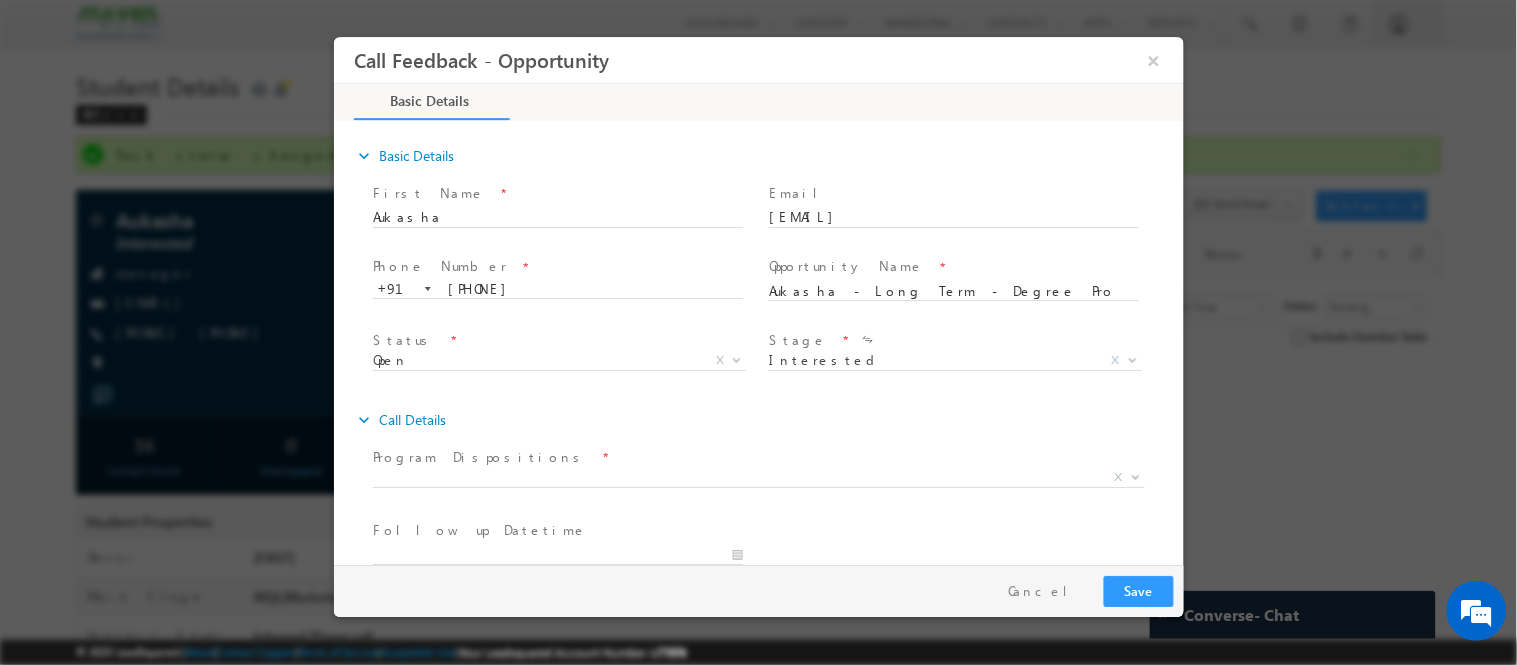 scroll, scrollTop: 0, scrollLeft: 0, axis: both 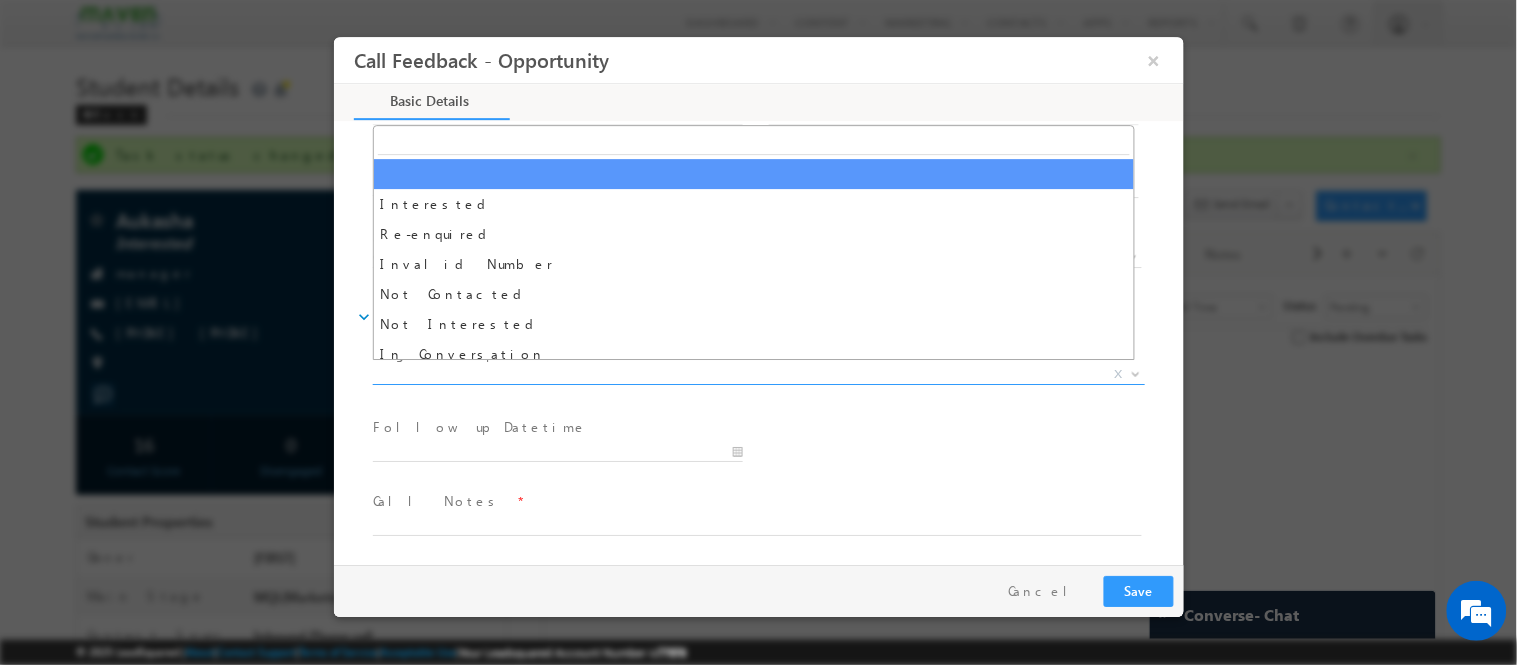 click on "X" at bounding box center [758, 374] 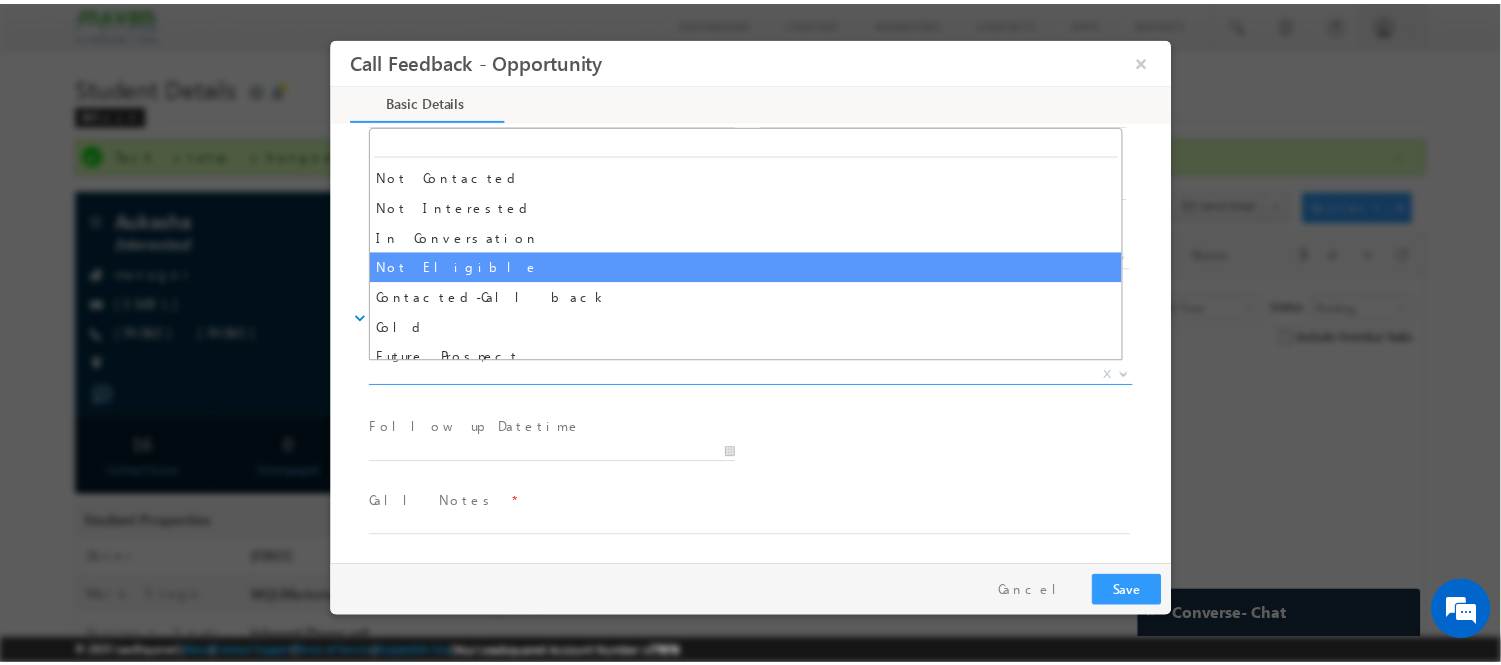 scroll, scrollTop: 0, scrollLeft: 0, axis: both 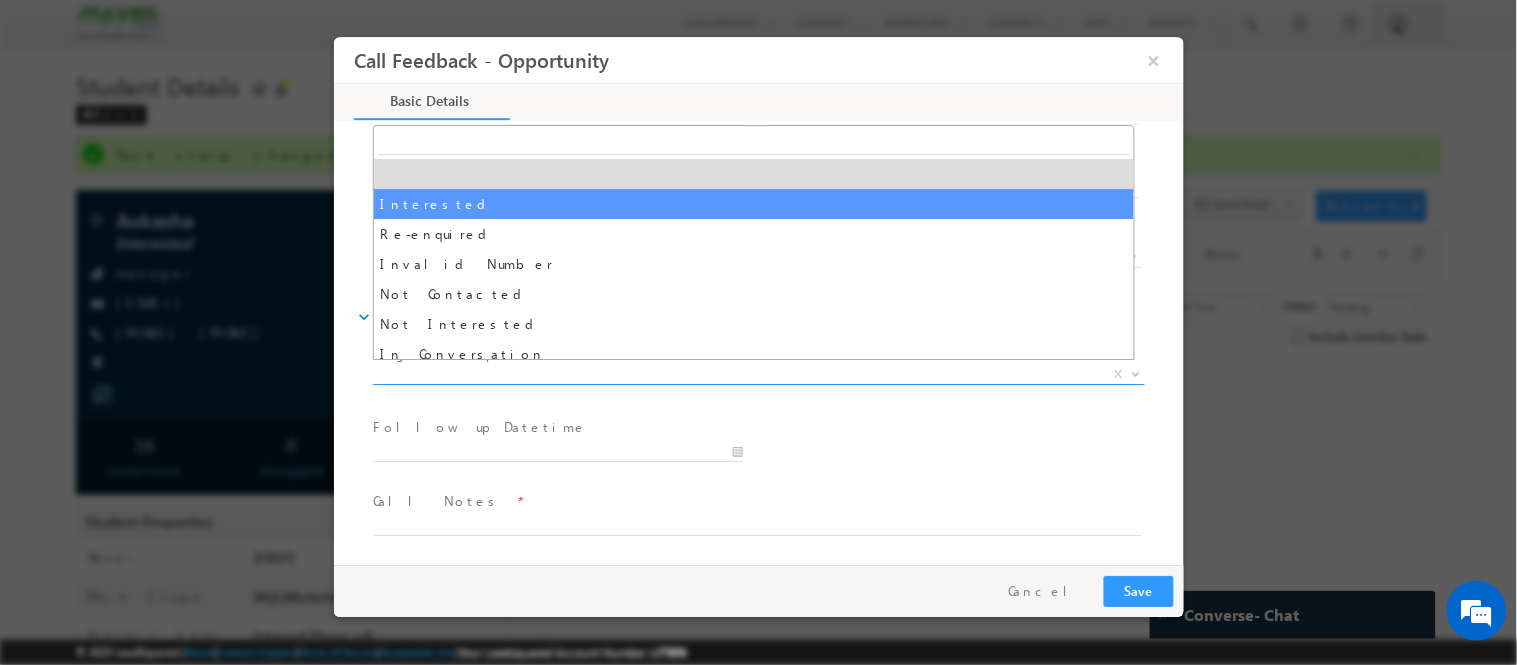select on "Interested" 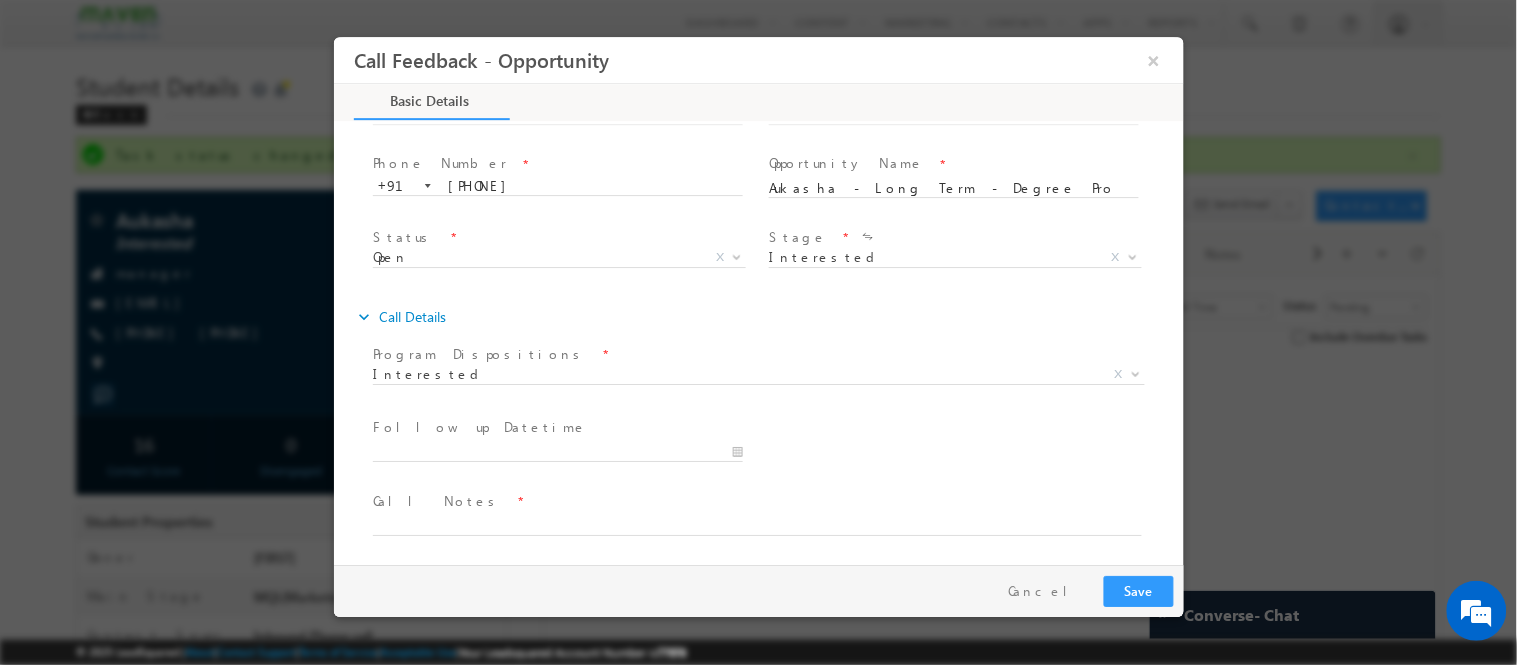 drag, startPoint x: 662, startPoint y: 496, endPoint x: 640, endPoint y: 513, distance: 27.802877 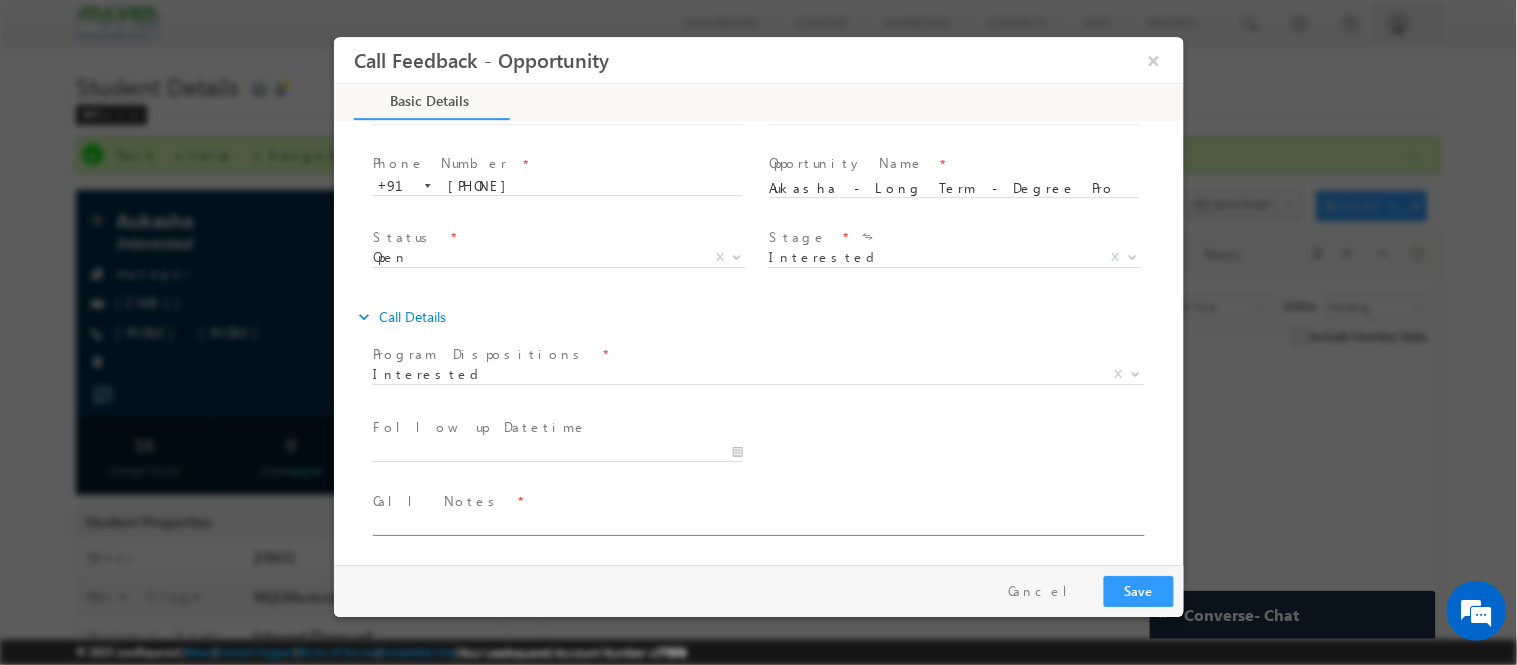 click at bounding box center (756, 523) 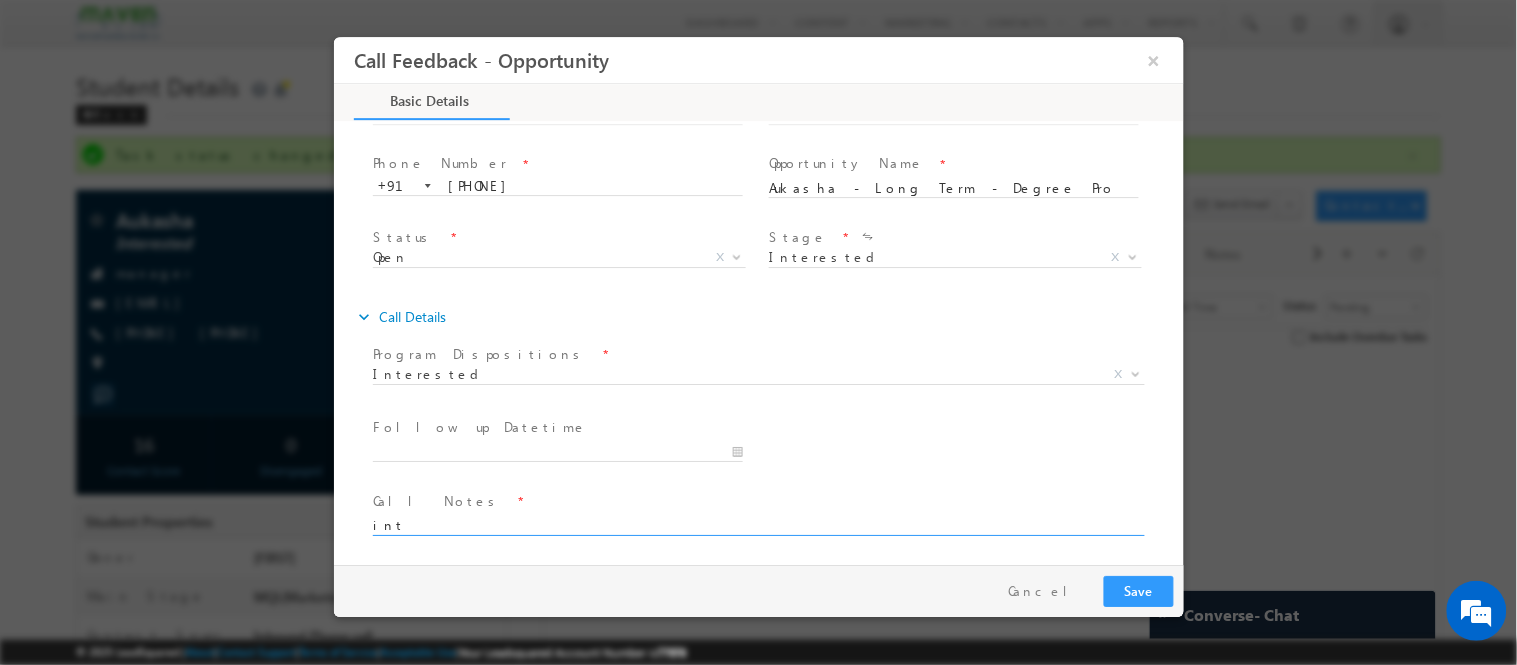 type on "int" 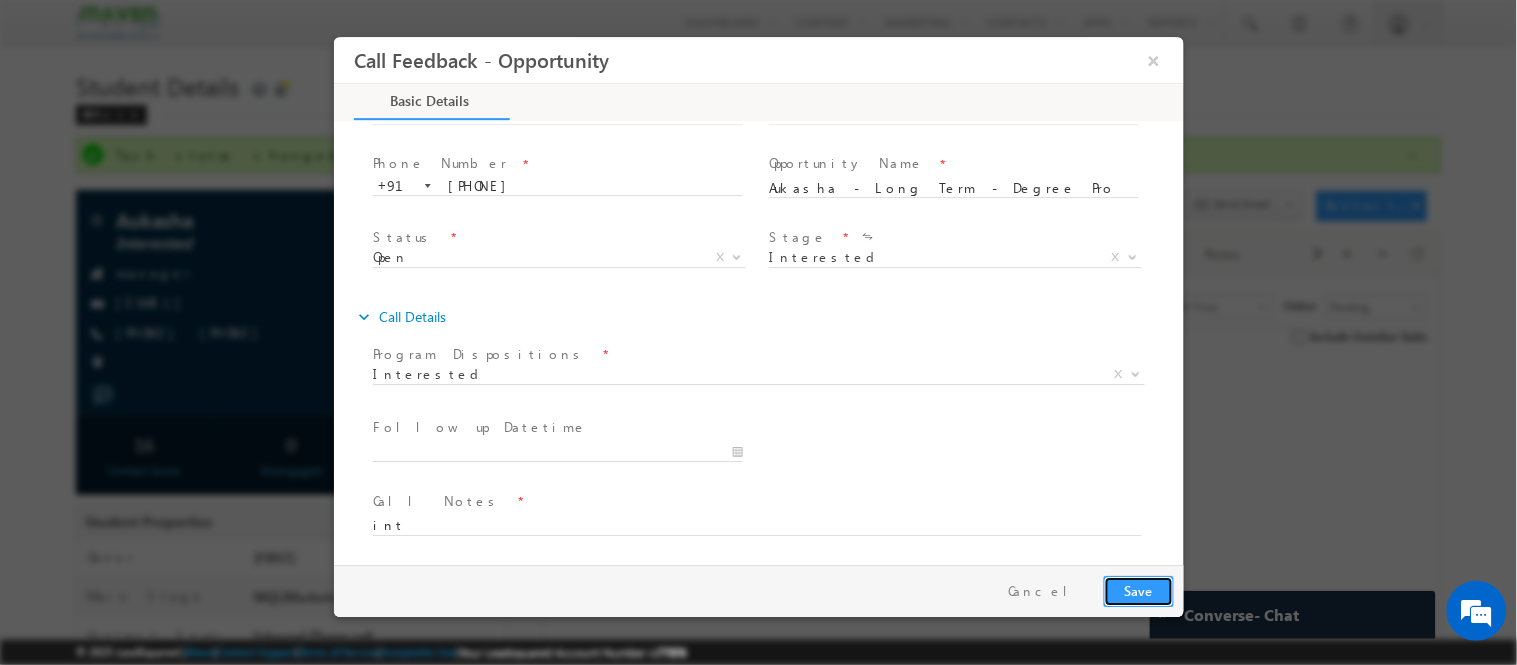click on "Save" at bounding box center (1138, 590) 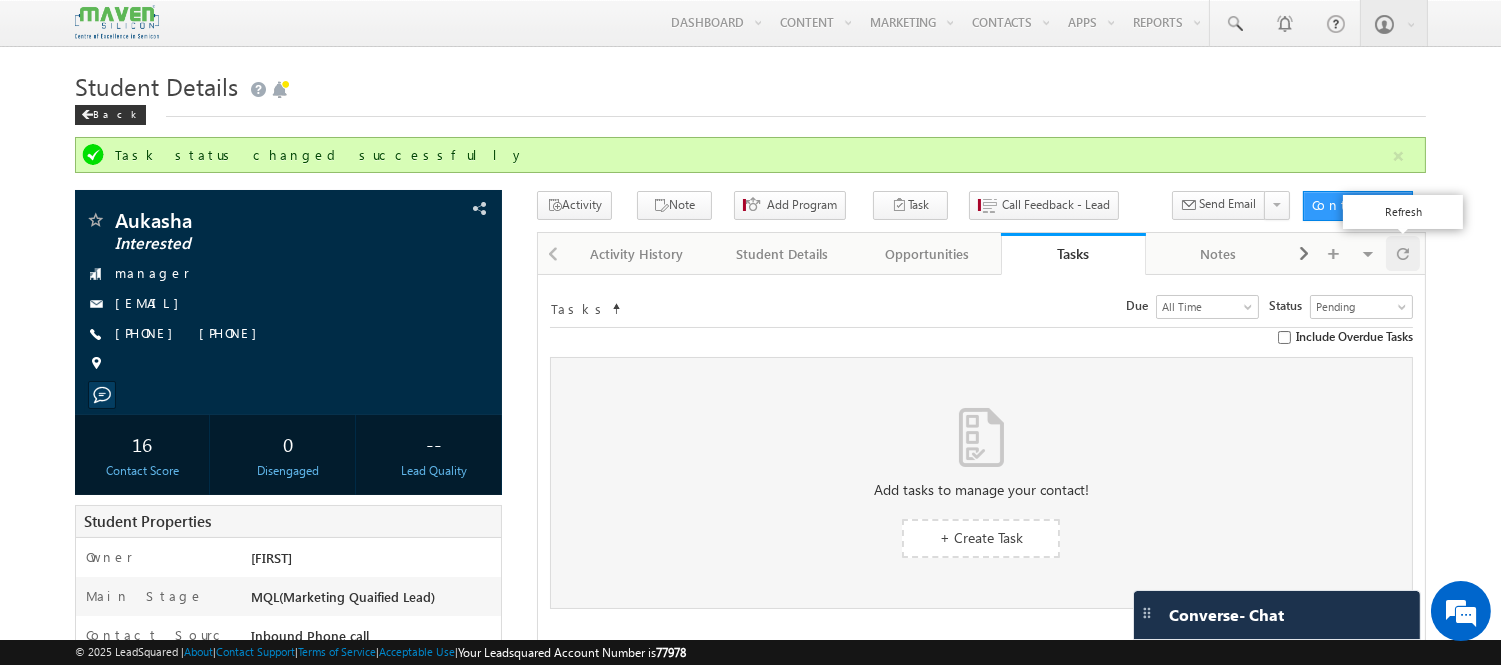click at bounding box center [1403, 253] 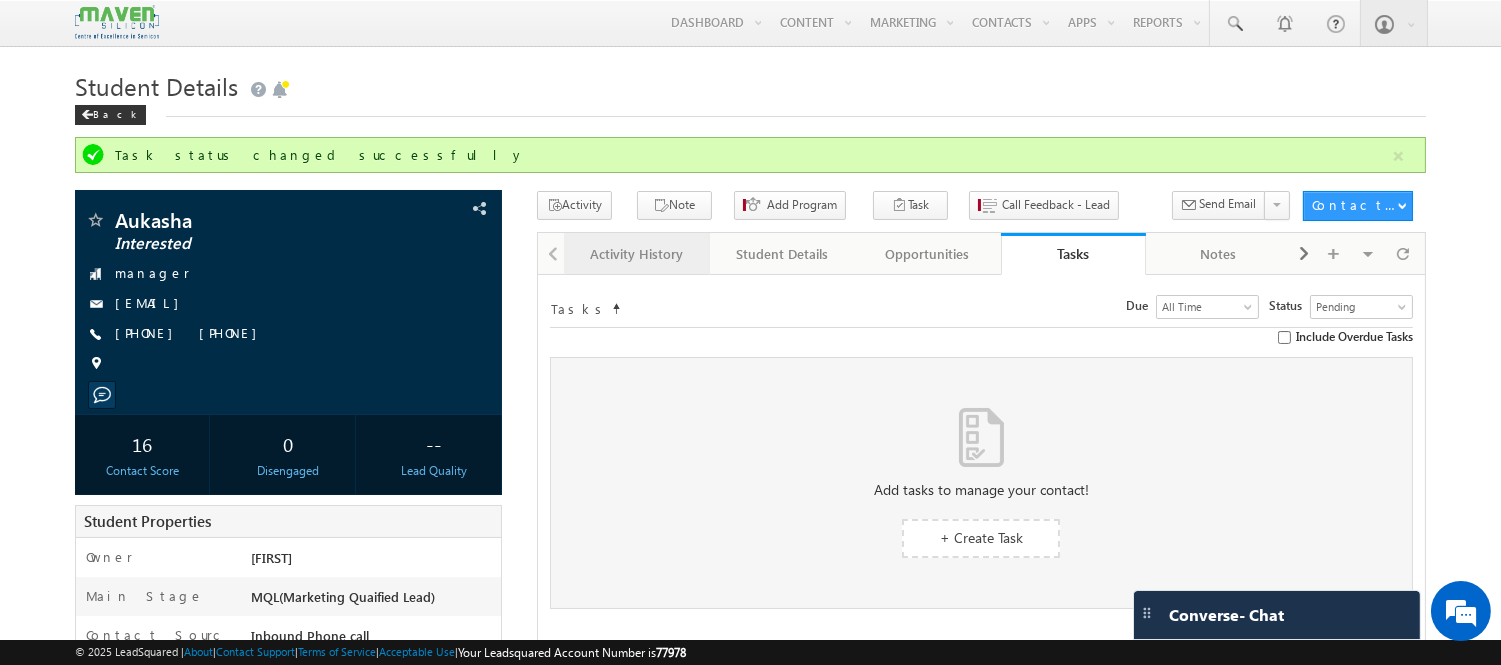 click on "Activity History" at bounding box center (635, 254) 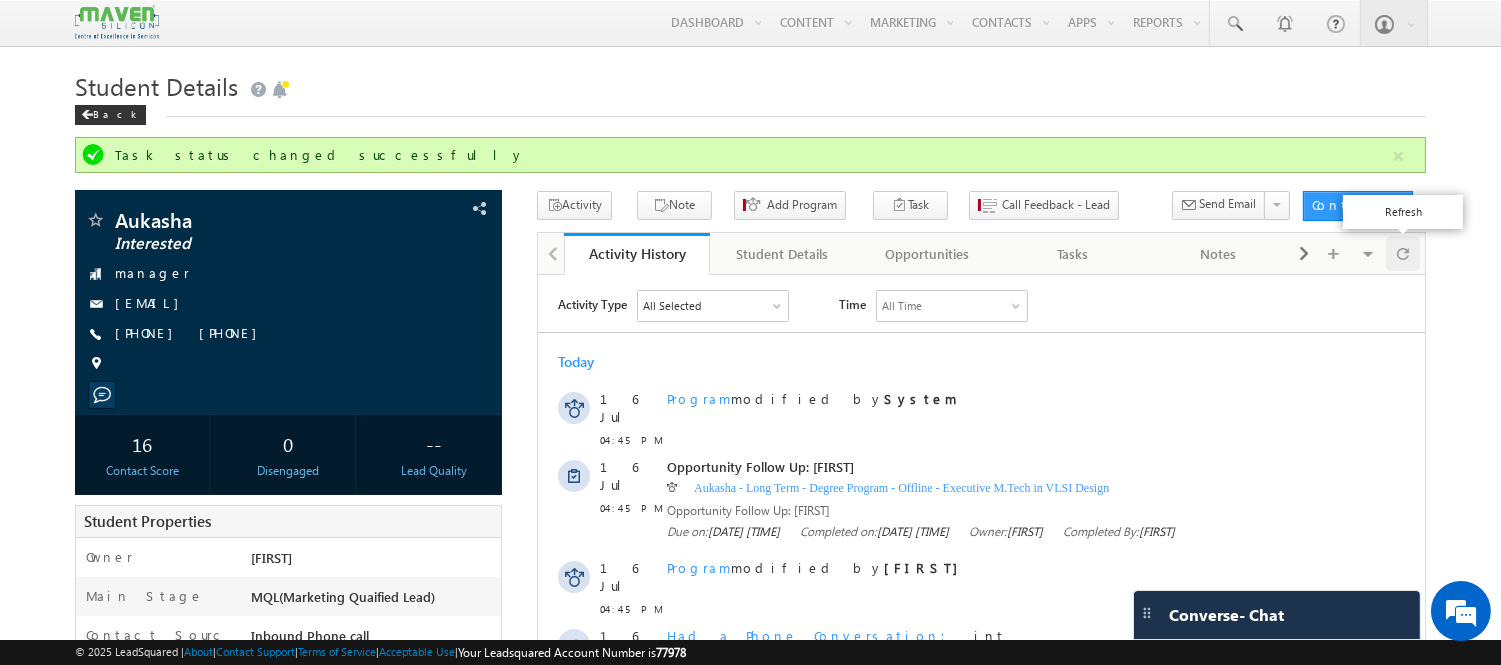 click at bounding box center [1403, 253] 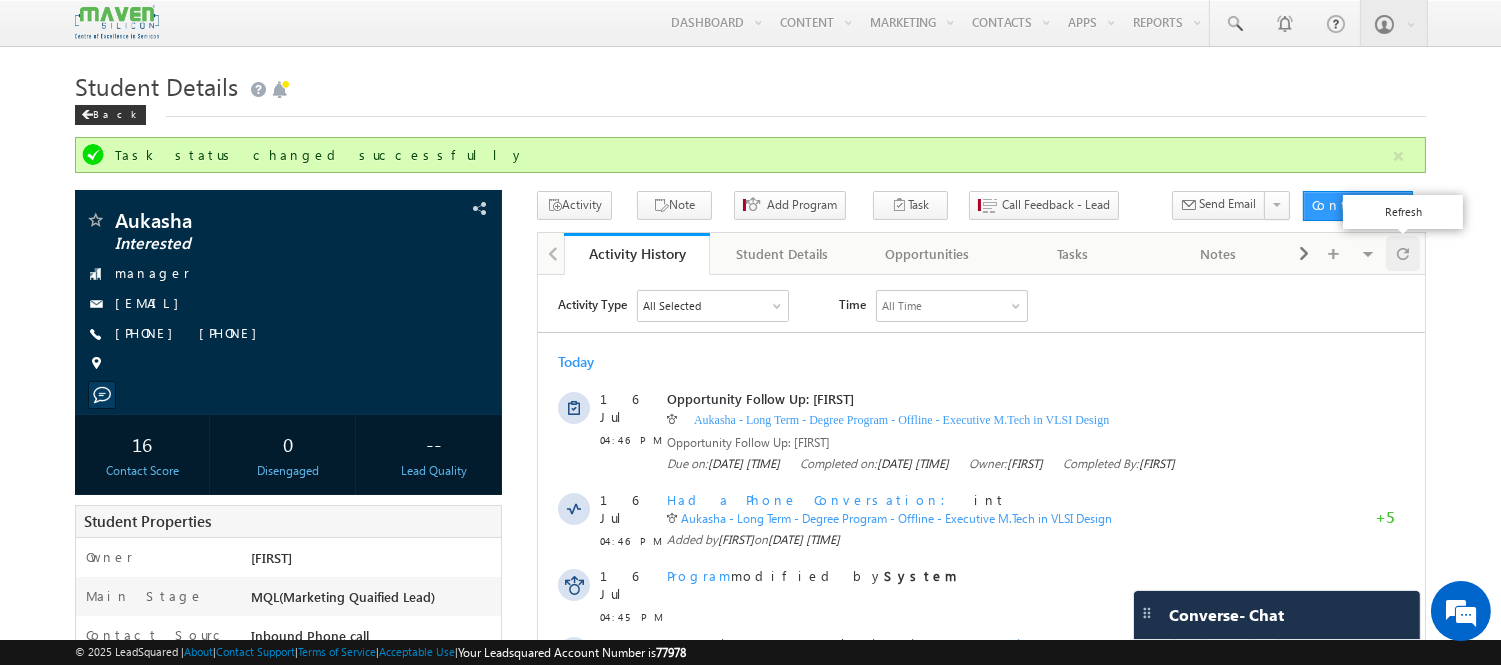 scroll, scrollTop: 0, scrollLeft: 0, axis: both 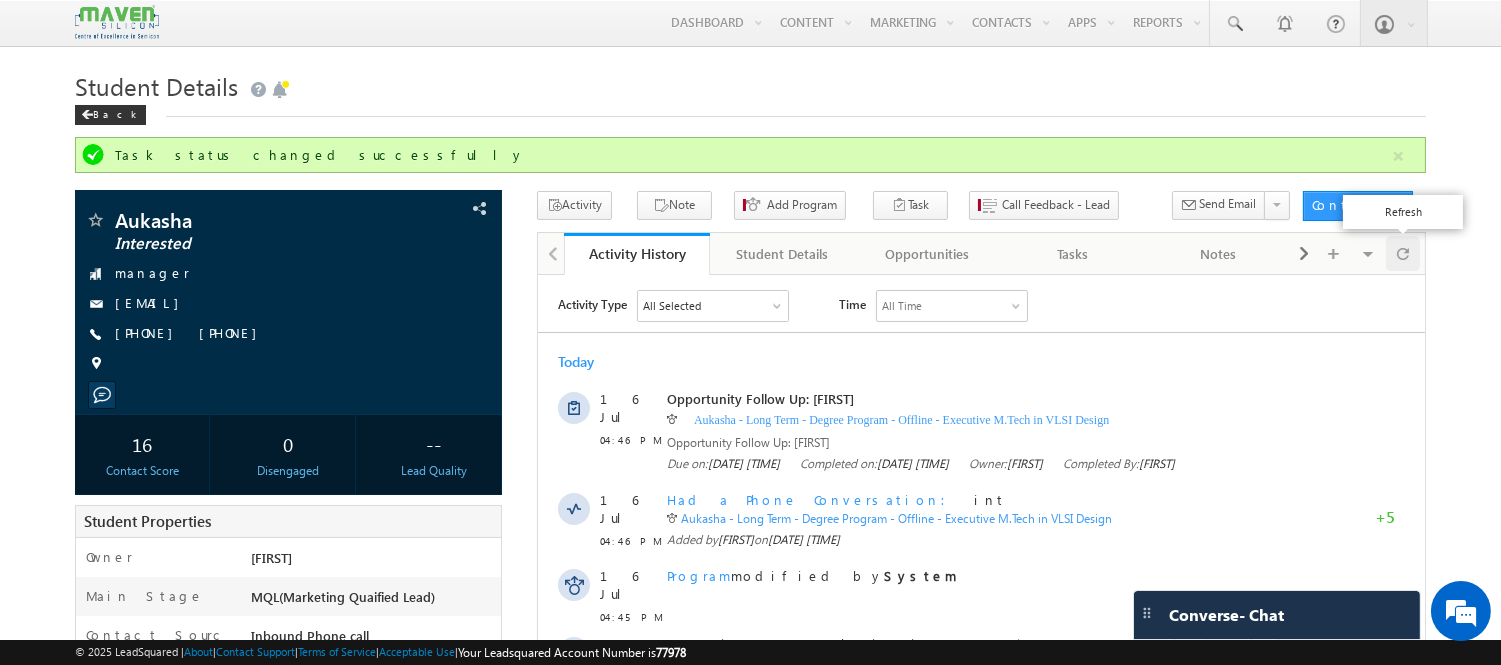 click at bounding box center (1403, 253) 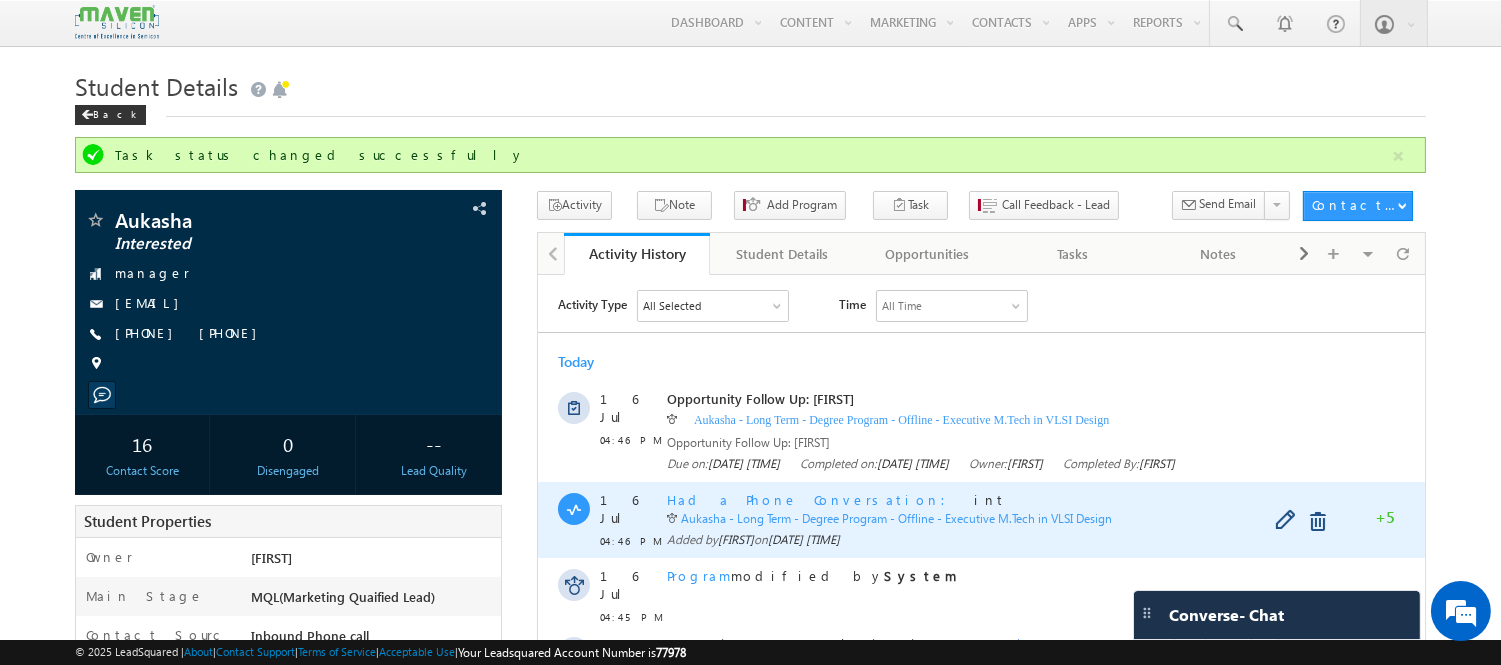 scroll, scrollTop: 1, scrollLeft: 0, axis: vertical 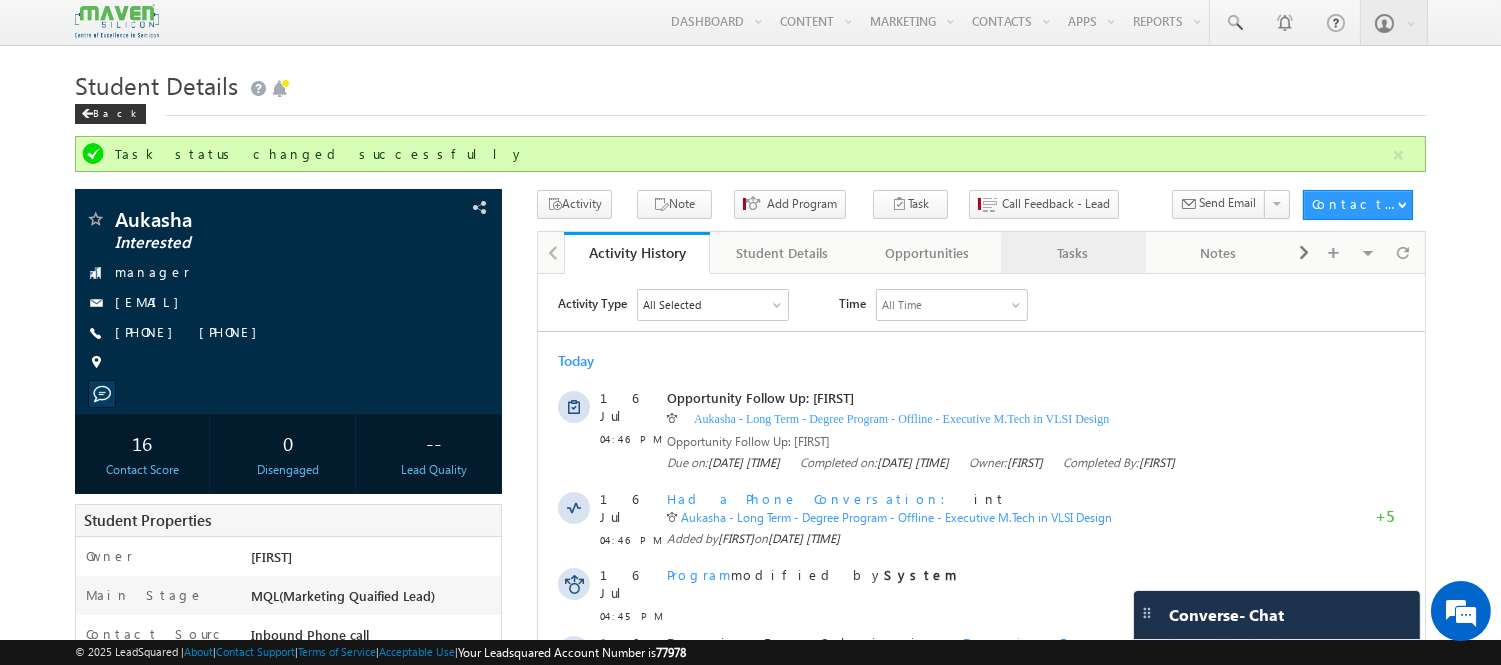 click on "Tasks" at bounding box center (1072, 253) 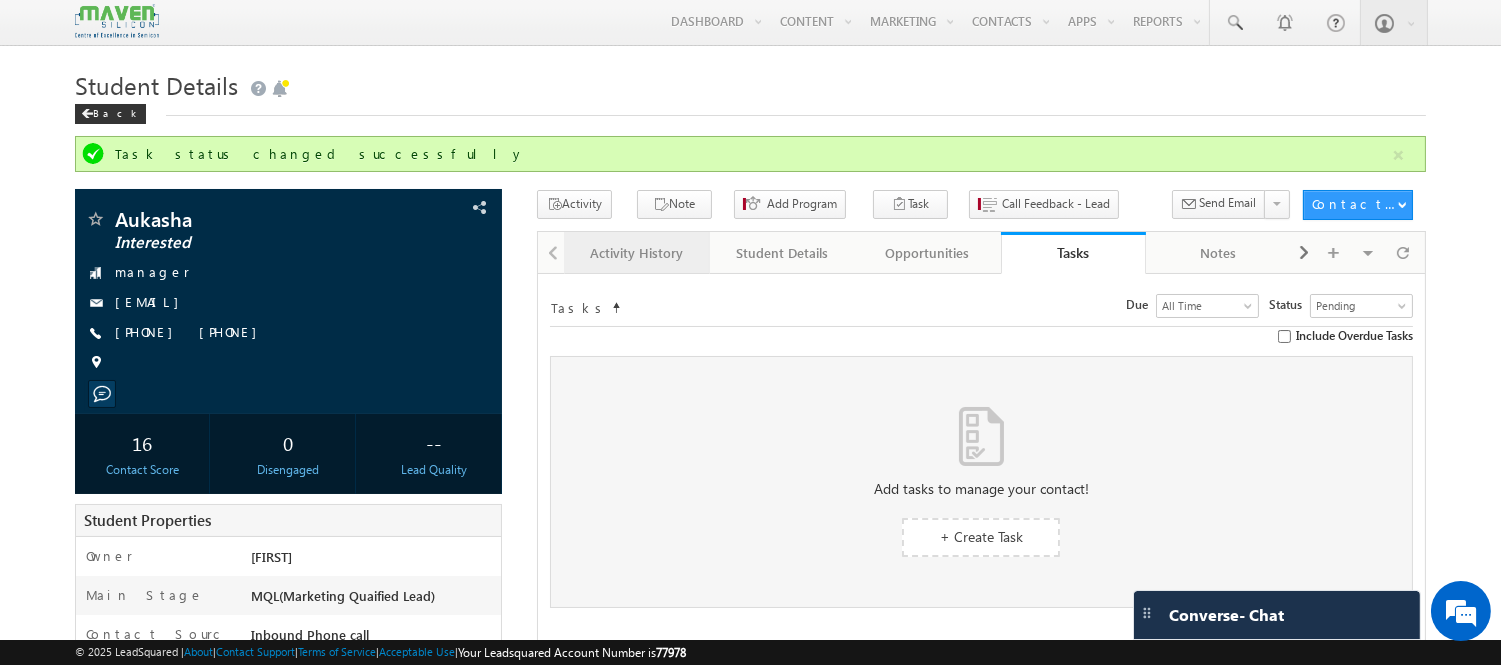 click on "Activity History" at bounding box center (635, 253) 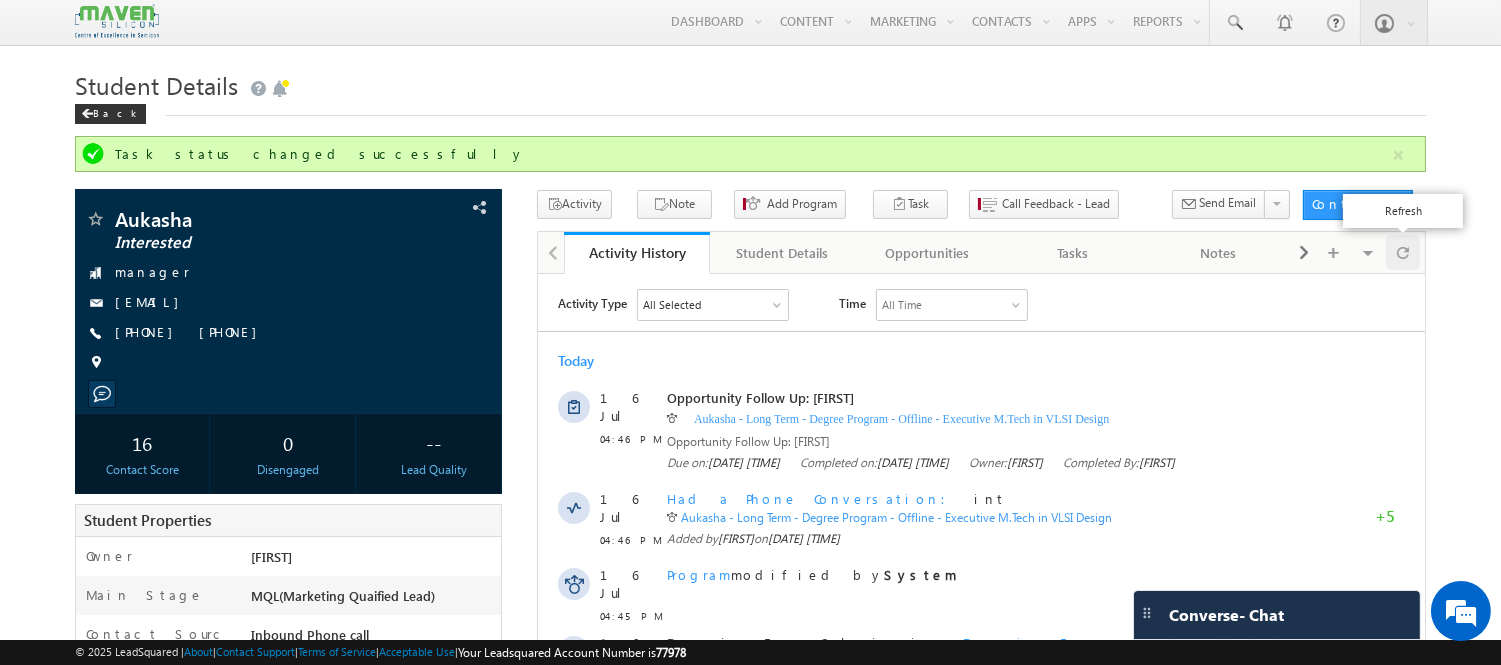 click at bounding box center (1403, 252) 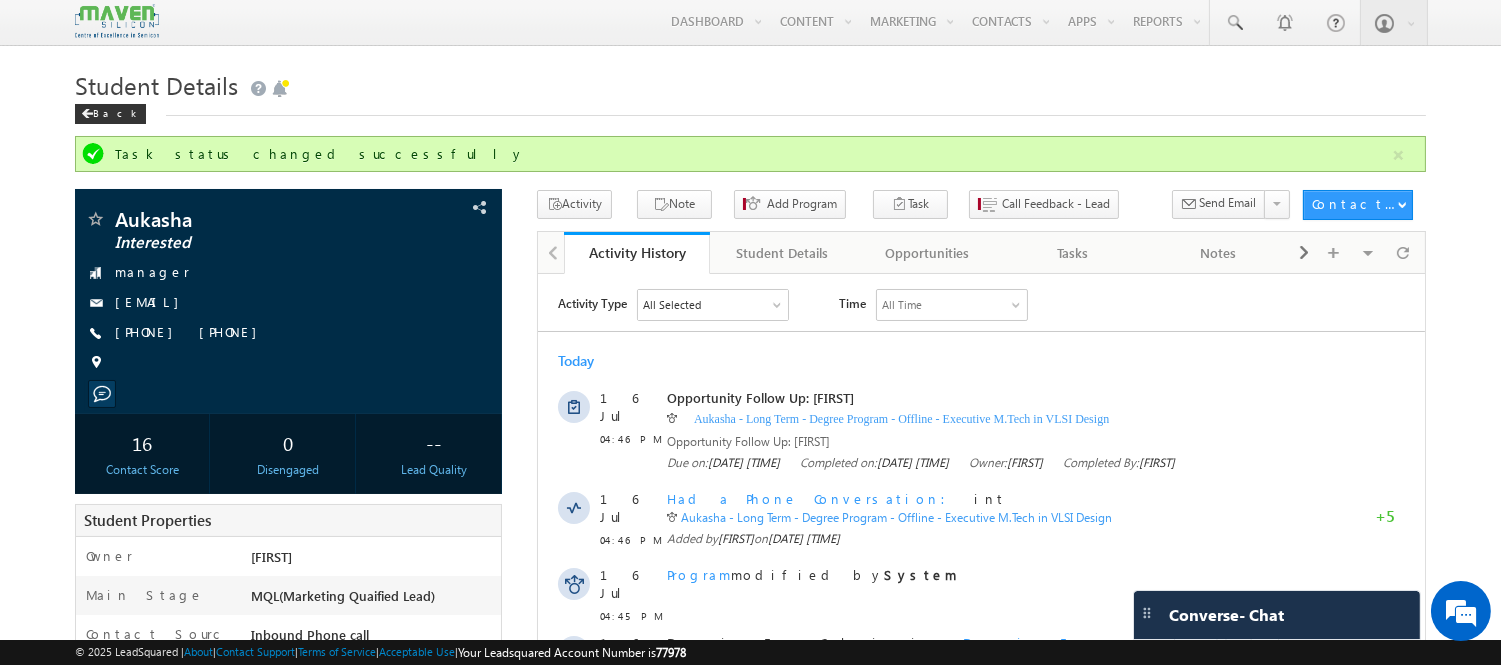 scroll, scrollTop: 0, scrollLeft: 0, axis: both 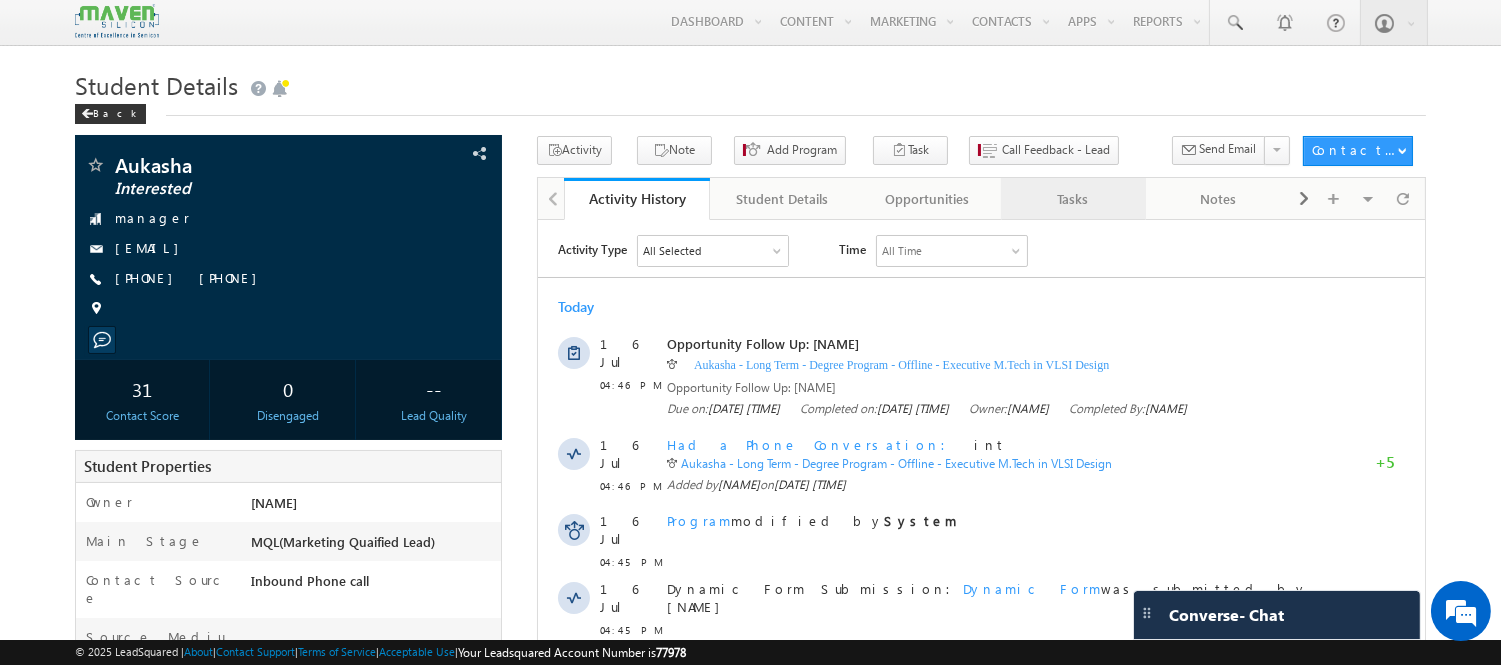 click on "Tasks" at bounding box center [1072, 199] 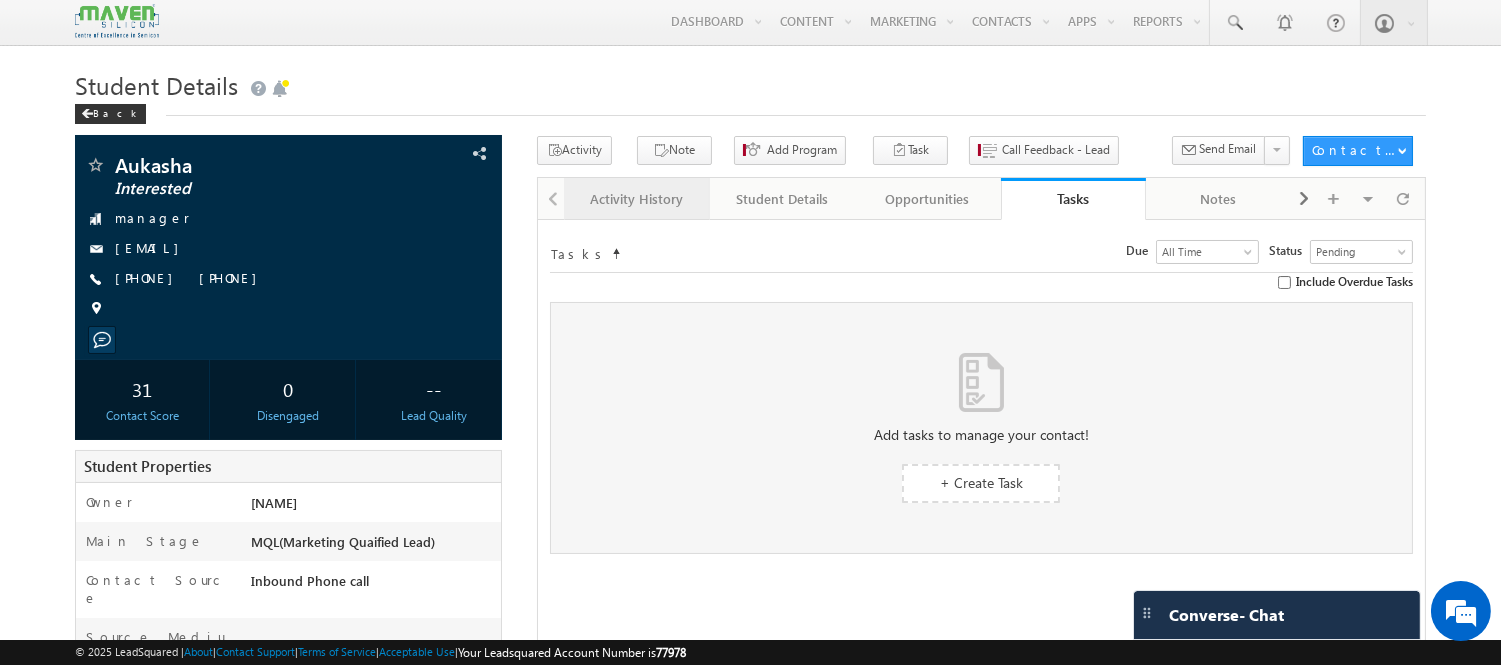 click on "Activity History" at bounding box center (635, 199) 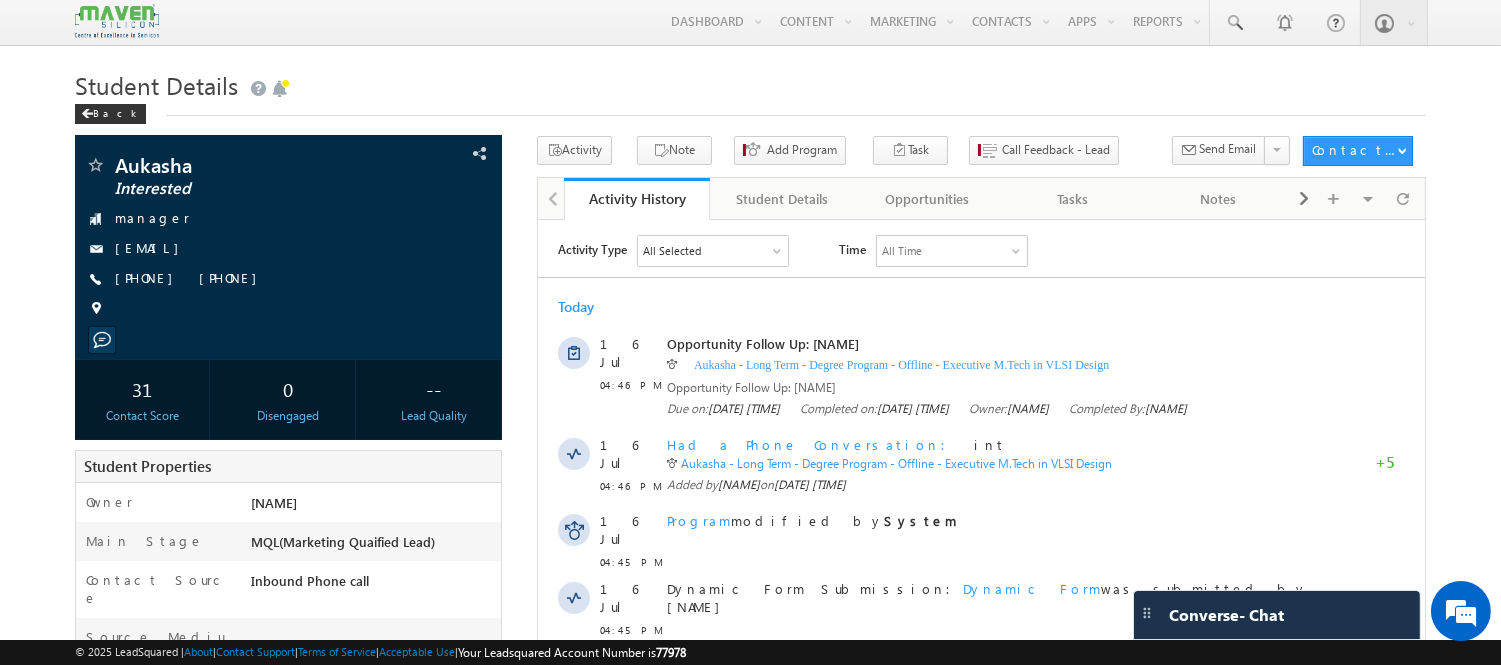 scroll, scrollTop: 0, scrollLeft: 0, axis: both 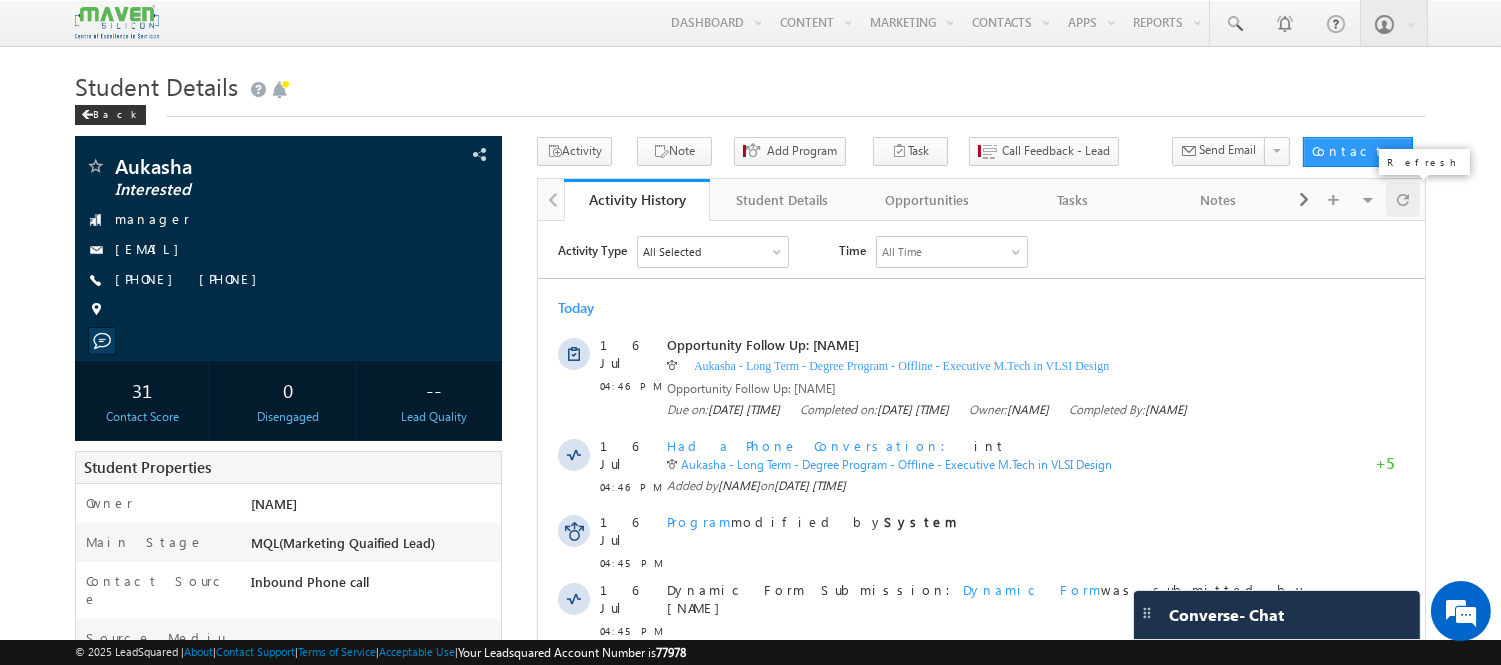 click at bounding box center (1403, 199) 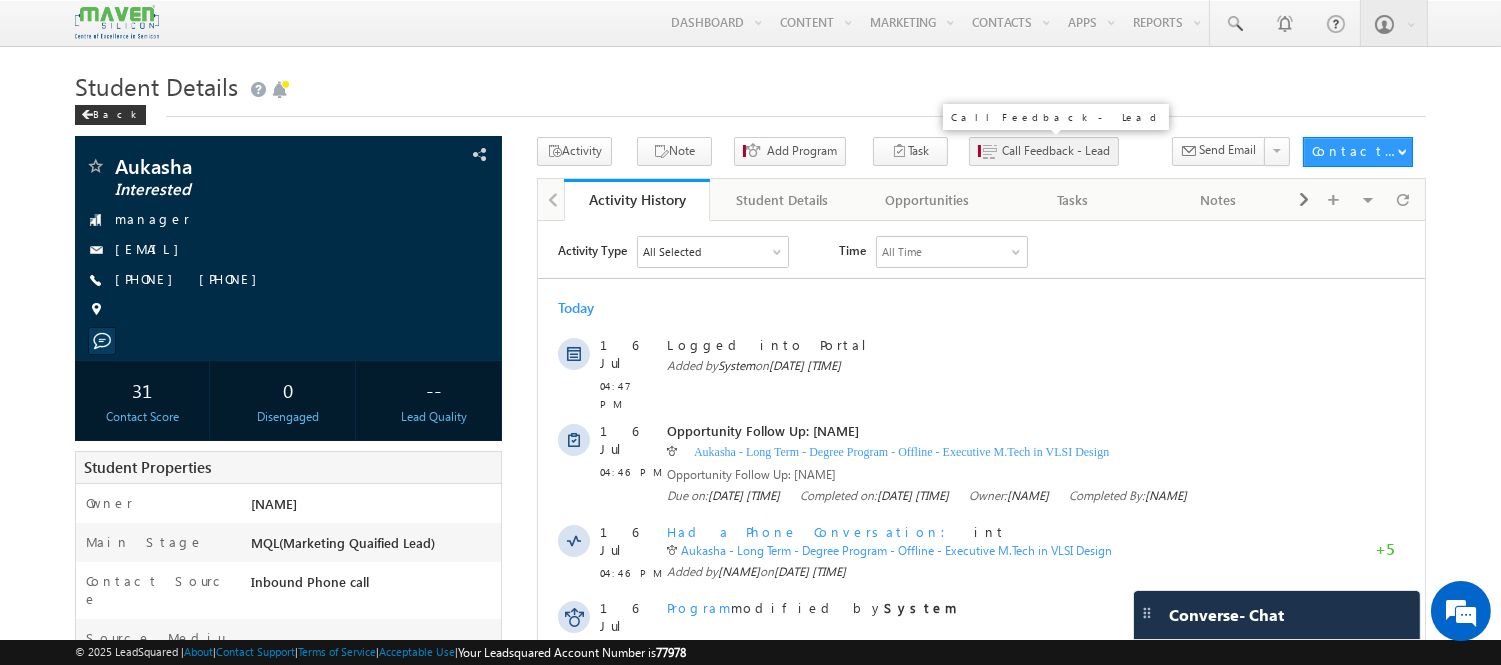 scroll, scrollTop: 0, scrollLeft: 0, axis: both 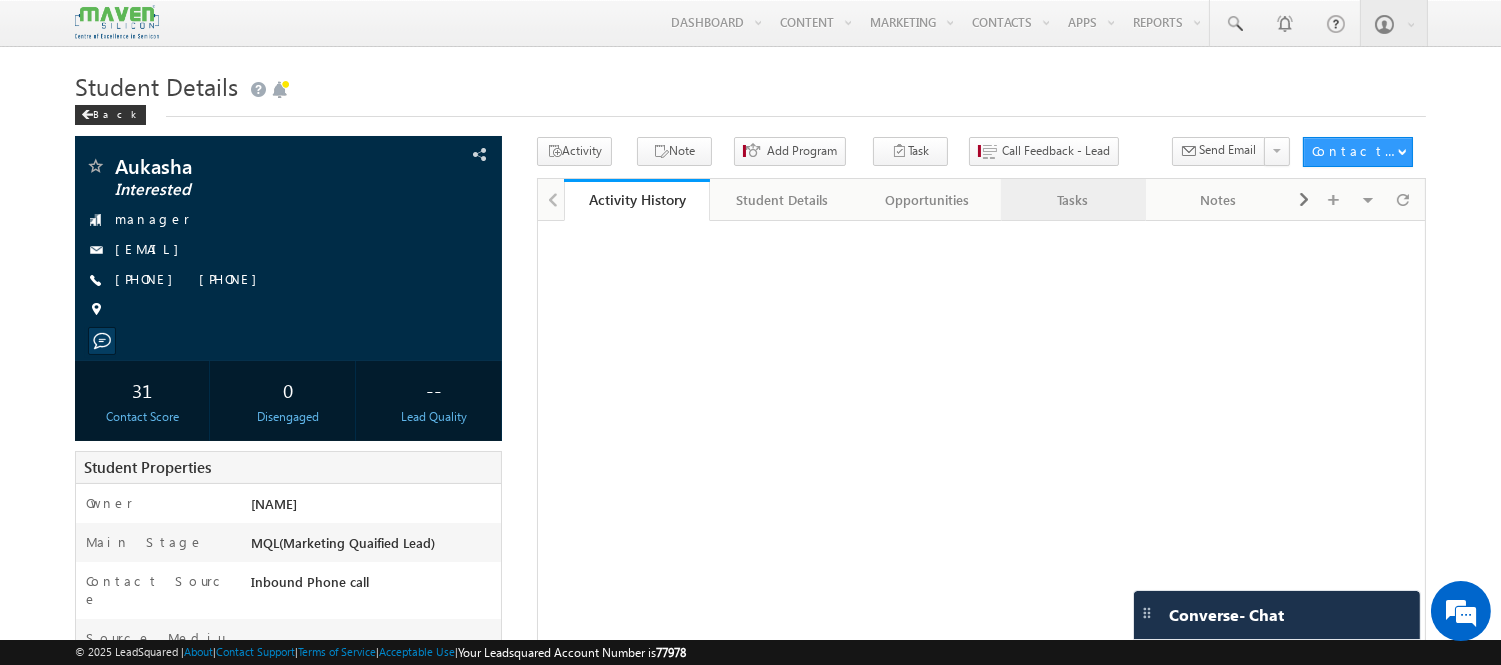 click on "Tasks" at bounding box center (1072, 200) 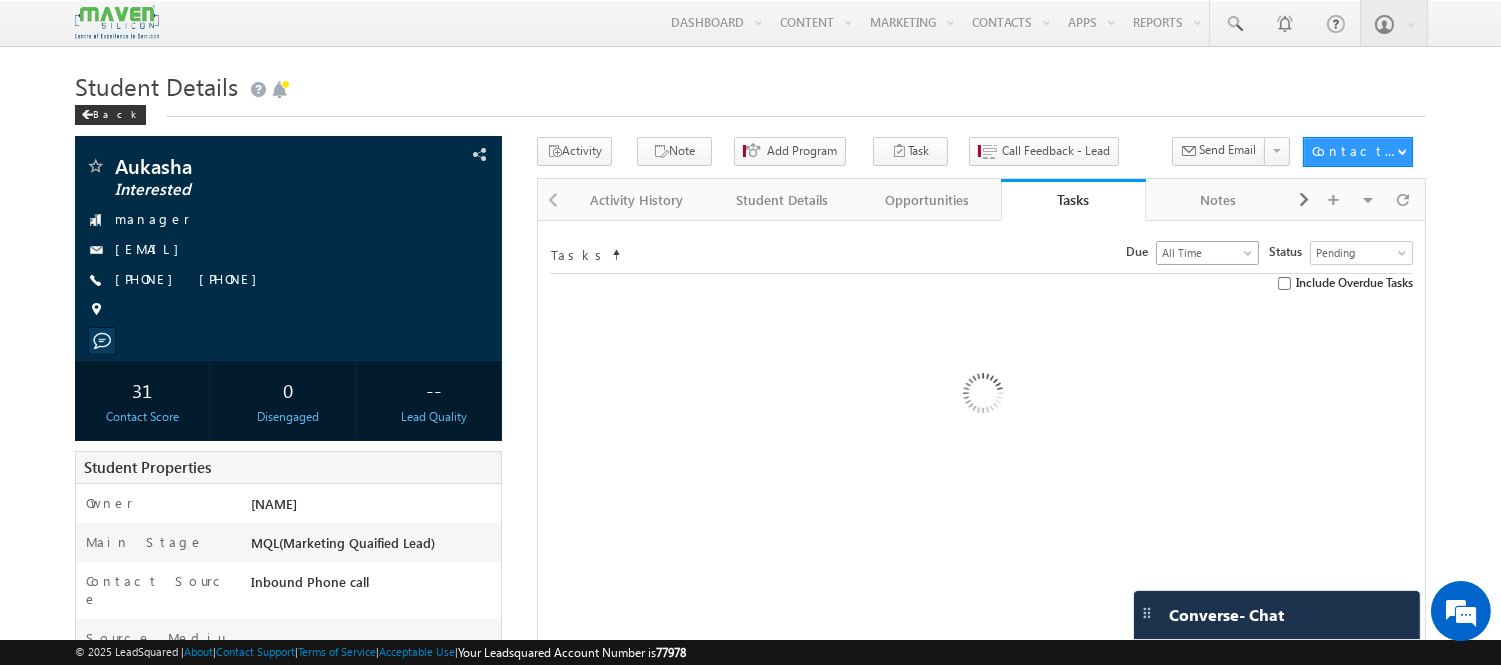 scroll, scrollTop: 0, scrollLeft: 0, axis: both 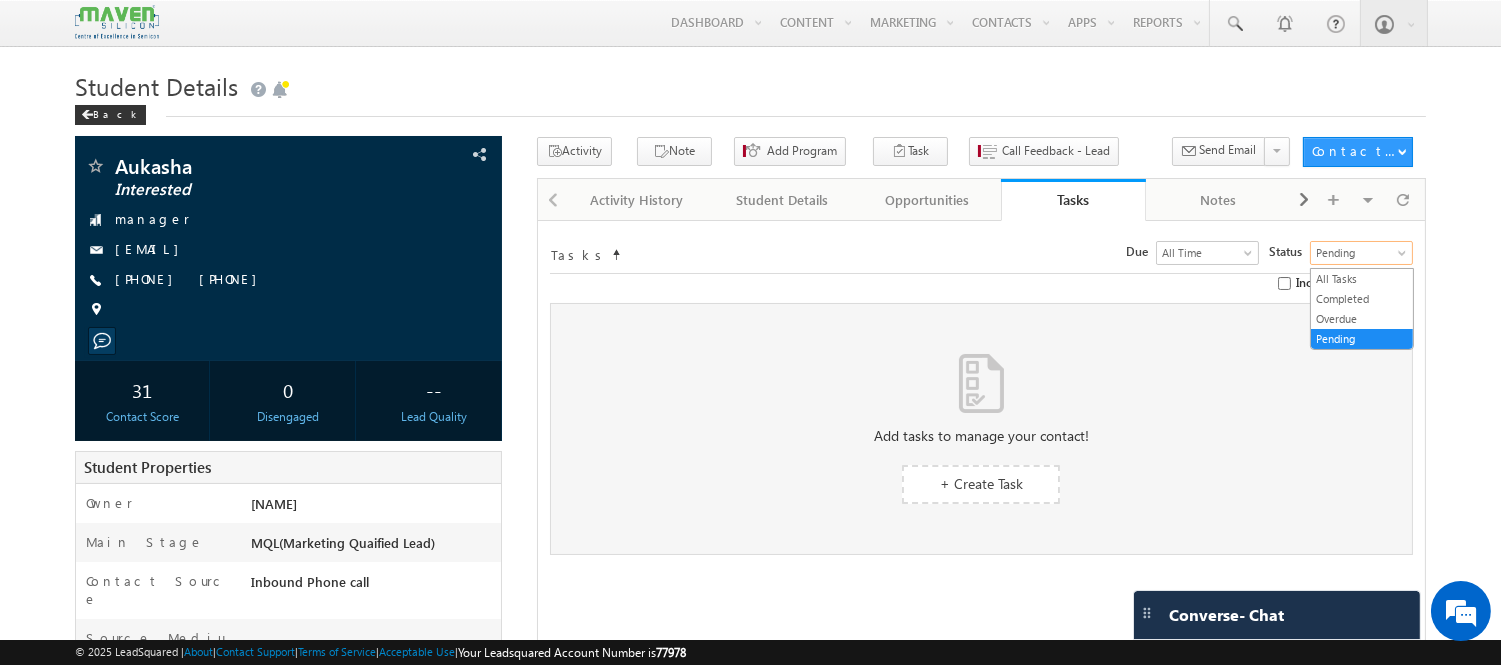 click on "Pending" at bounding box center (1359, 253) 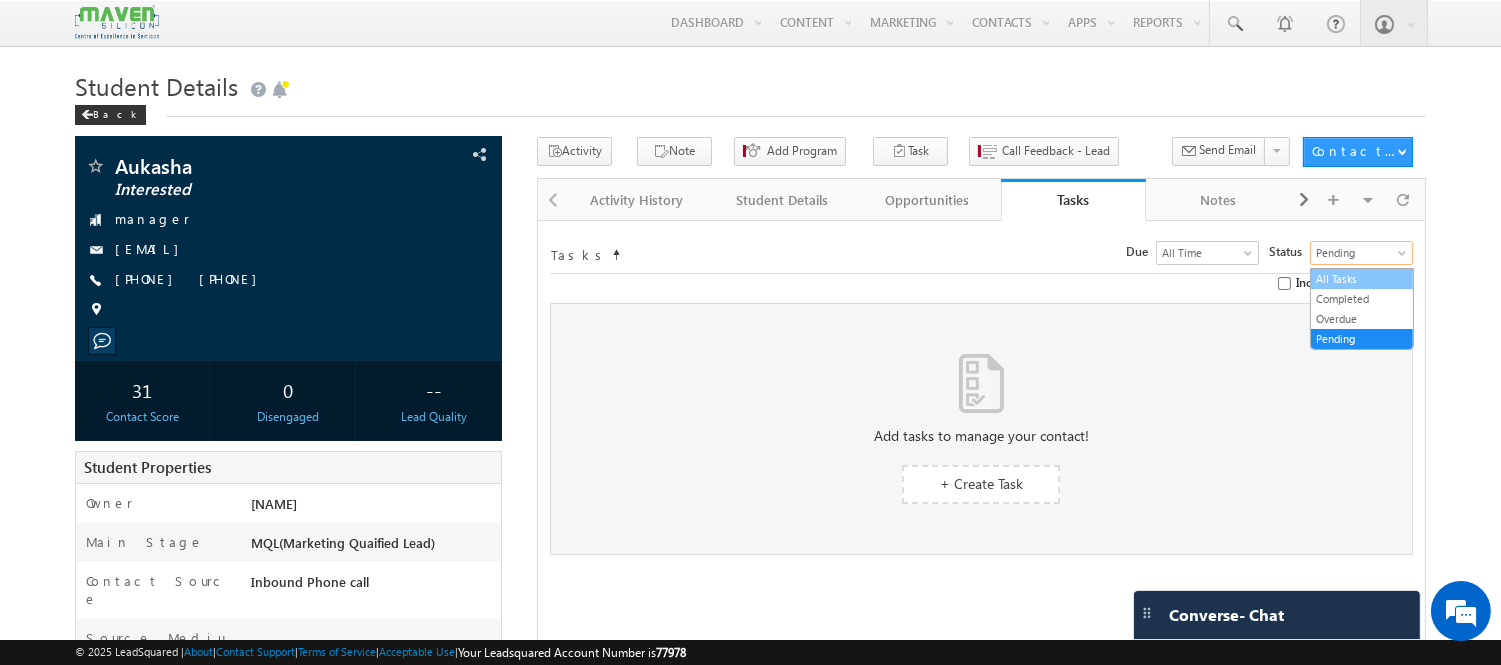 click on "All Tasks" at bounding box center [1362, 279] 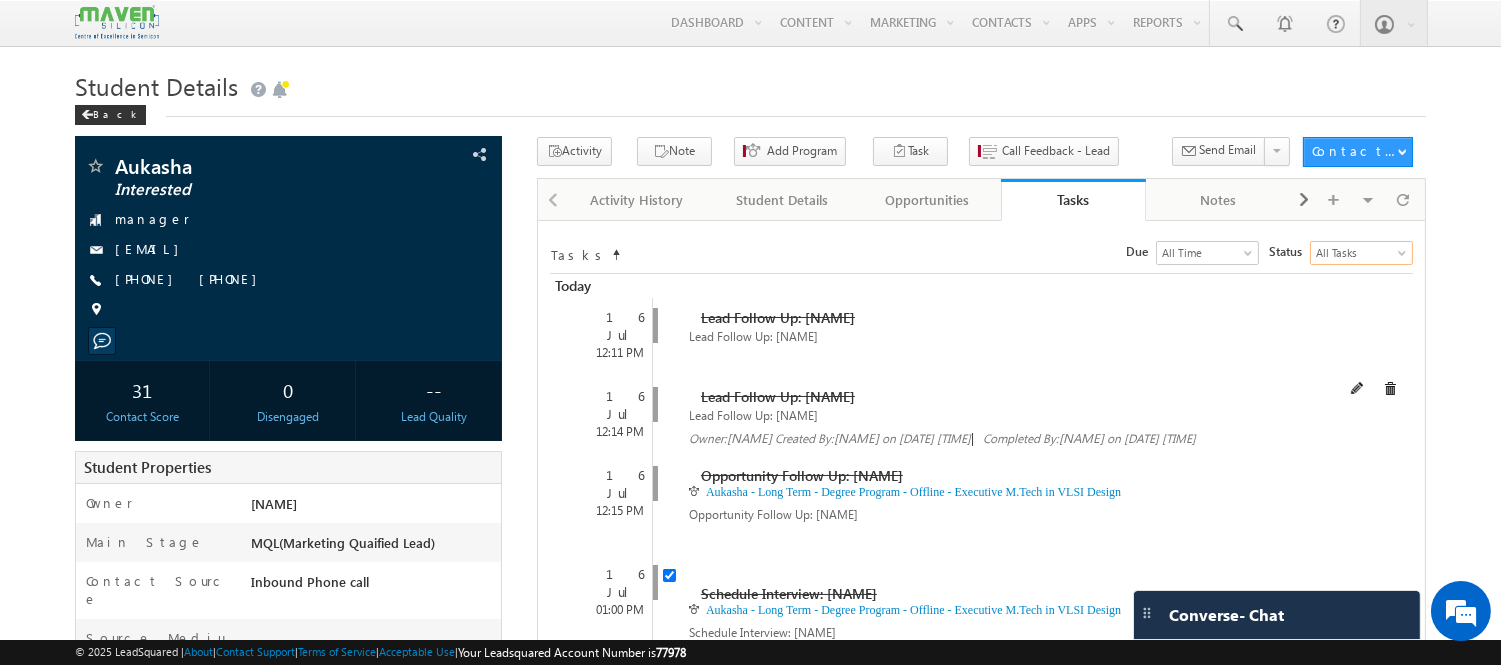 scroll, scrollTop: 74, scrollLeft: 0, axis: vertical 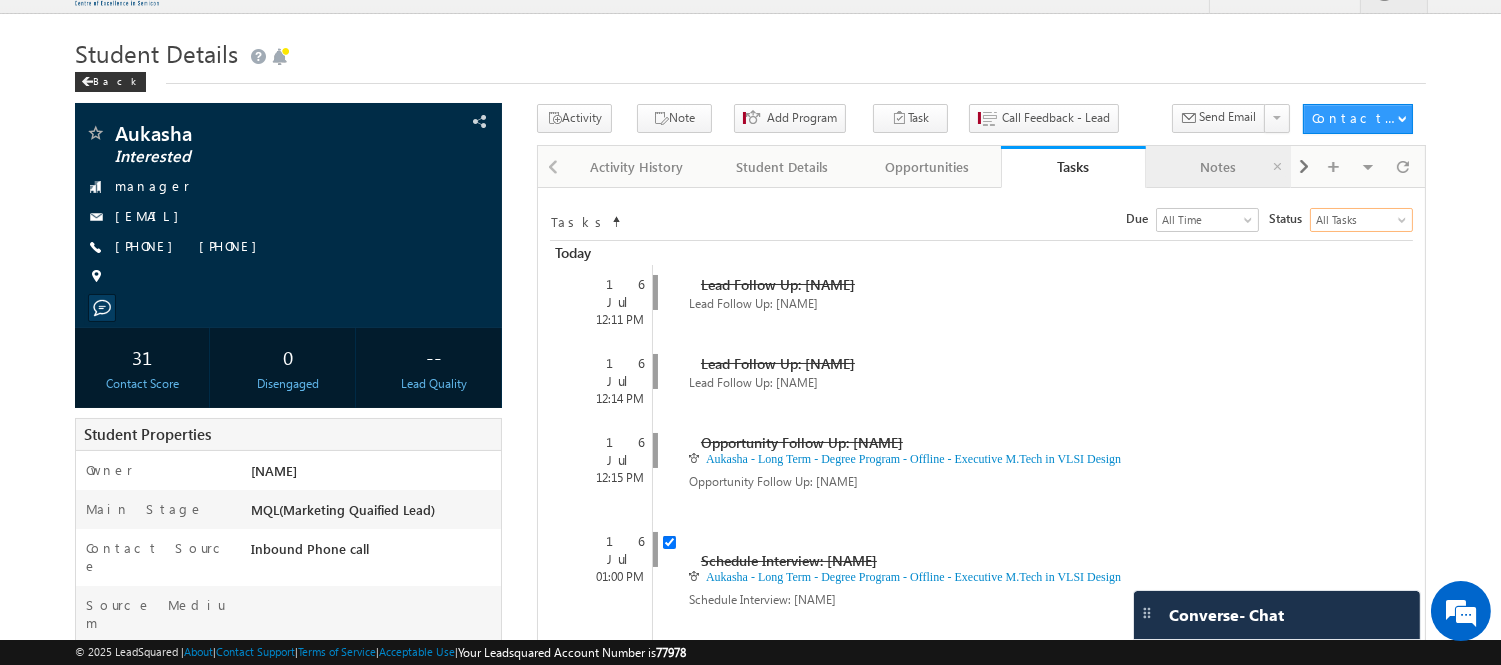 click on "Notes" at bounding box center (1217, 167) 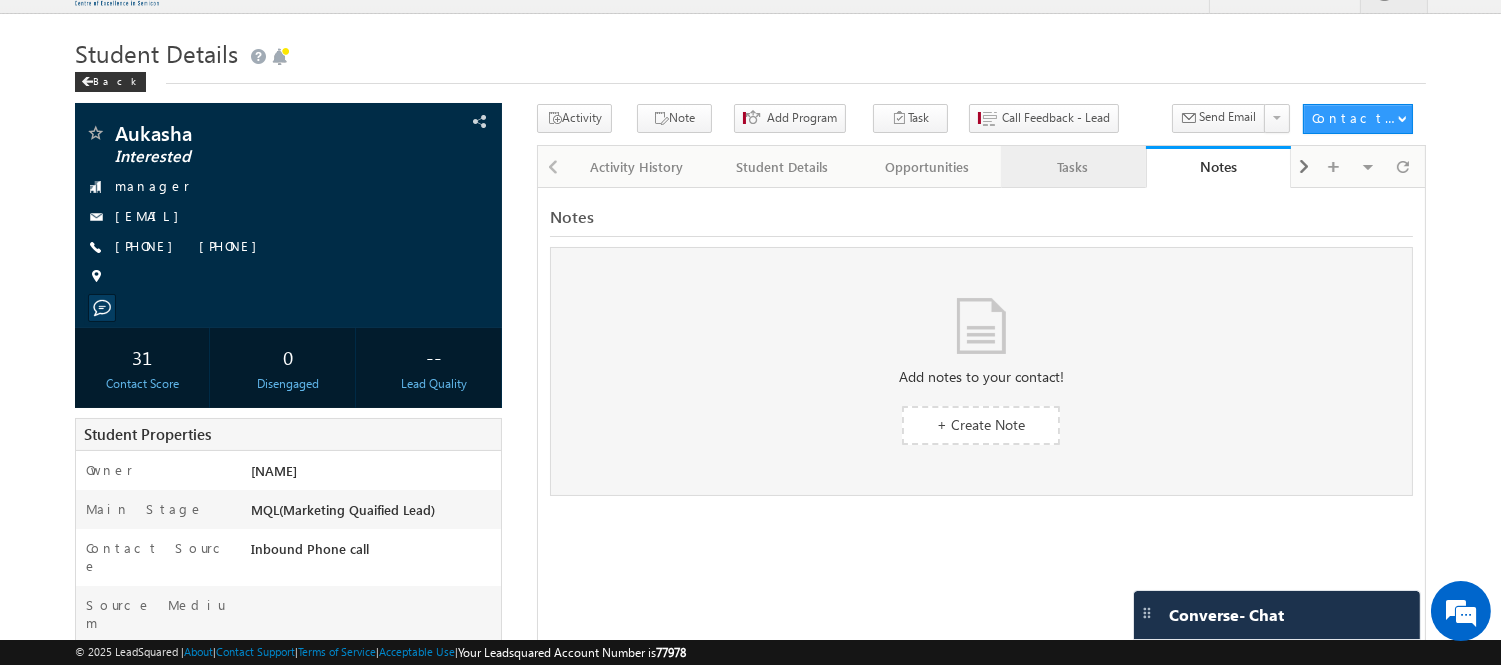 click on "Tasks" at bounding box center [1072, 167] 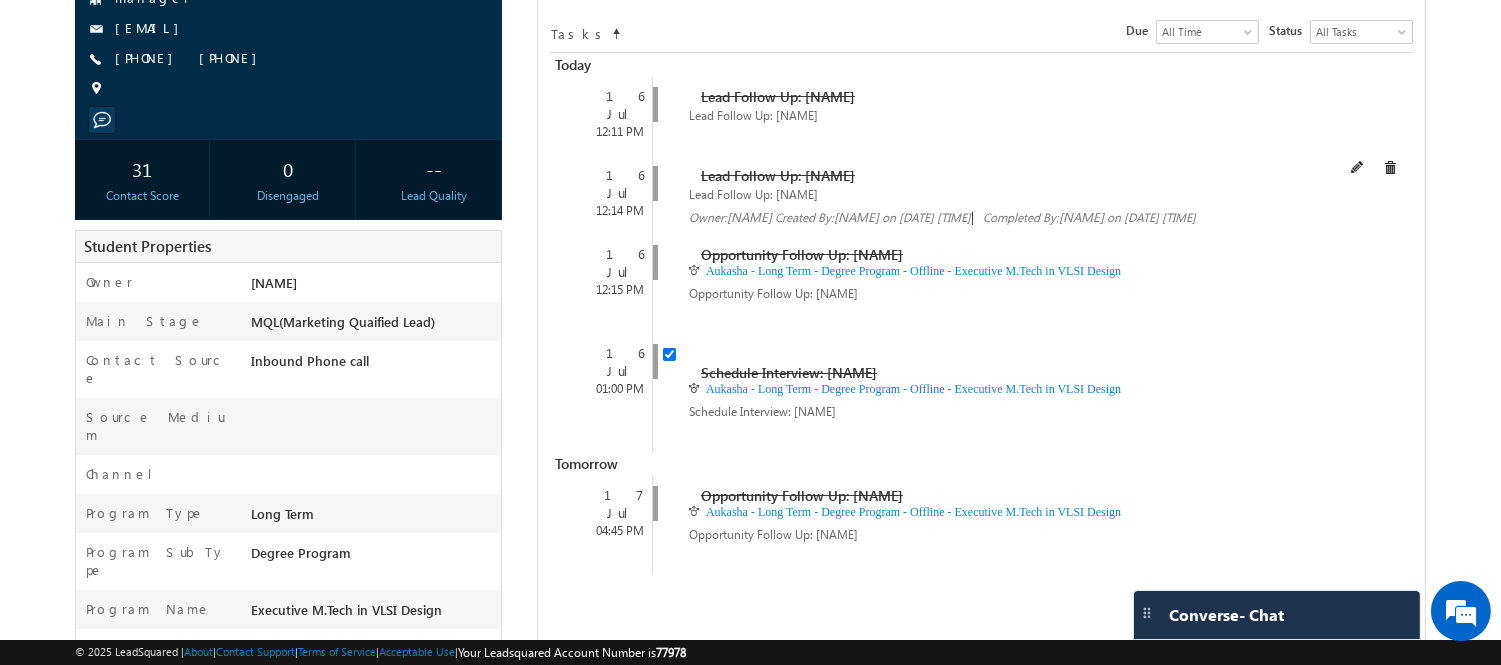 scroll, scrollTop: 223, scrollLeft: 0, axis: vertical 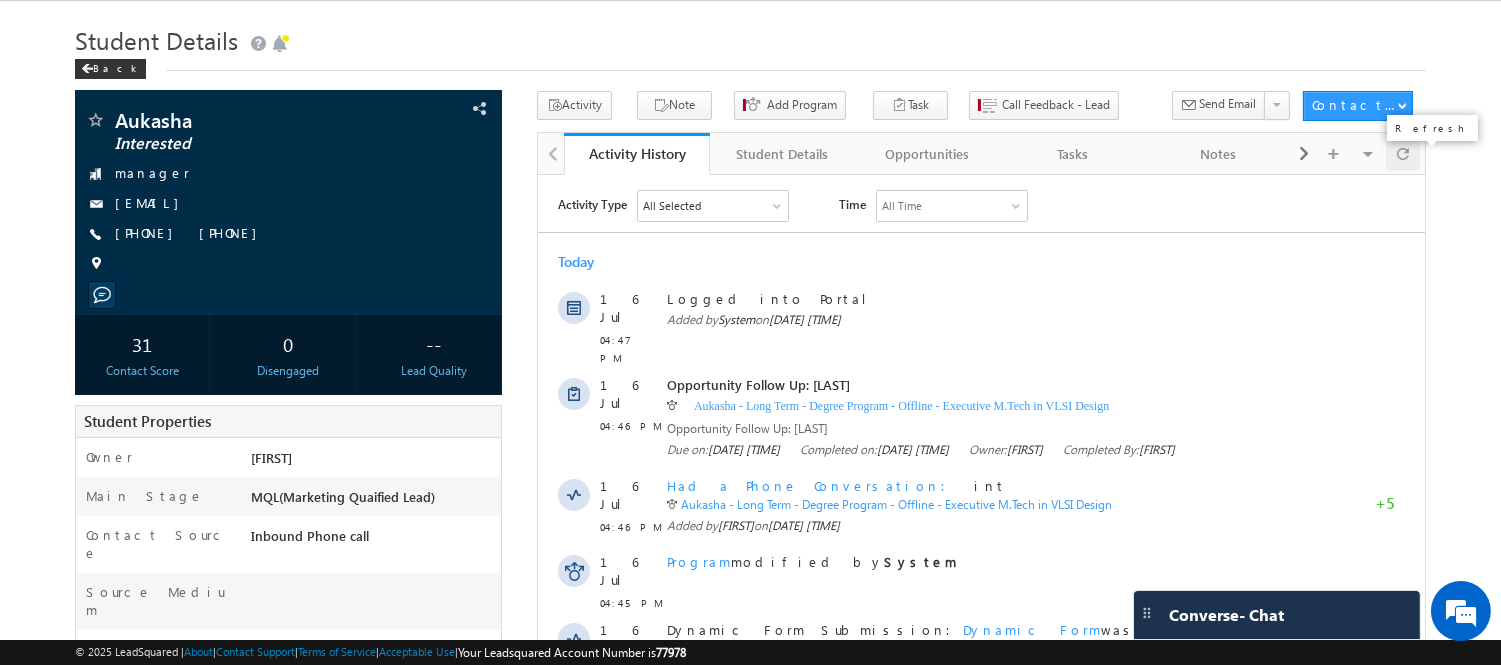 click at bounding box center [1403, 153] 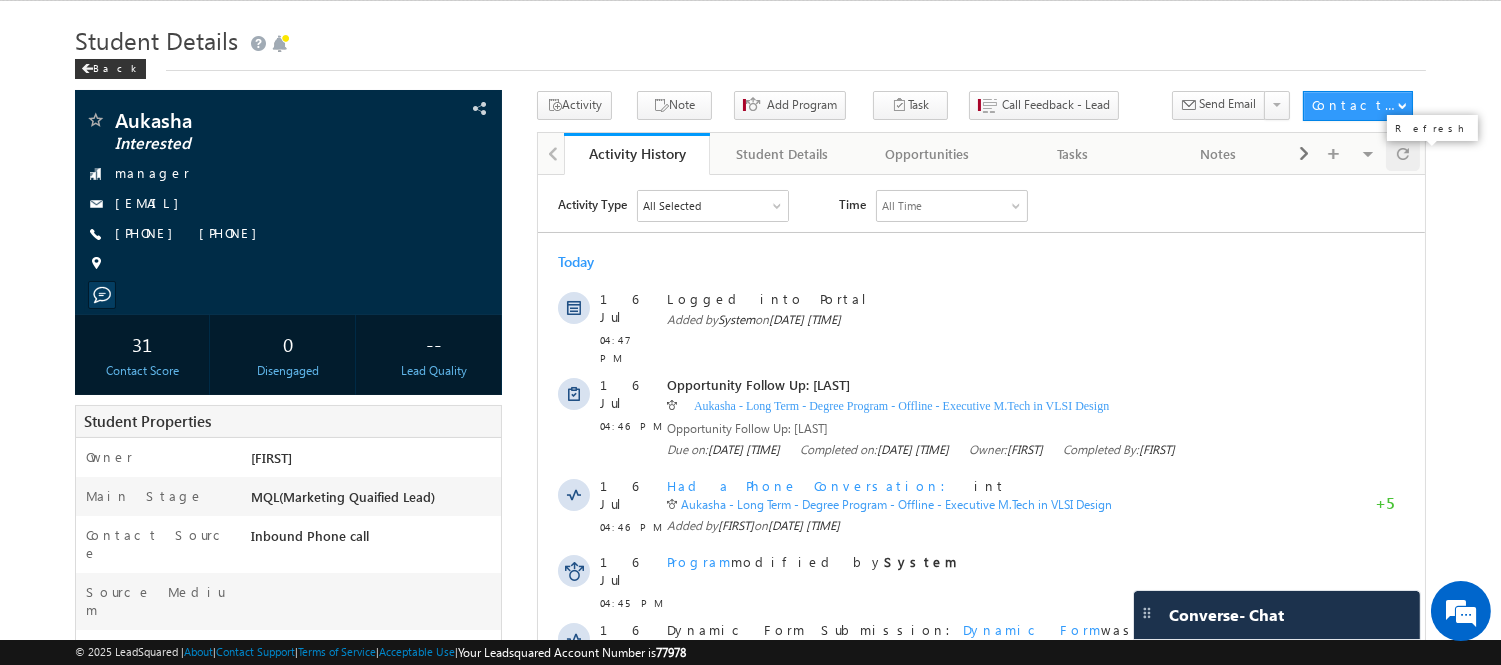 scroll, scrollTop: 0, scrollLeft: 0, axis: both 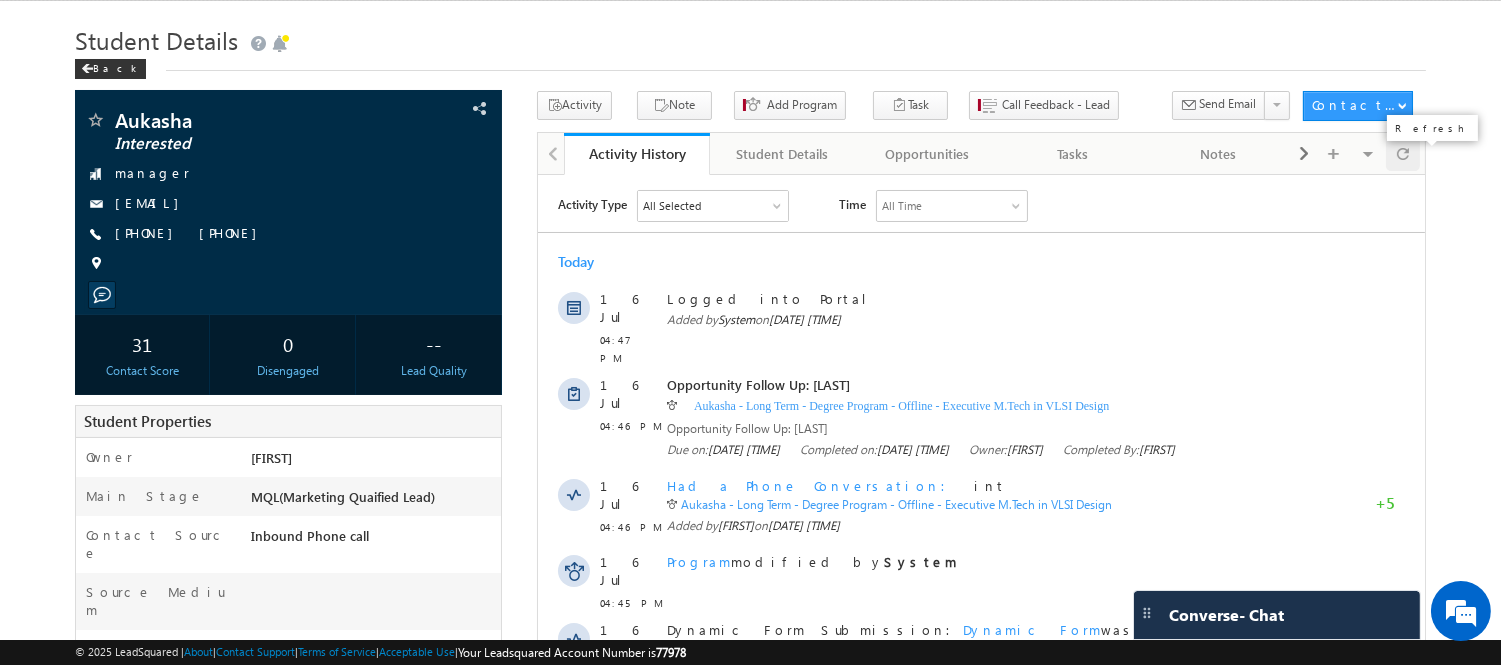 click at bounding box center [1403, 153] 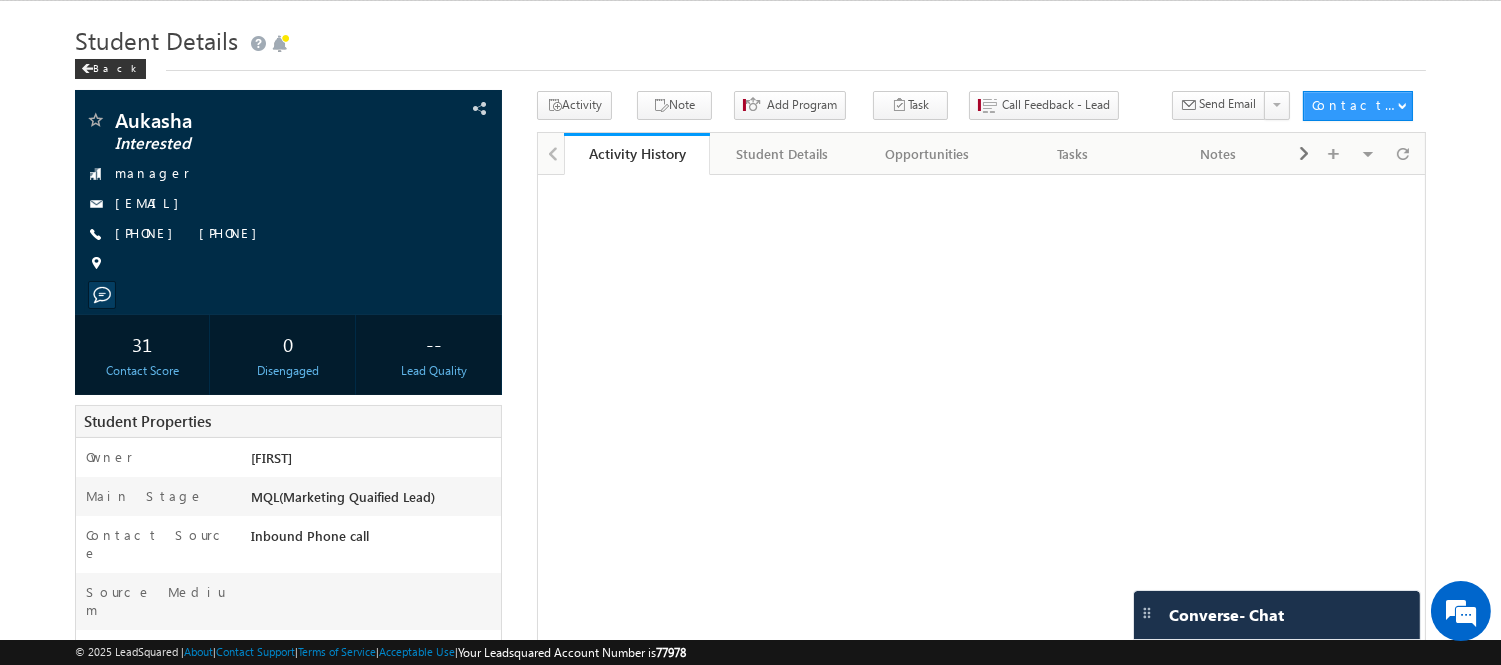 scroll, scrollTop: 0, scrollLeft: 0, axis: both 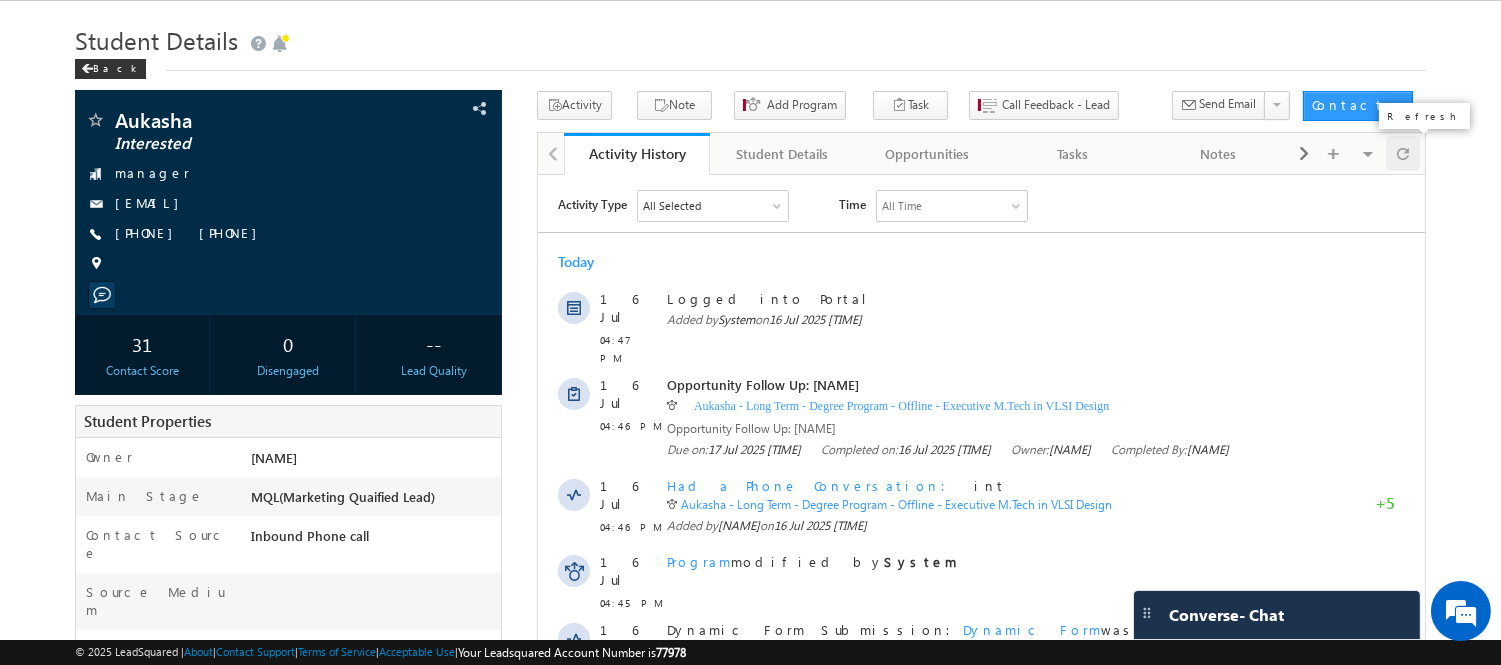 click at bounding box center [1403, 153] 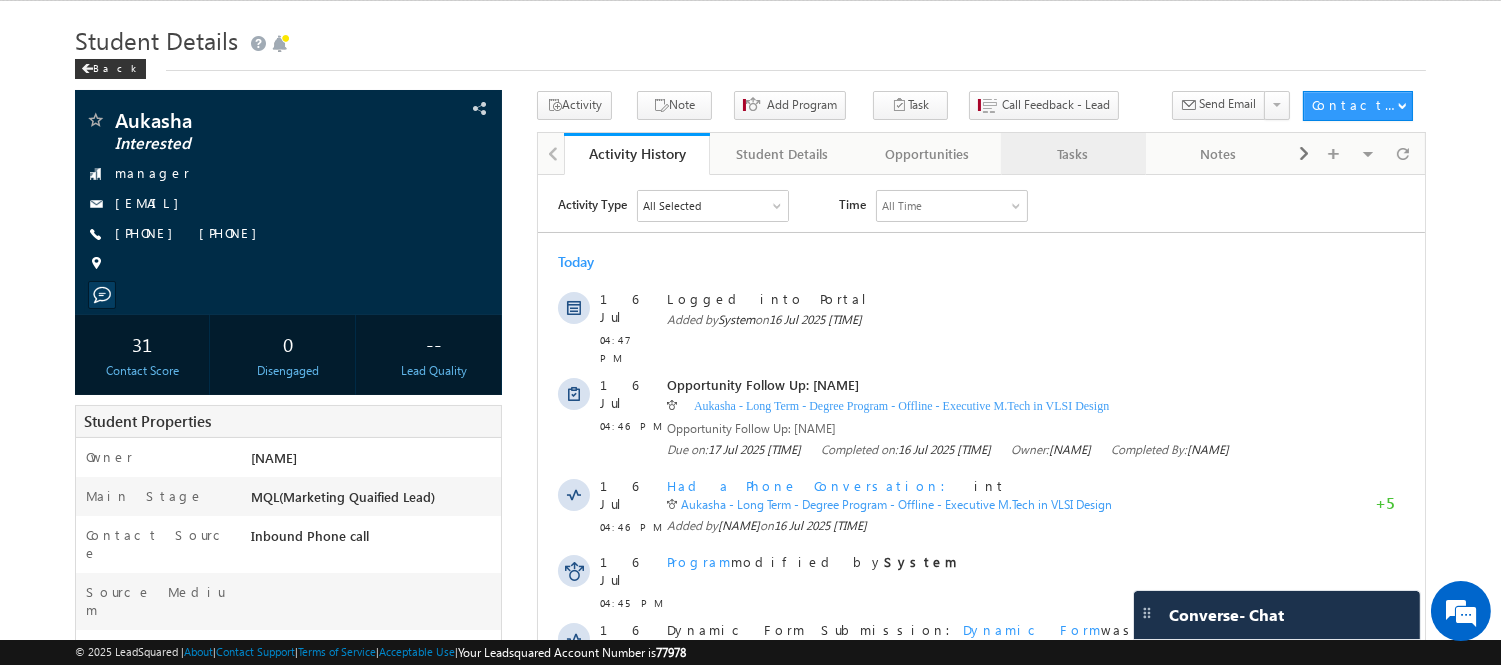 scroll, scrollTop: 0, scrollLeft: 0, axis: both 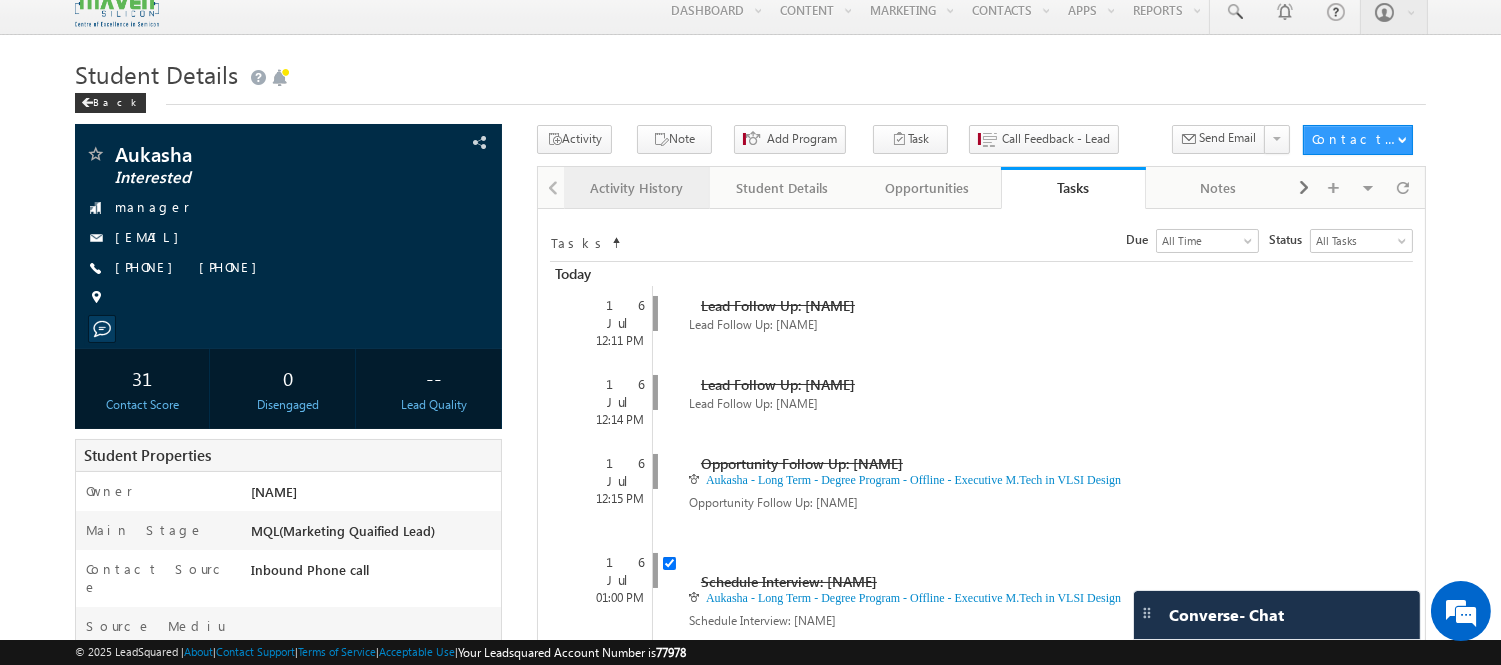 click on "Activity History" at bounding box center (635, 188) 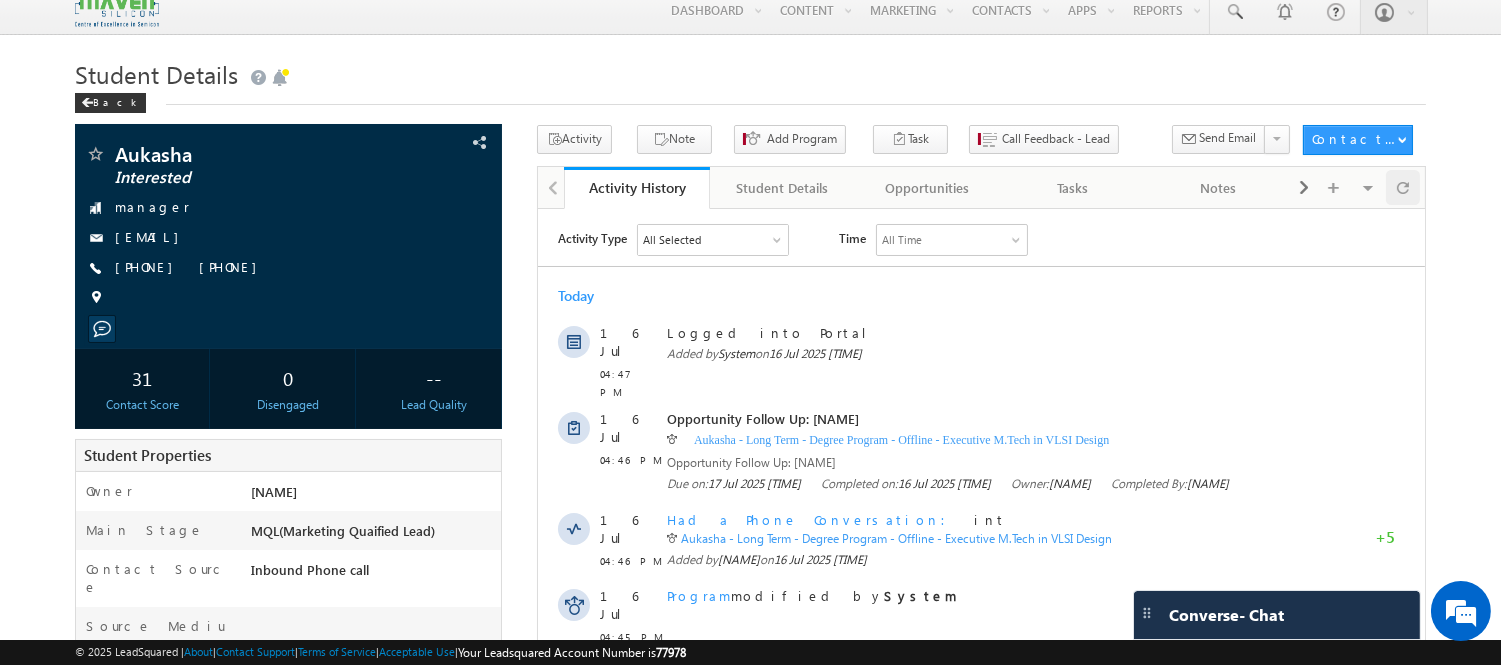 click at bounding box center [1403, 187] 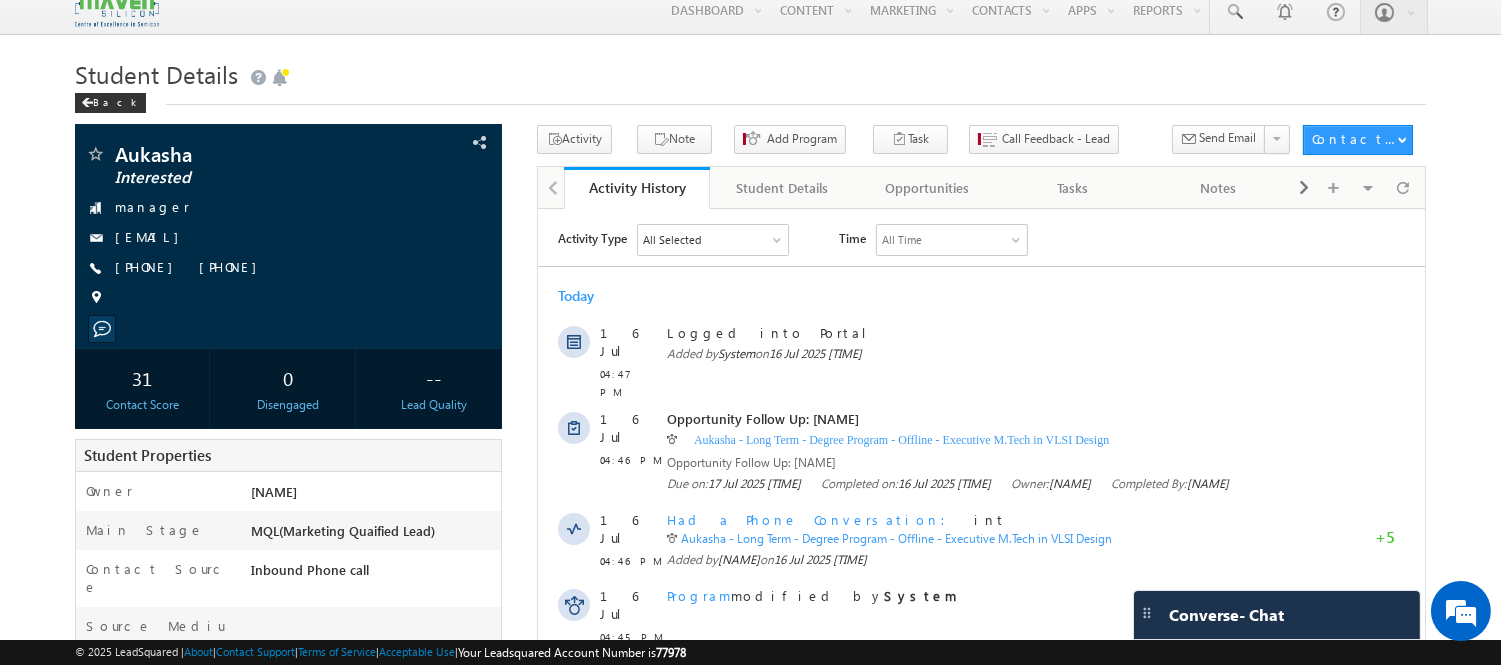 scroll, scrollTop: 0, scrollLeft: 0, axis: both 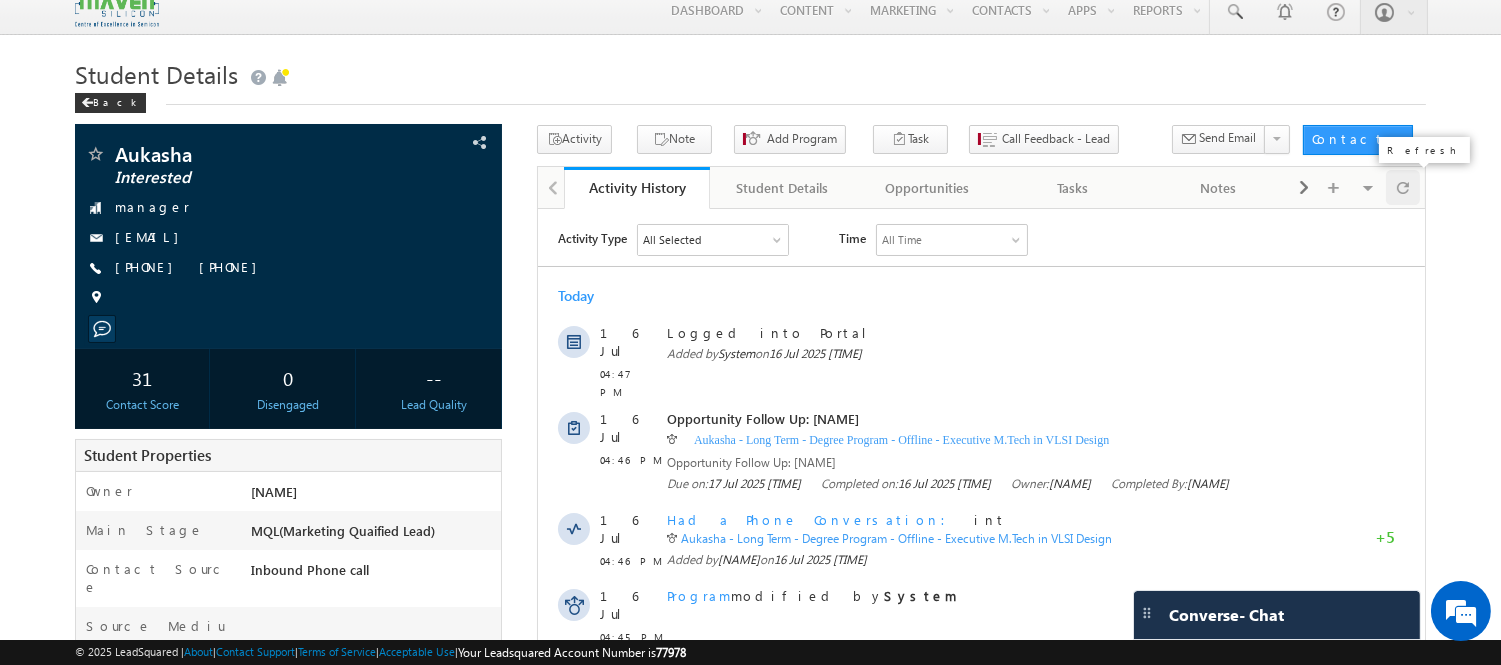click at bounding box center (1403, 187) 